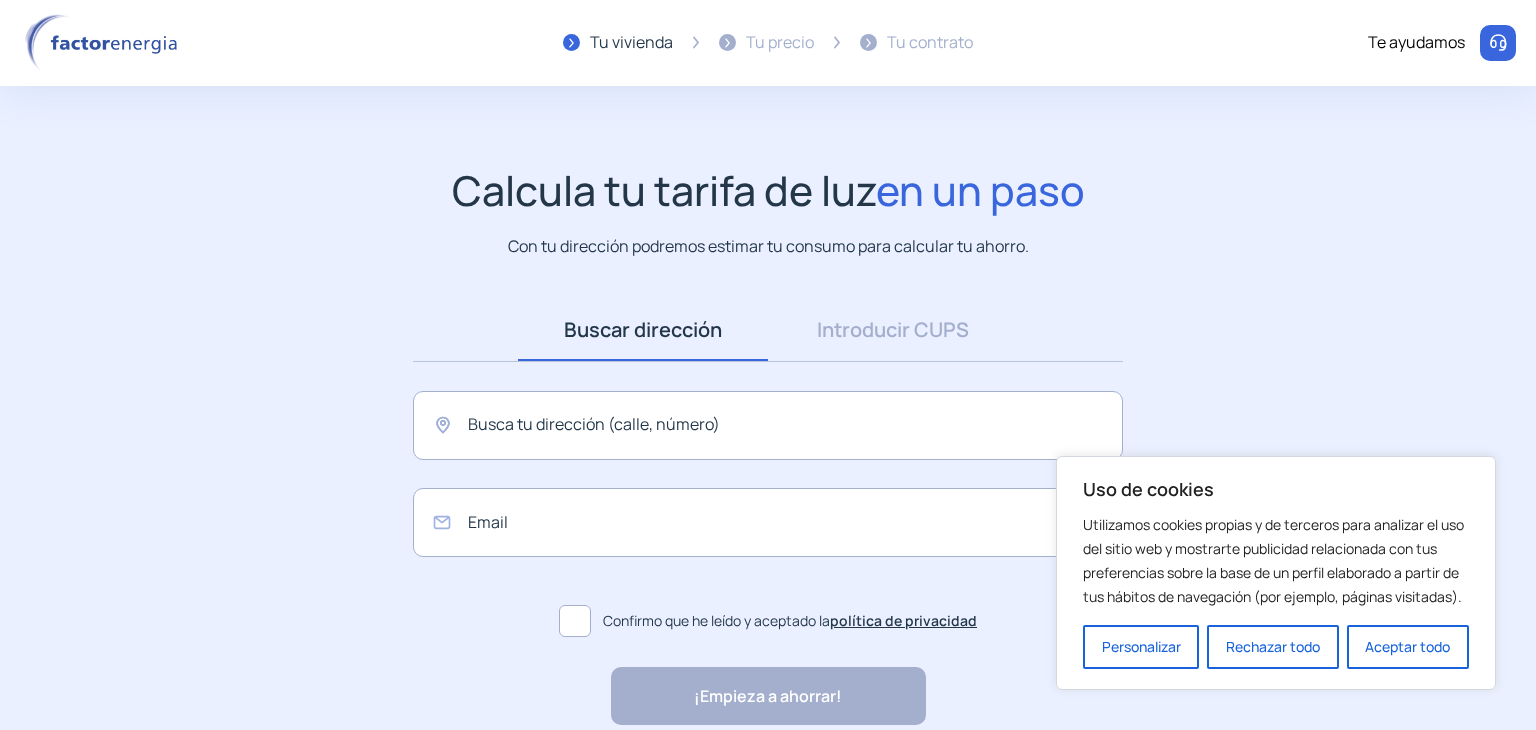 scroll, scrollTop: 0, scrollLeft: 0, axis: both 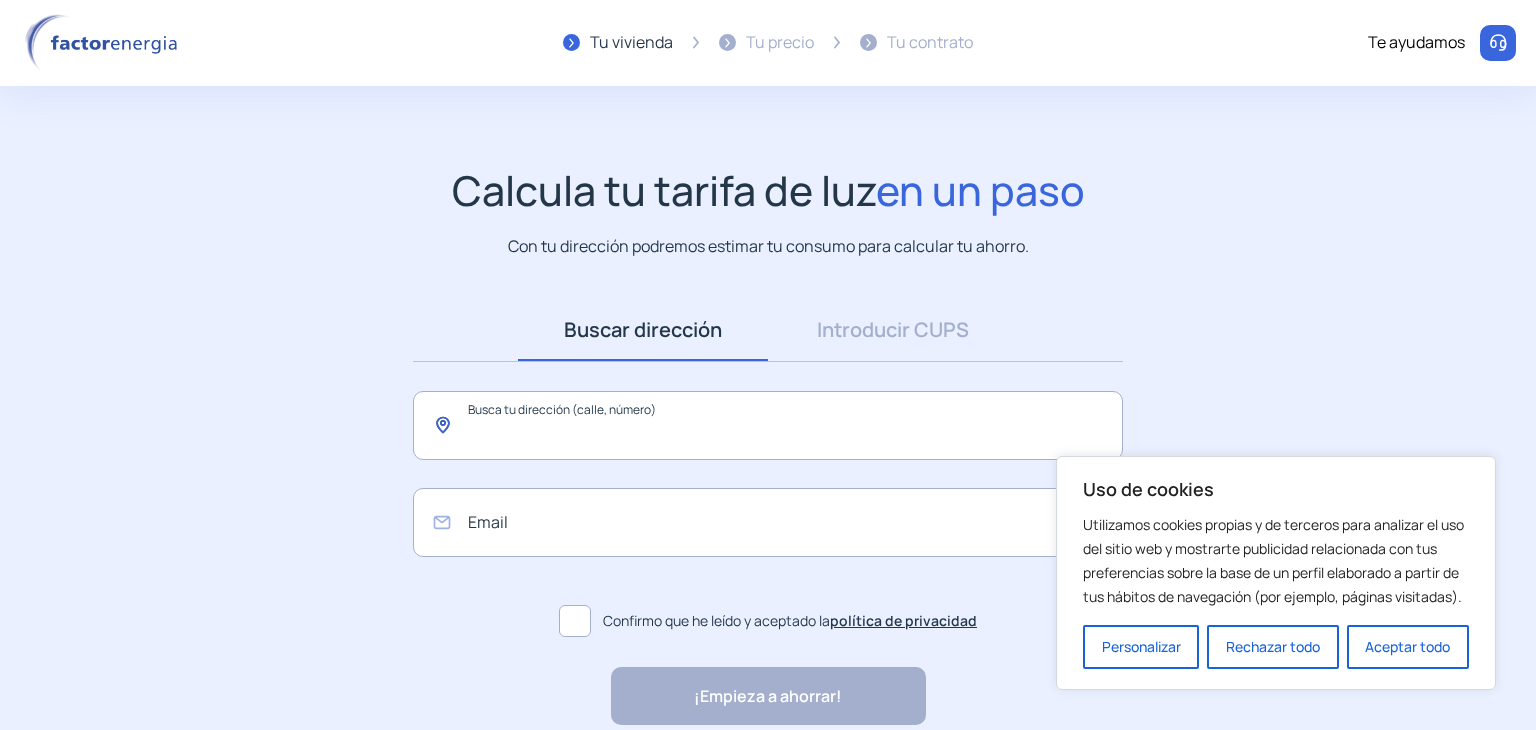 click at bounding box center [768, 425] 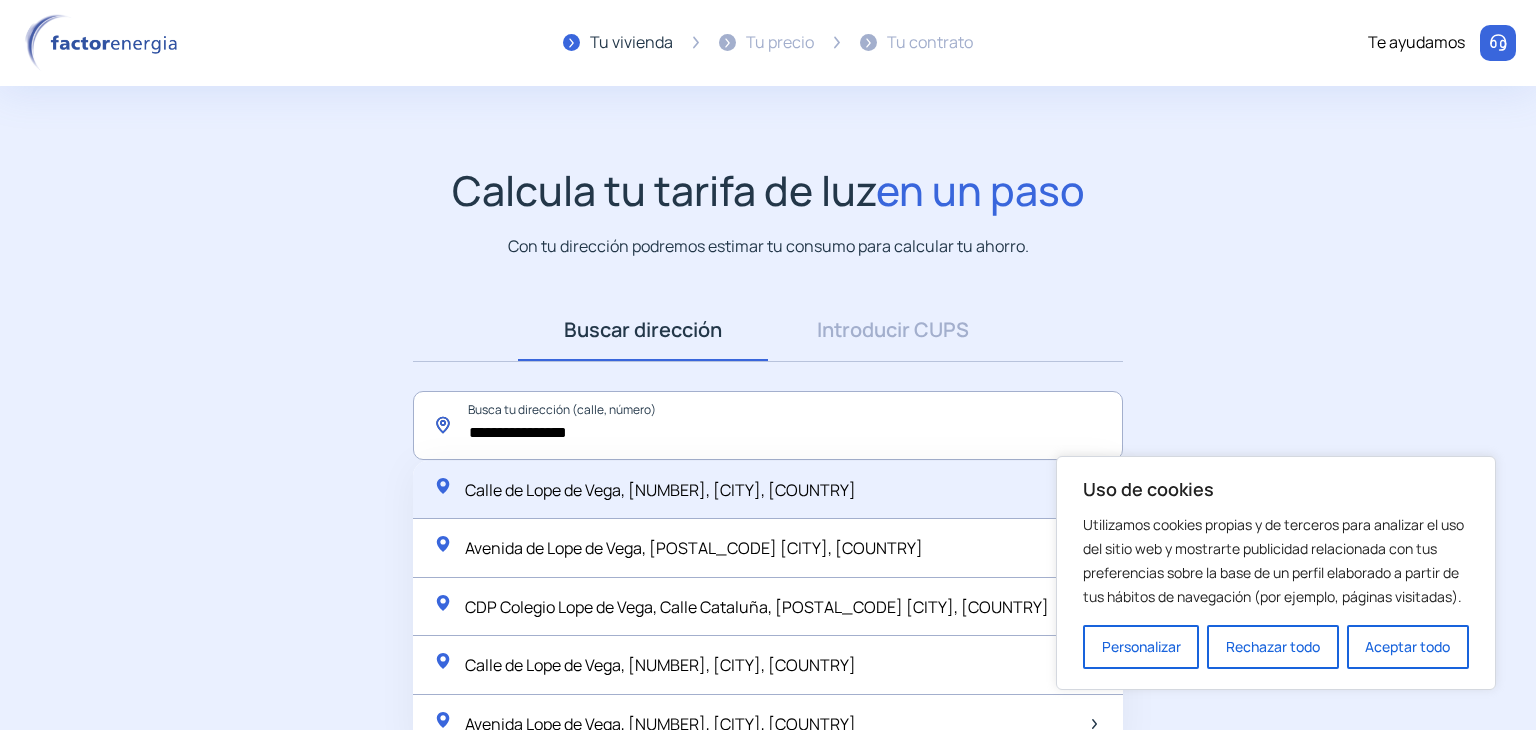 type on "**********" 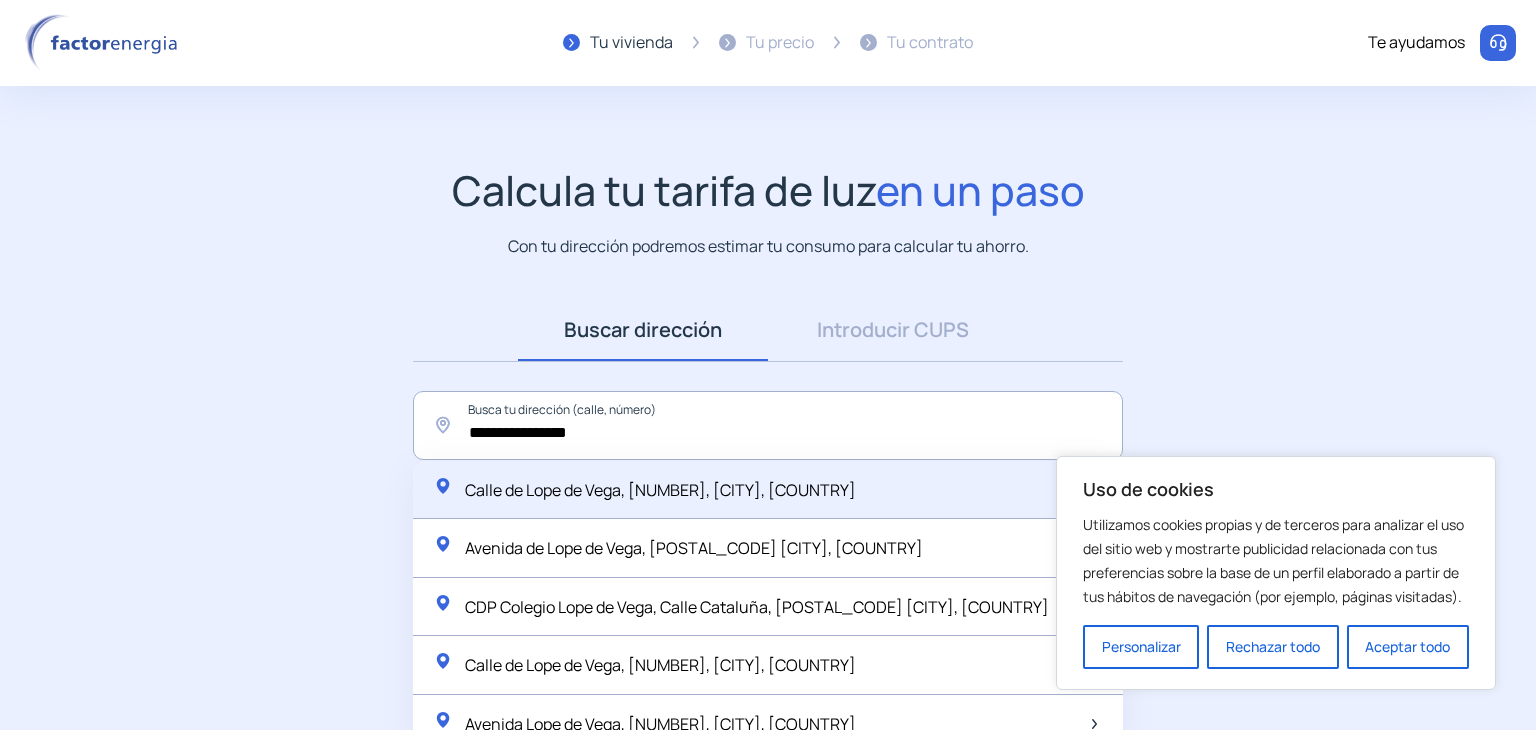 click on "Calle de Lope de Vega, [NUMBER], [CITY], [COUNTRY]" at bounding box center (660, 490) 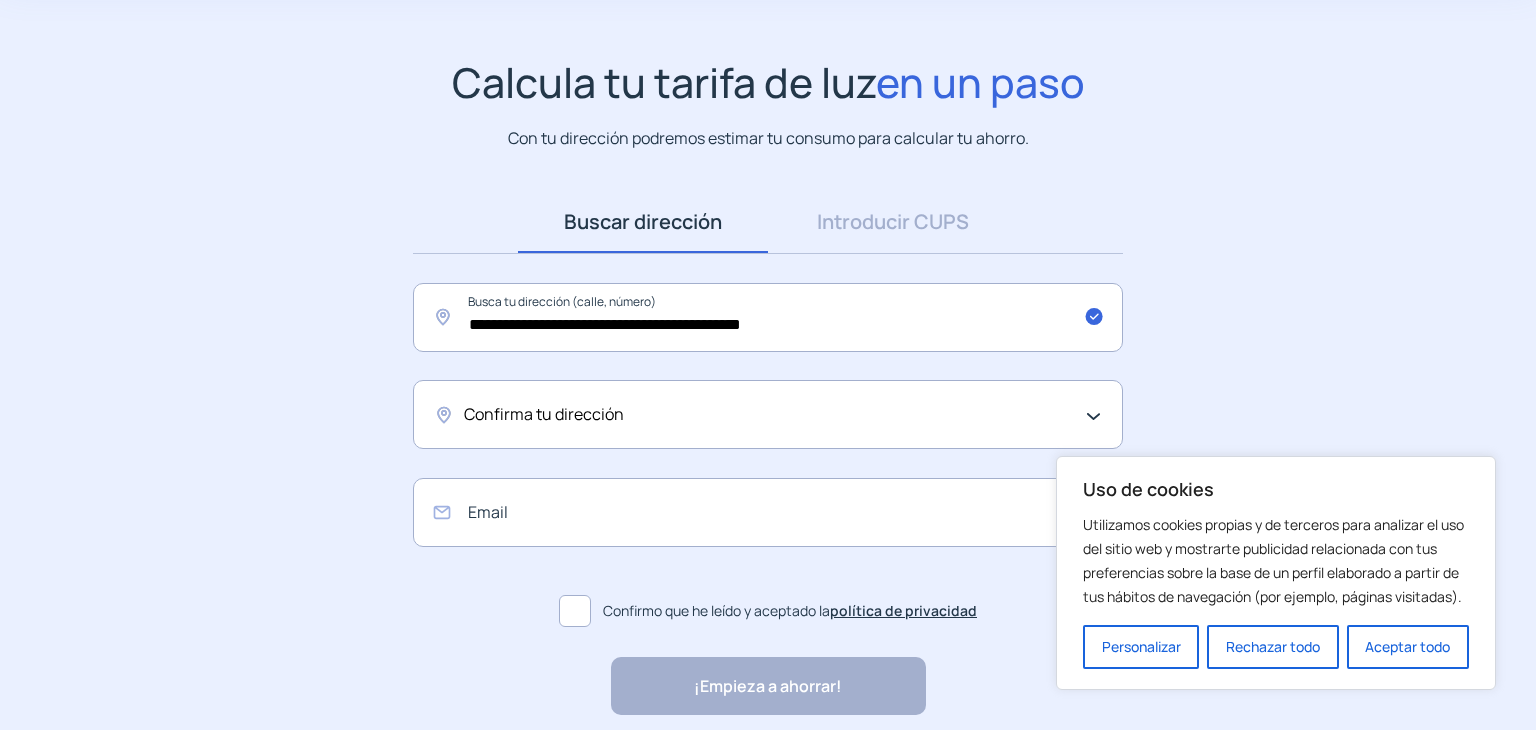 scroll, scrollTop: 193, scrollLeft: 0, axis: vertical 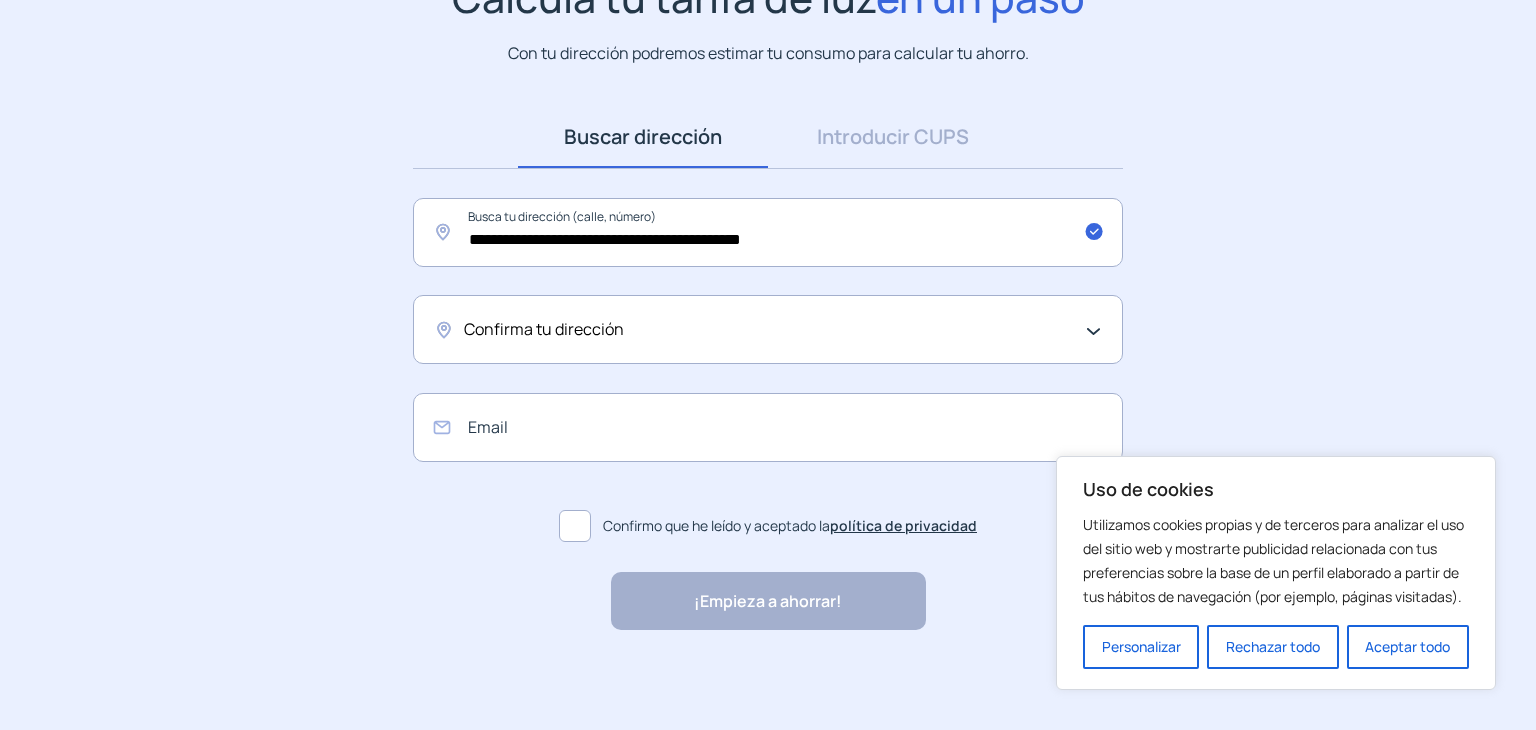 click on "Confirma tu dirección" at bounding box center [763, 330] 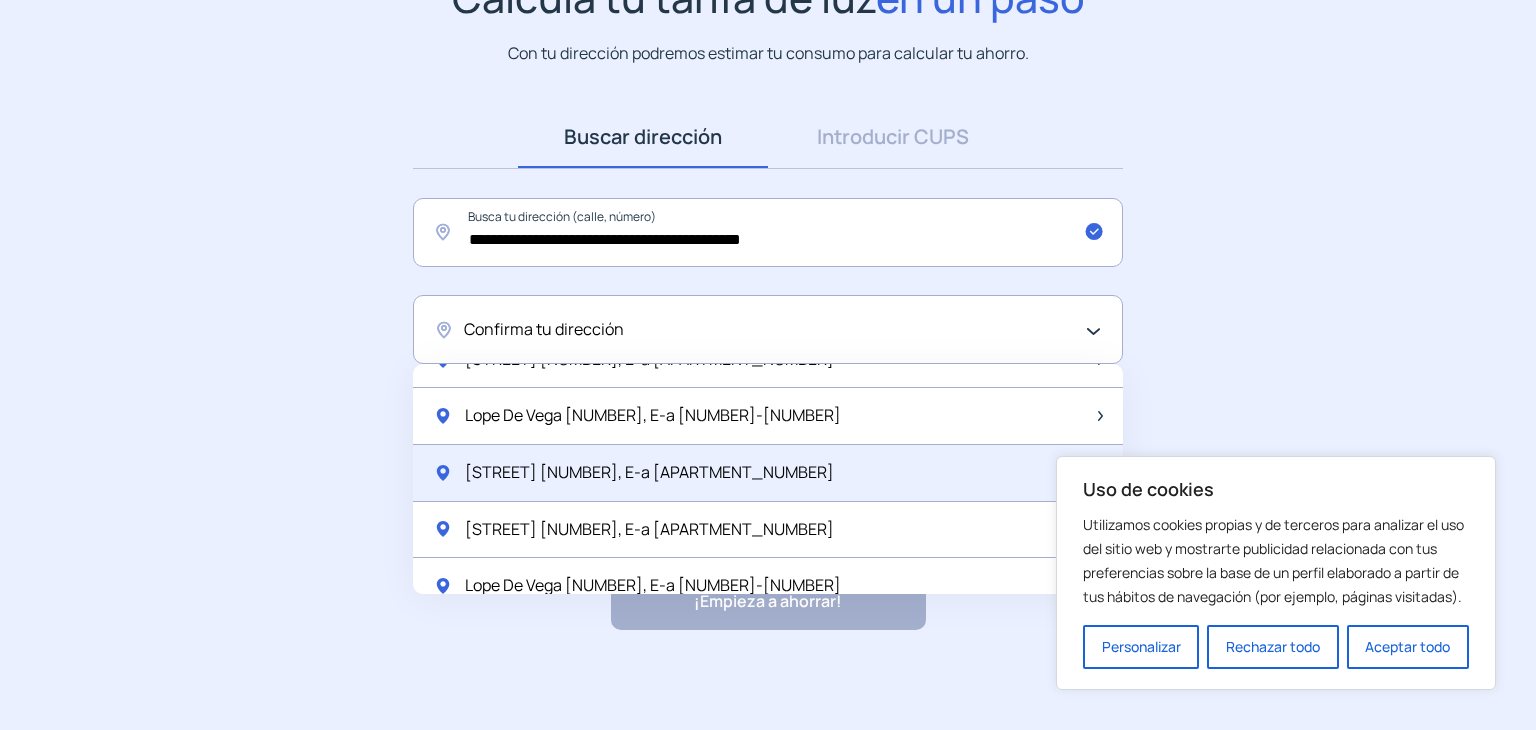 scroll, scrollTop: 543, scrollLeft: 0, axis: vertical 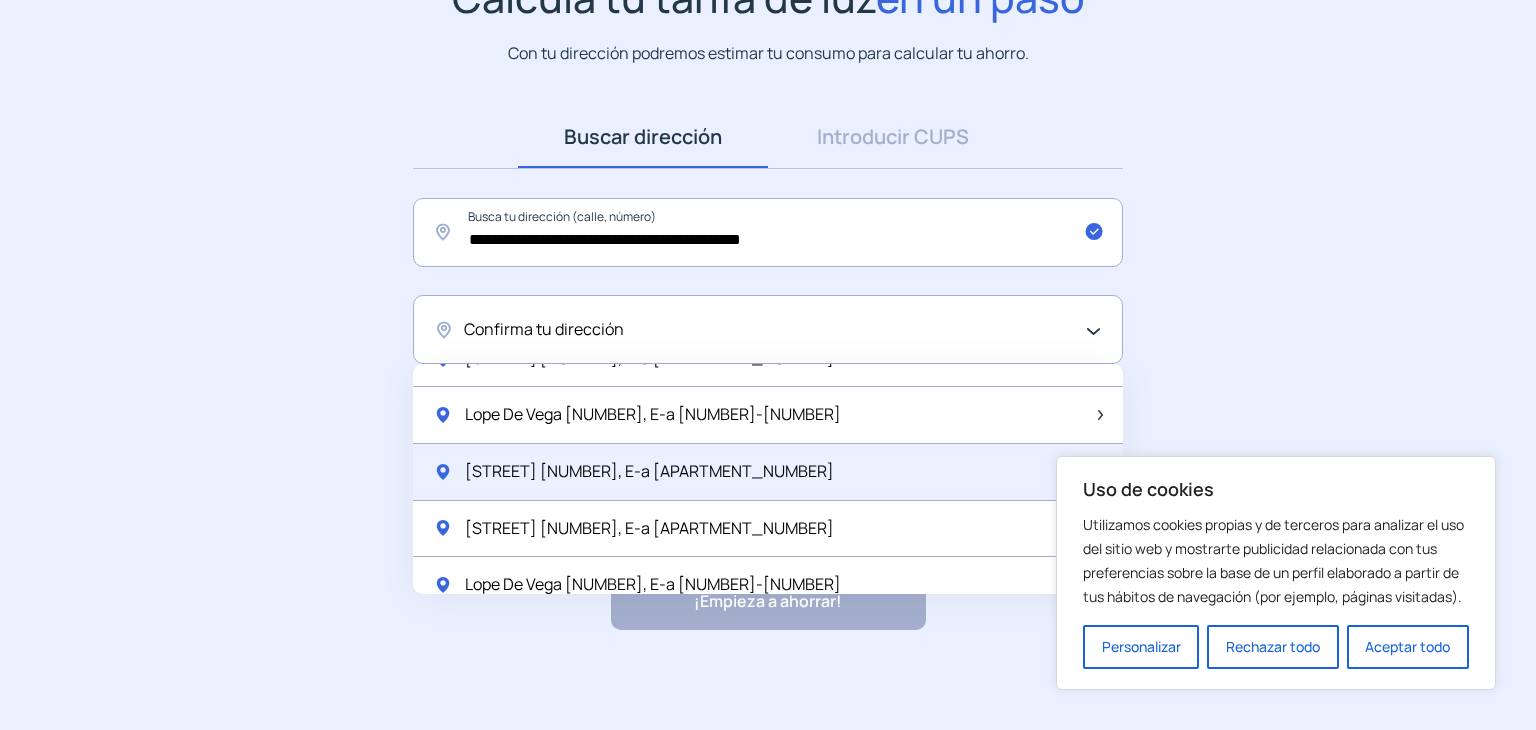 click on "Lope De Vega 290, E-a 3-3" at bounding box center (768, 472) 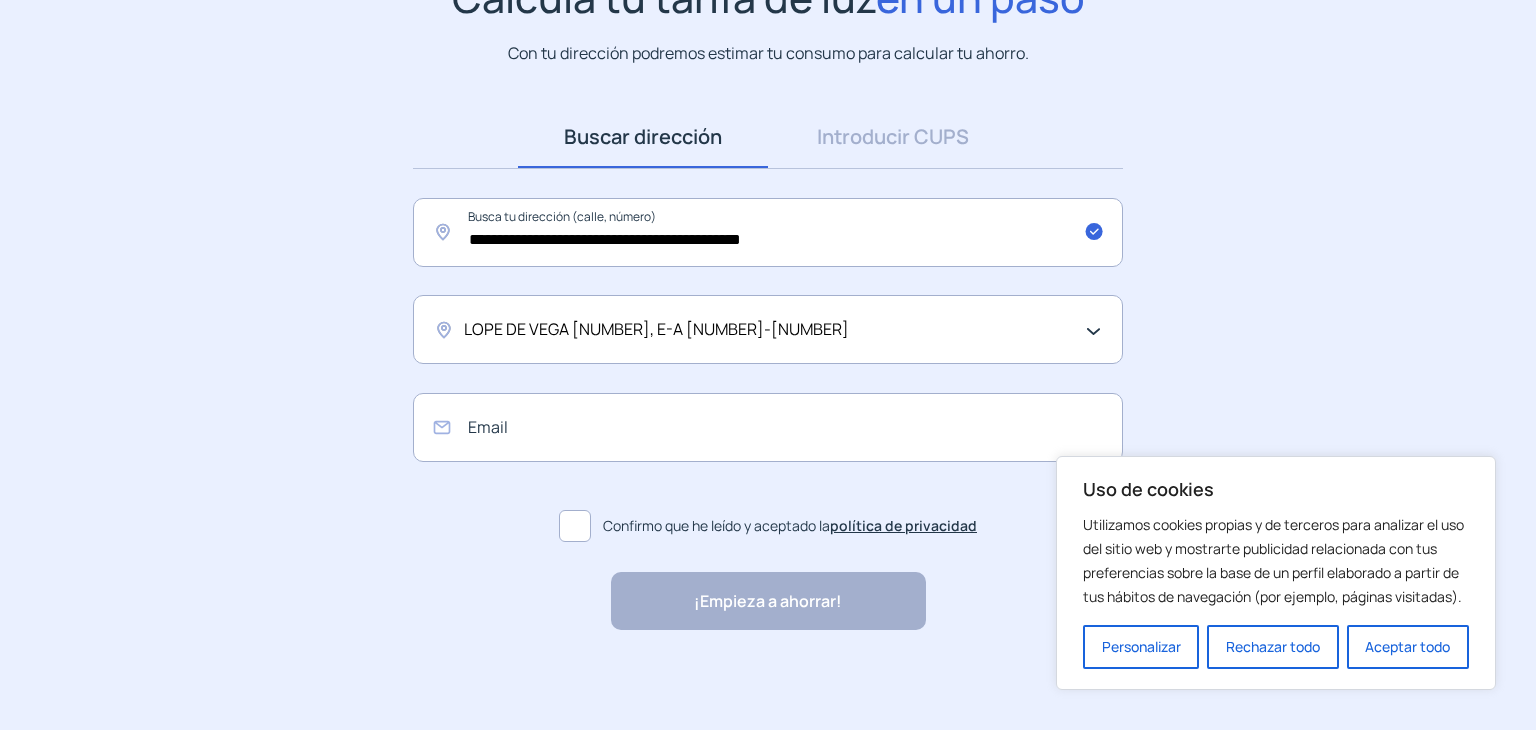 click at bounding box center [575, 526] 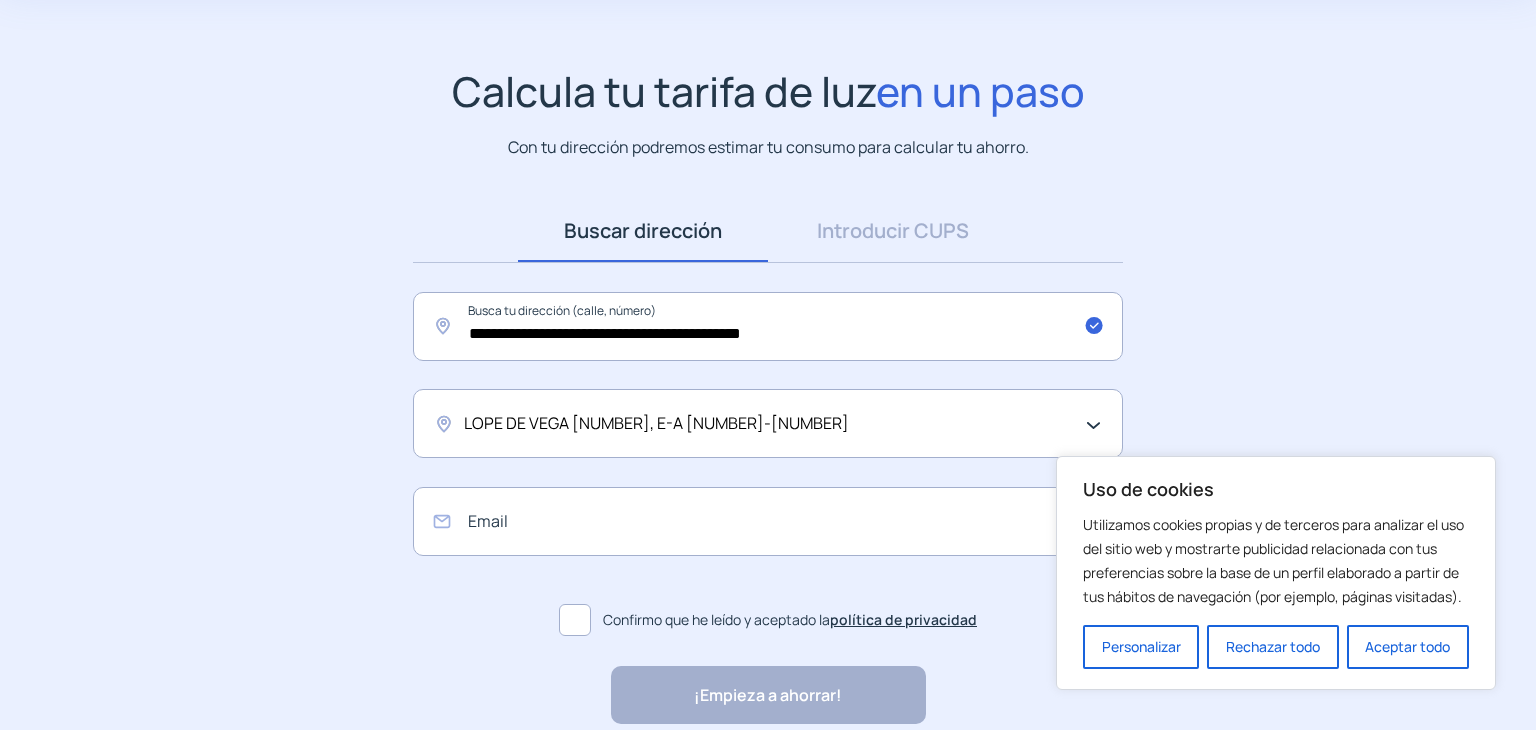 scroll, scrollTop: 193, scrollLeft: 0, axis: vertical 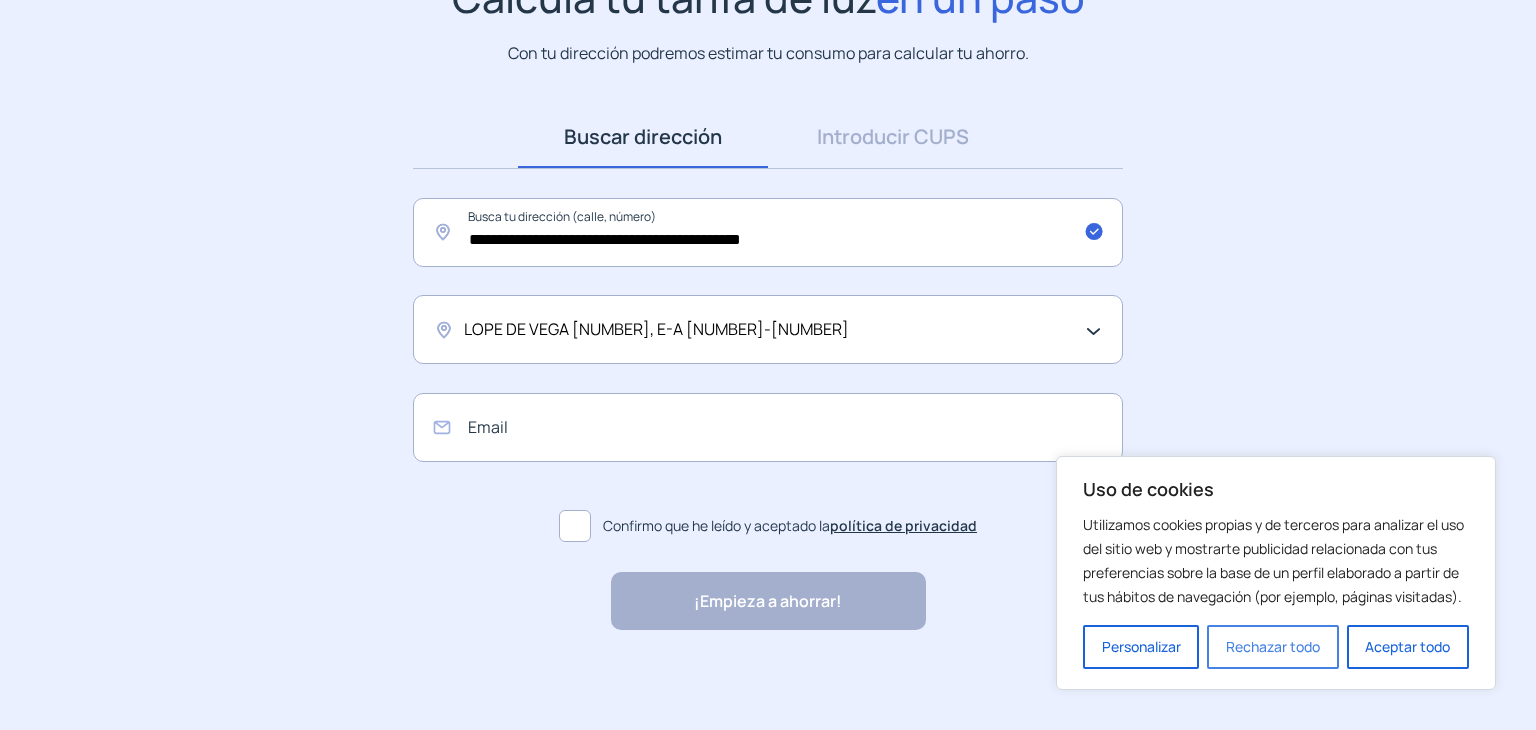 click on "Rechazar todo" at bounding box center (1272, 647) 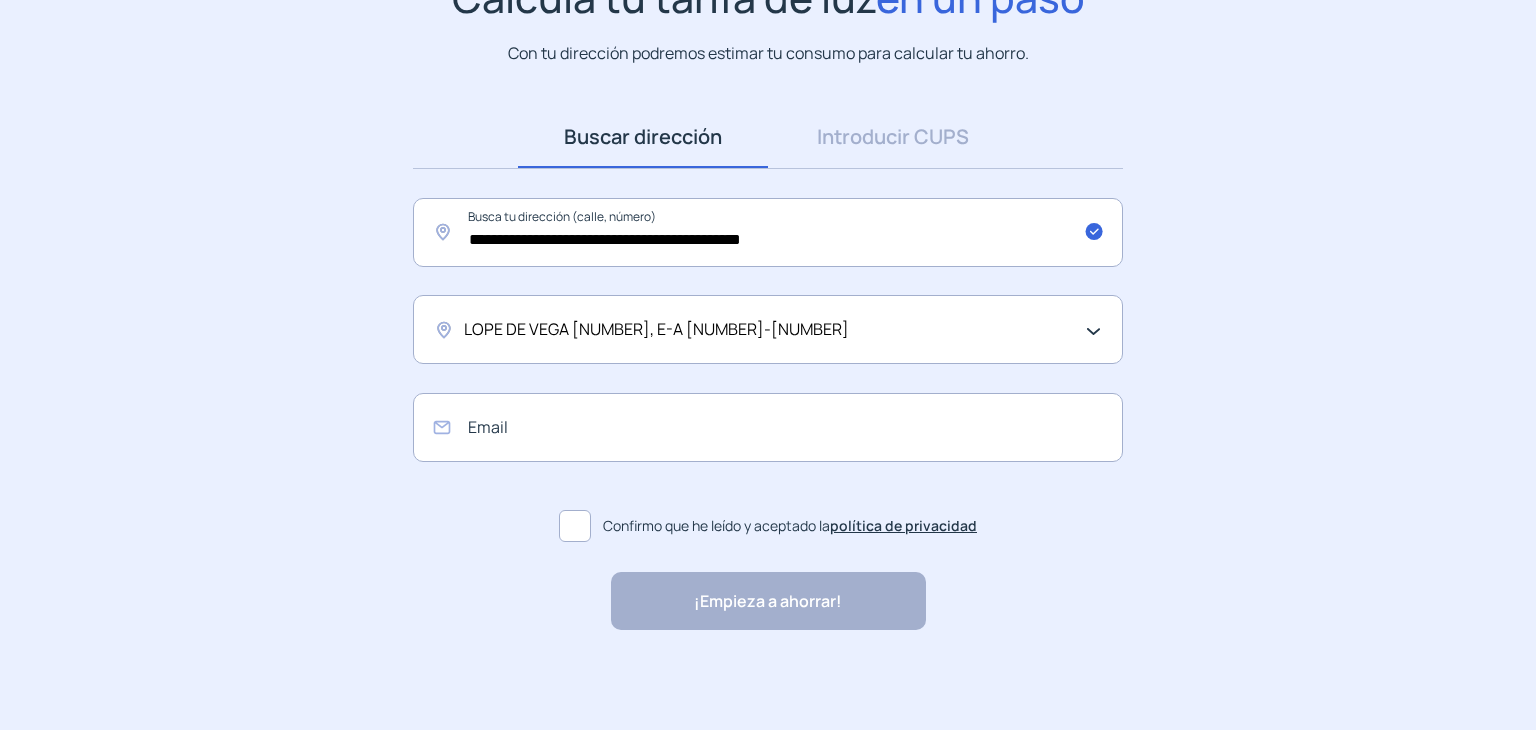 click on "¡Empieza a ahorrar! "Excelente servicio y atención al cliente" "Respeto por el cliente y variedad de tarifas" "Todo genial y muy rápido" "Rapidez y buen trato al cliente"" at bounding box center (768, 601) 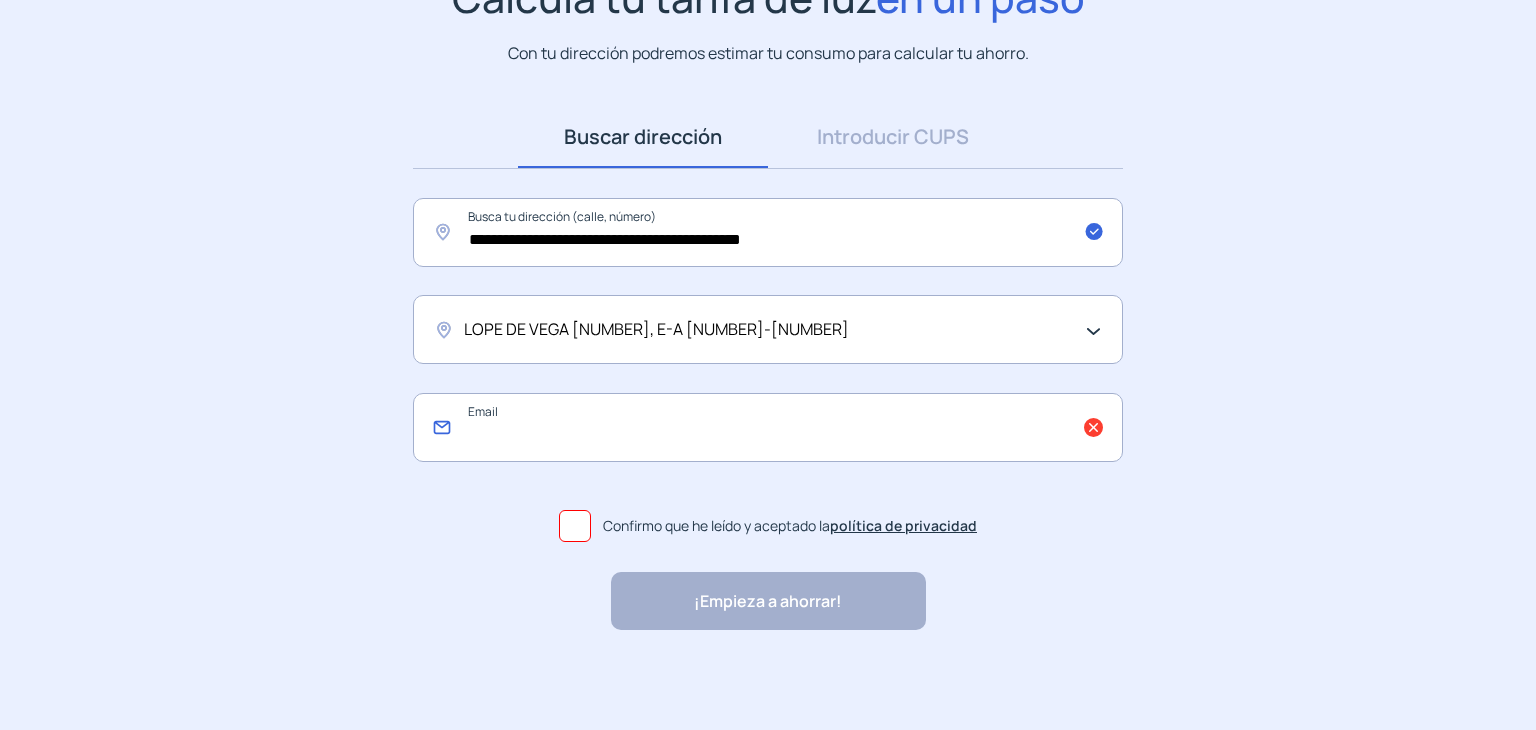 click at bounding box center (768, 427) 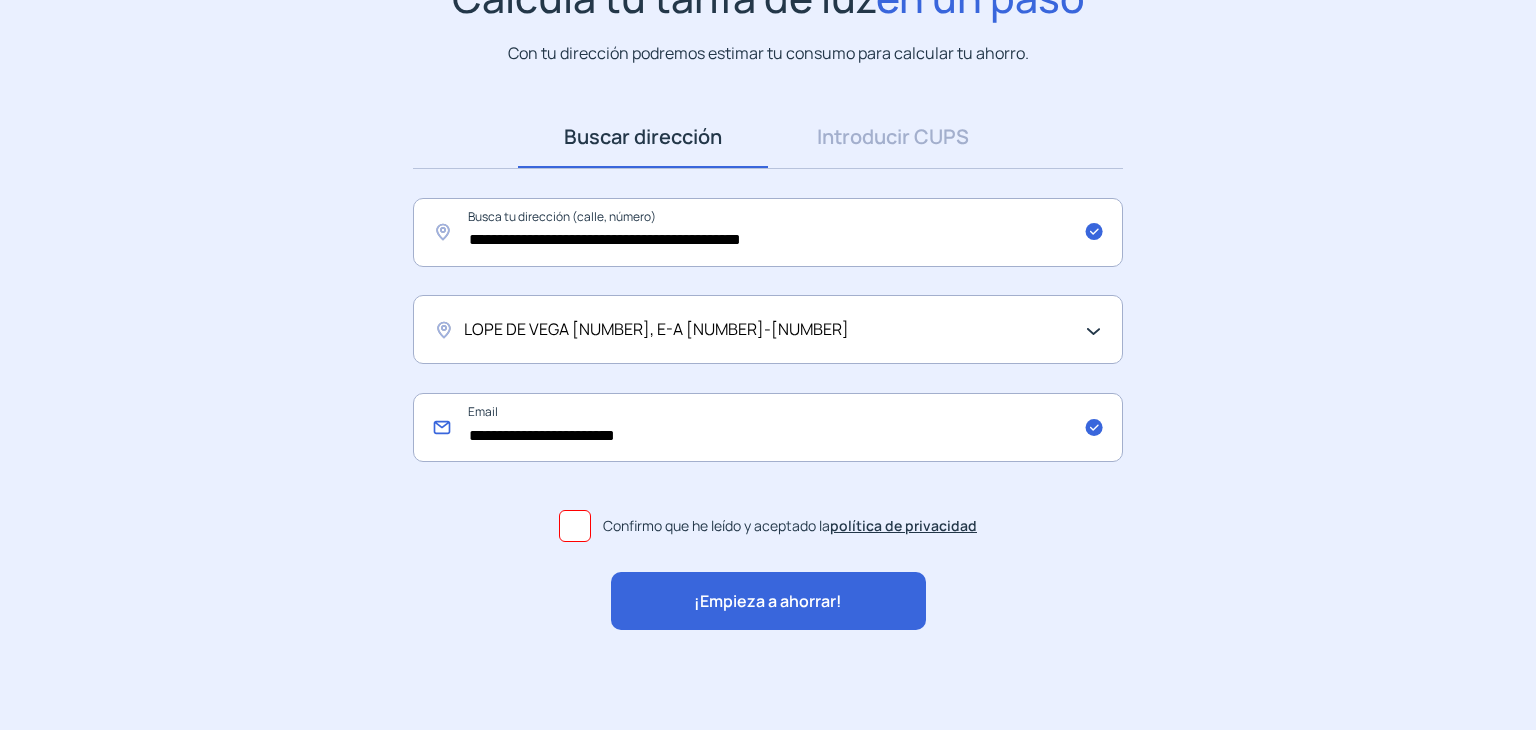 type on "**********" 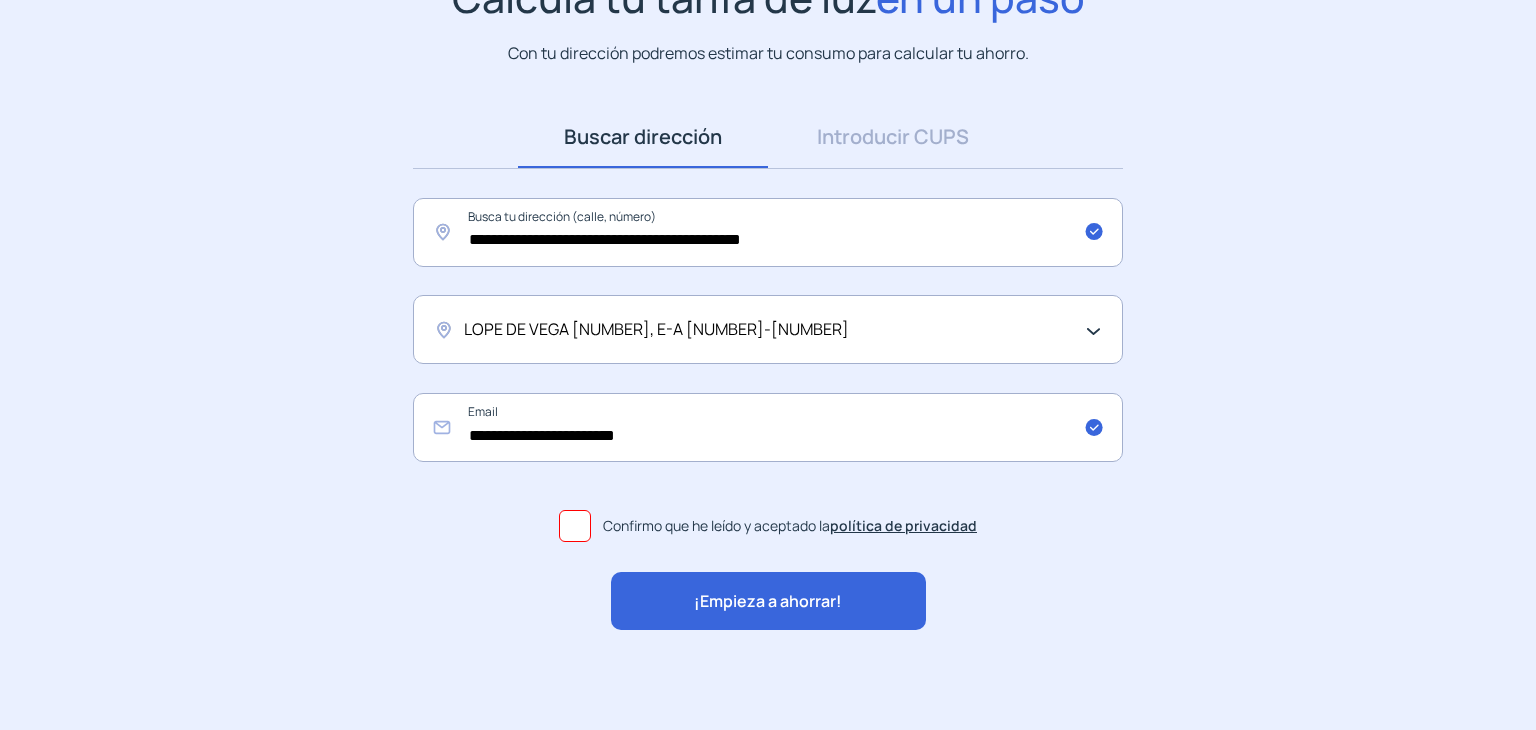 click on "¡Empieza a ahorrar!" at bounding box center (768, 601) 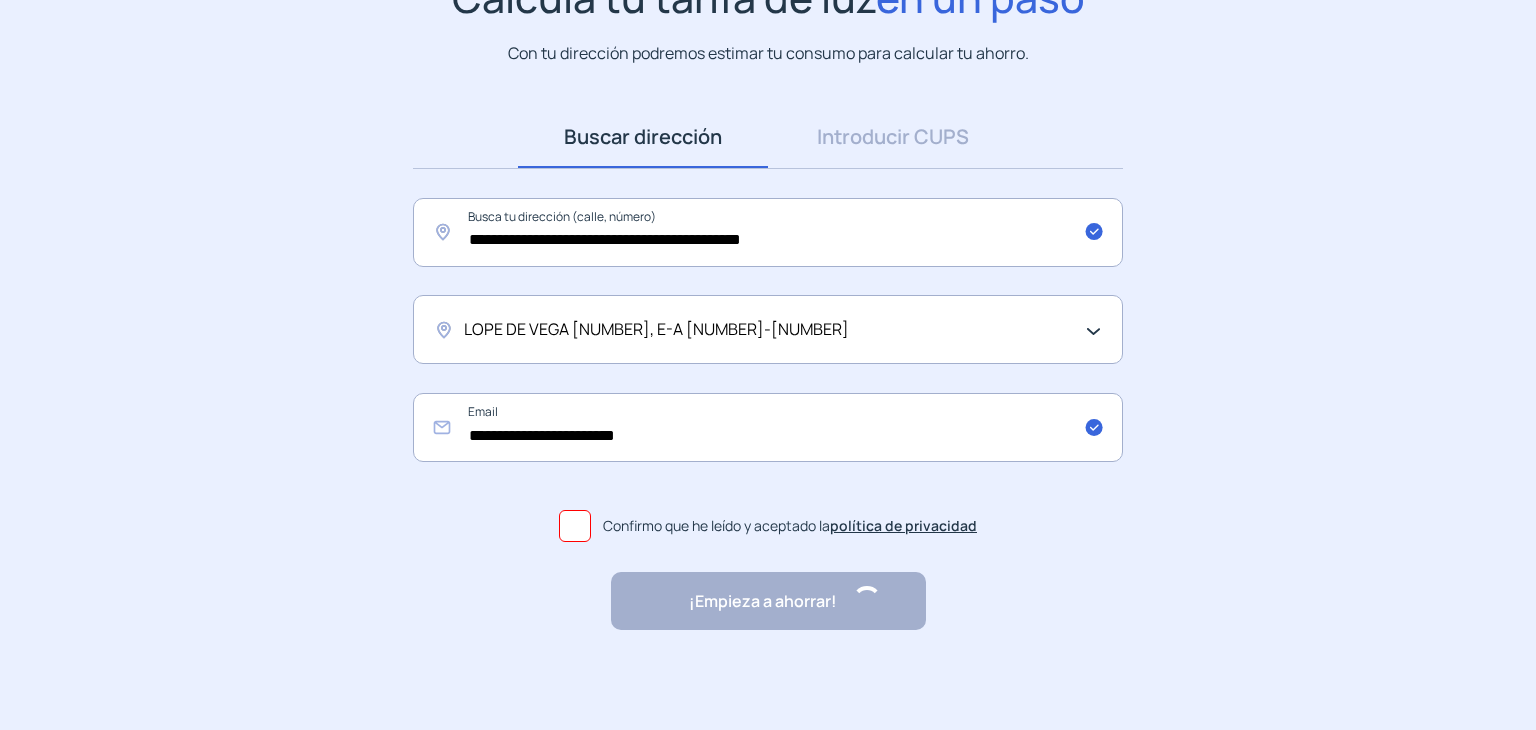 click on "¡Empieza a ahorrar! "Excelente servicio y atención al cliente" "Respeto por el cliente y variedad de tarifas" "Todo genial y muy rápido" "Rapidez y buen trato al cliente"" at bounding box center [768, 601] 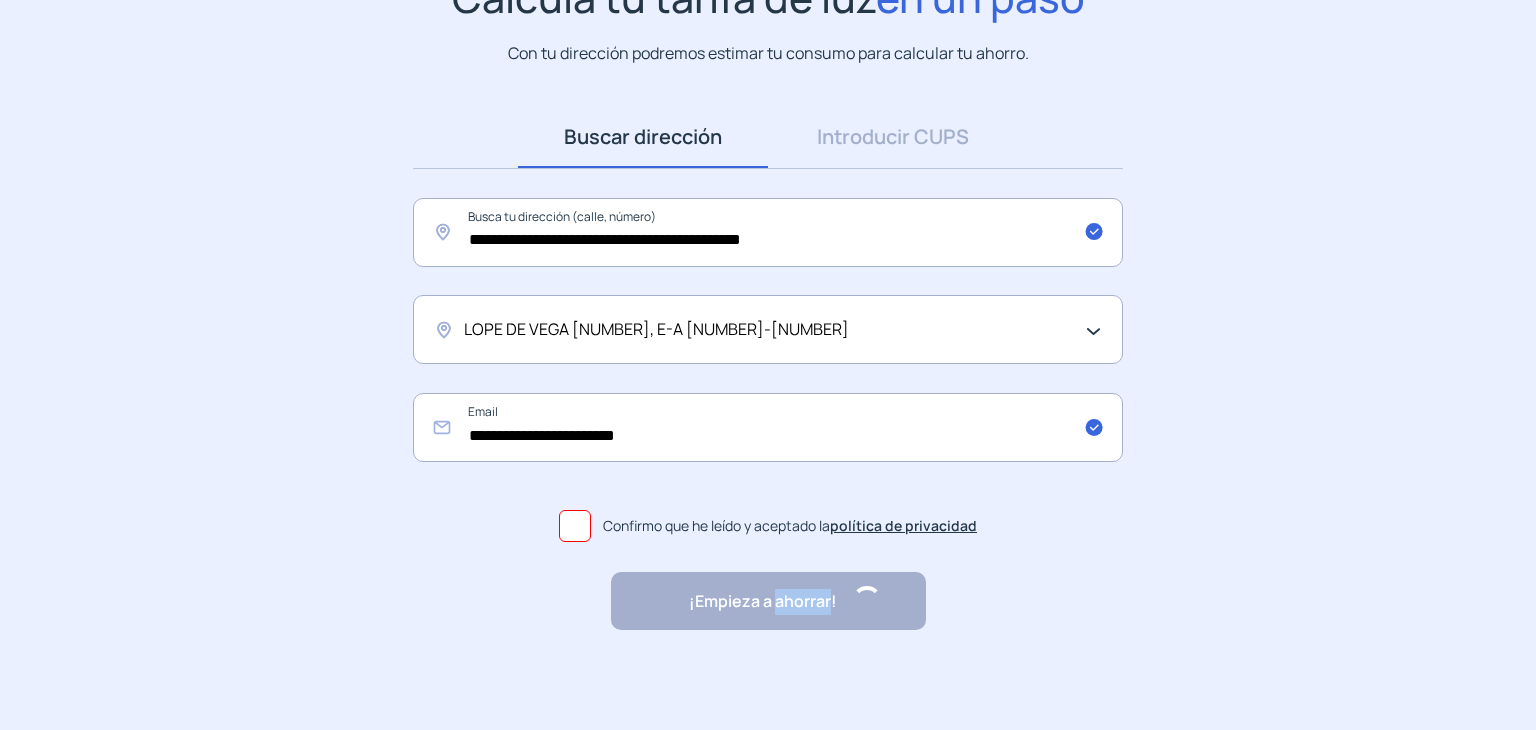 click on "¡Empieza a ahorrar! "Excelente servicio y atención al cliente" "Respeto por el cliente y variedad de tarifas" "Todo genial y muy rápido" "Rapidez y buen trato al cliente"" at bounding box center (768, 601) 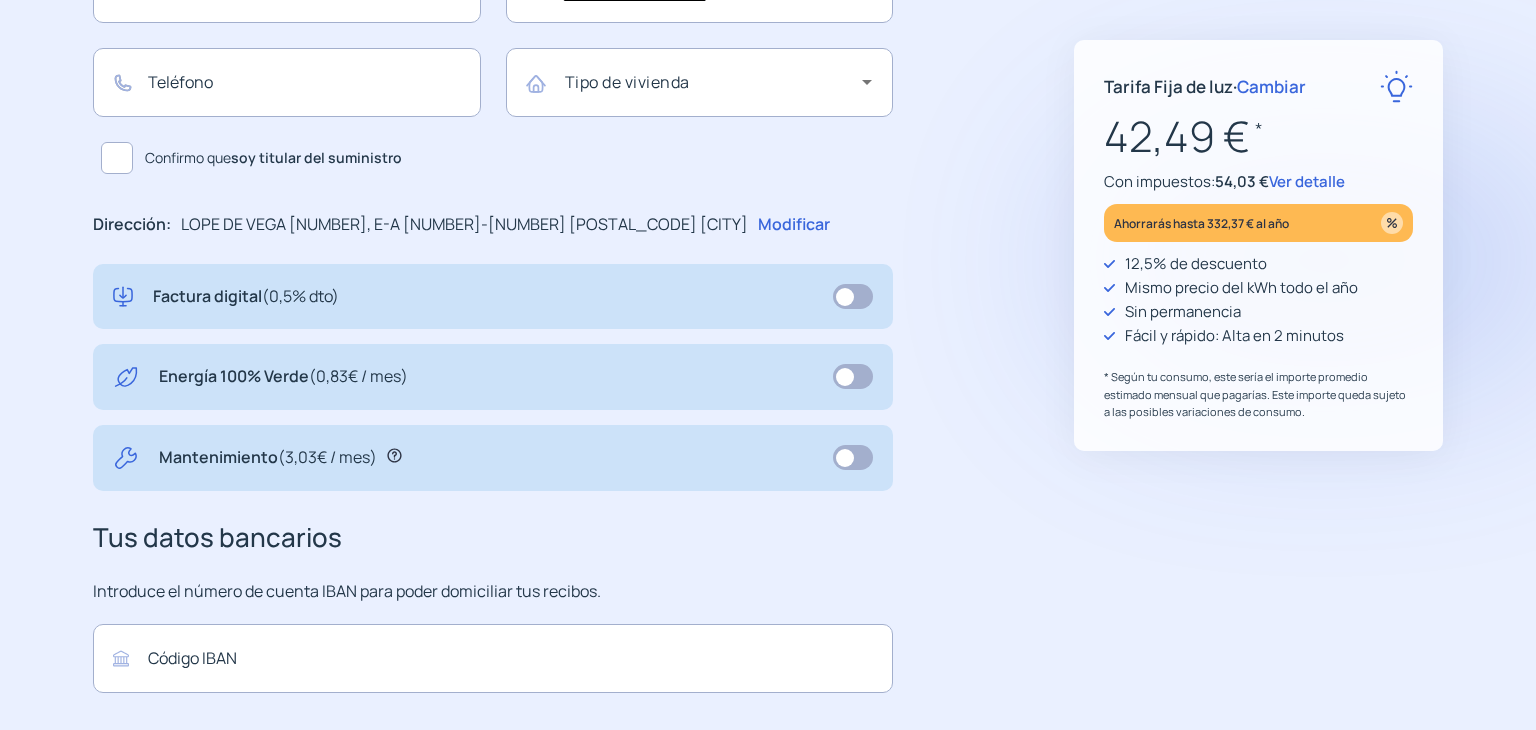scroll, scrollTop: 488, scrollLeft: 0, axis: vertical 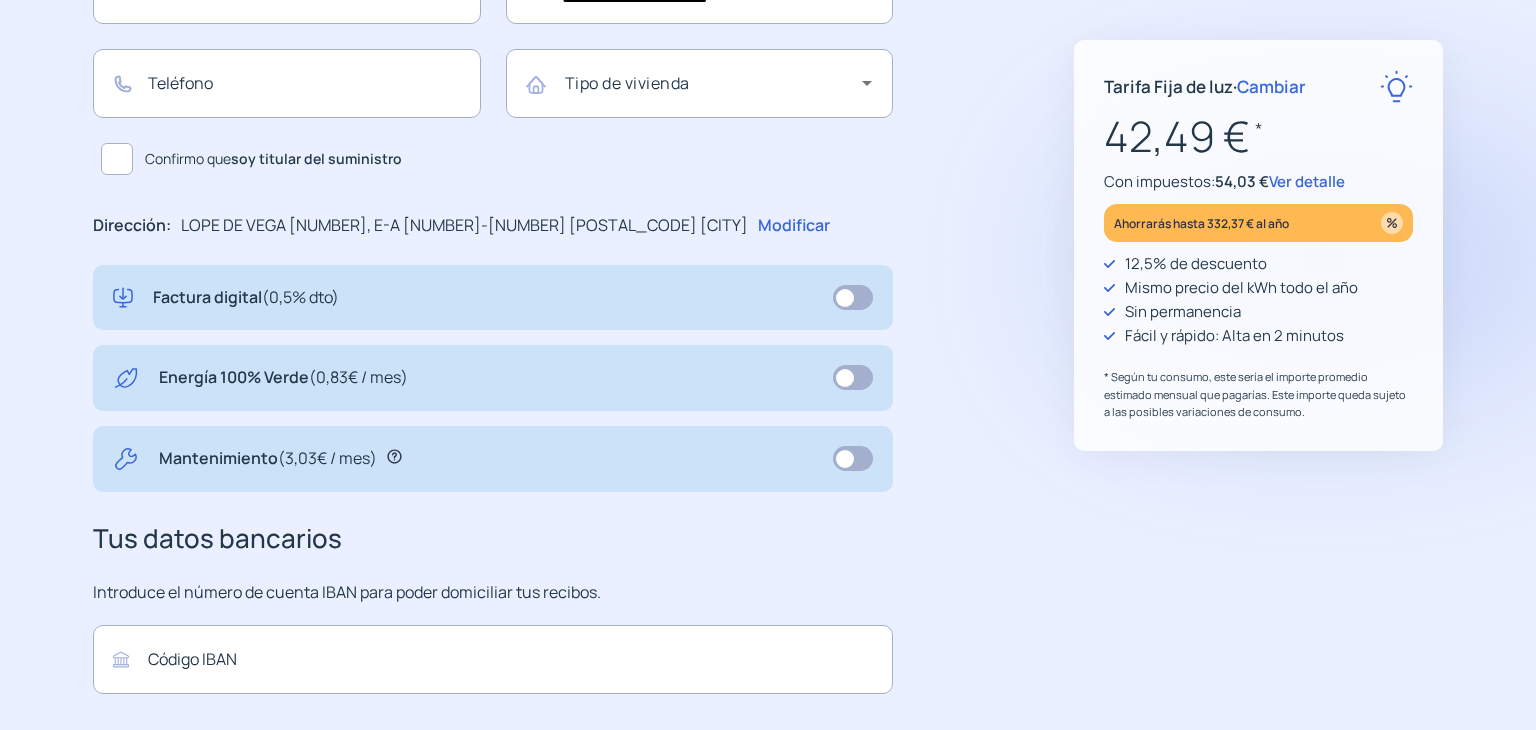 click on "Ver detalle" at bounding box center (1307, 181) 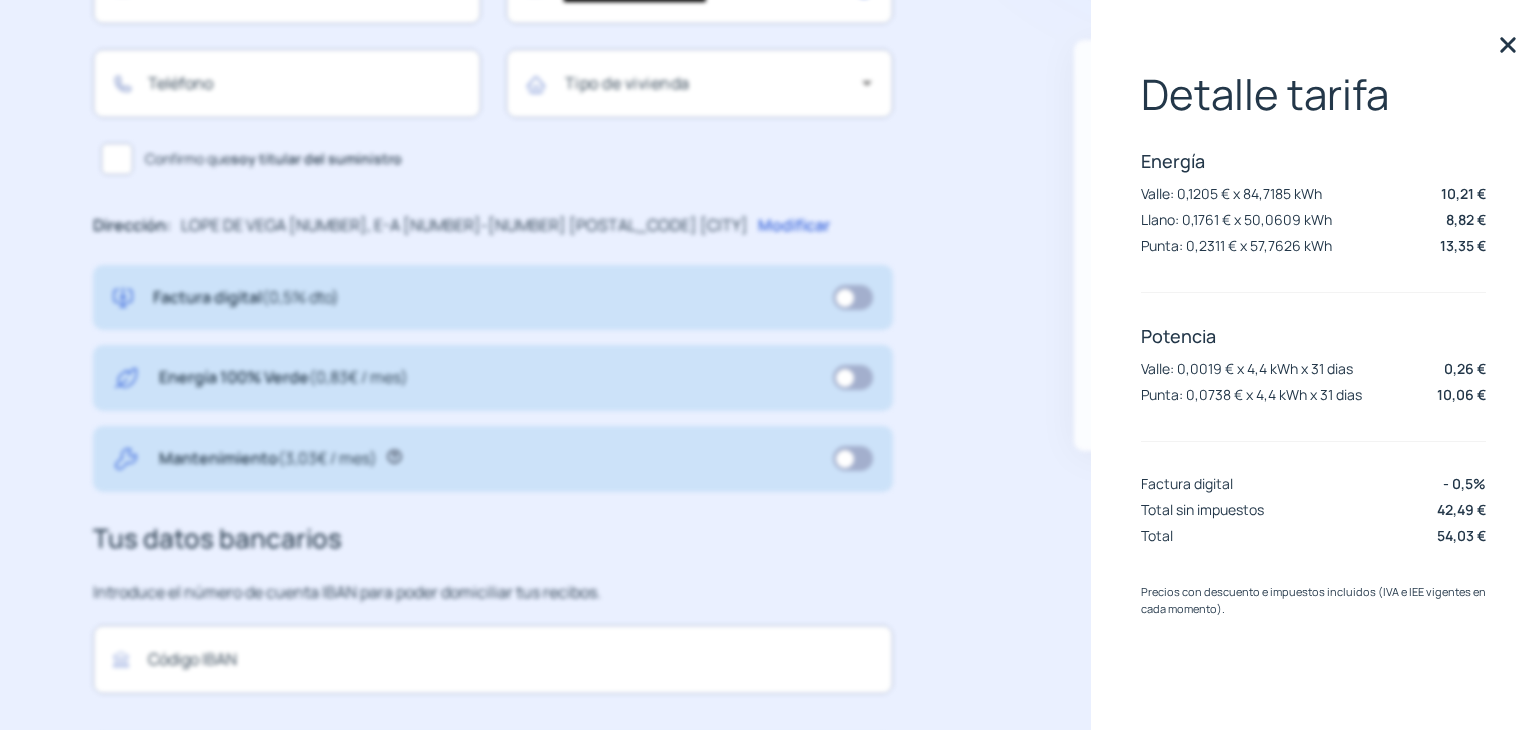 click at bounding box center (1508, 45) 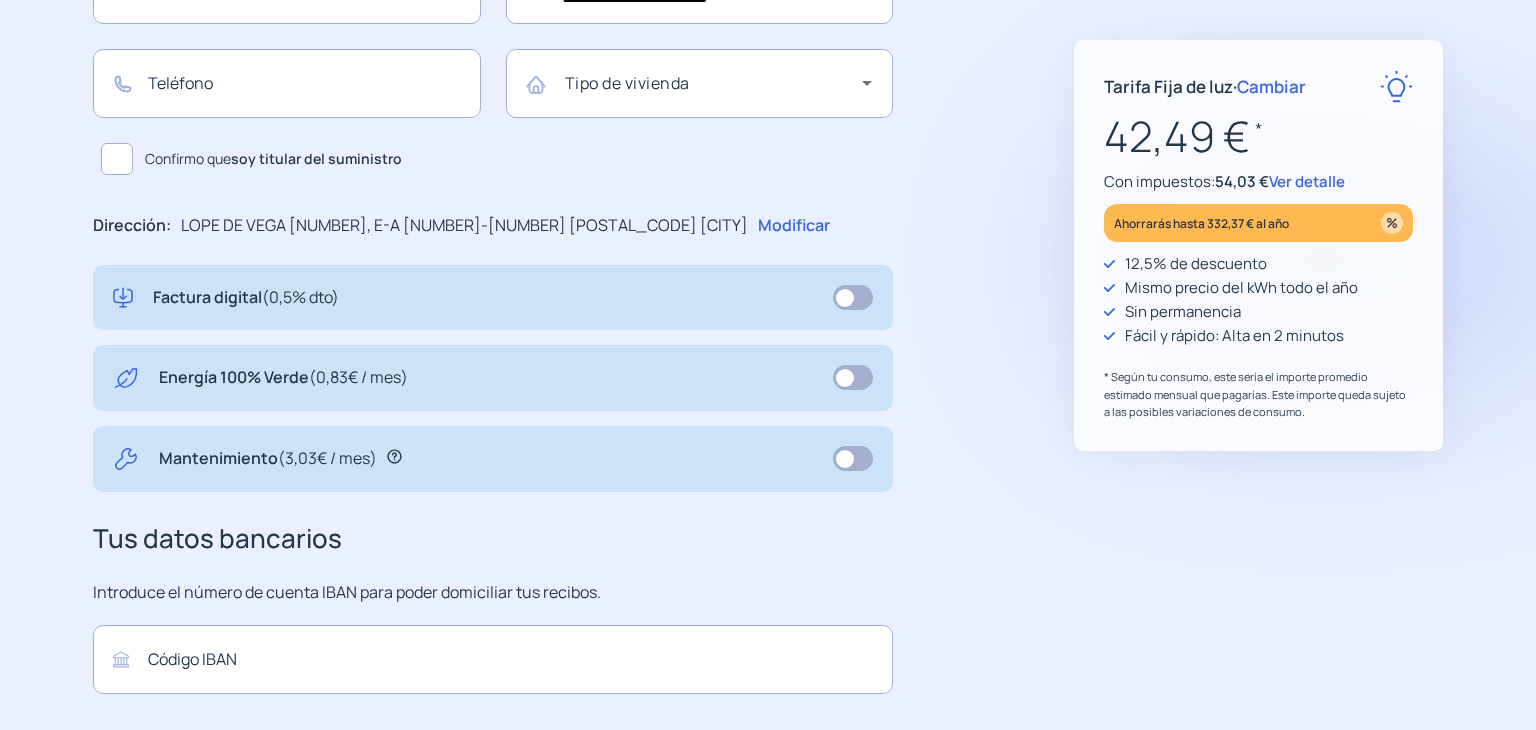 click on "Cambiar" at bounding box center [1271, 86] 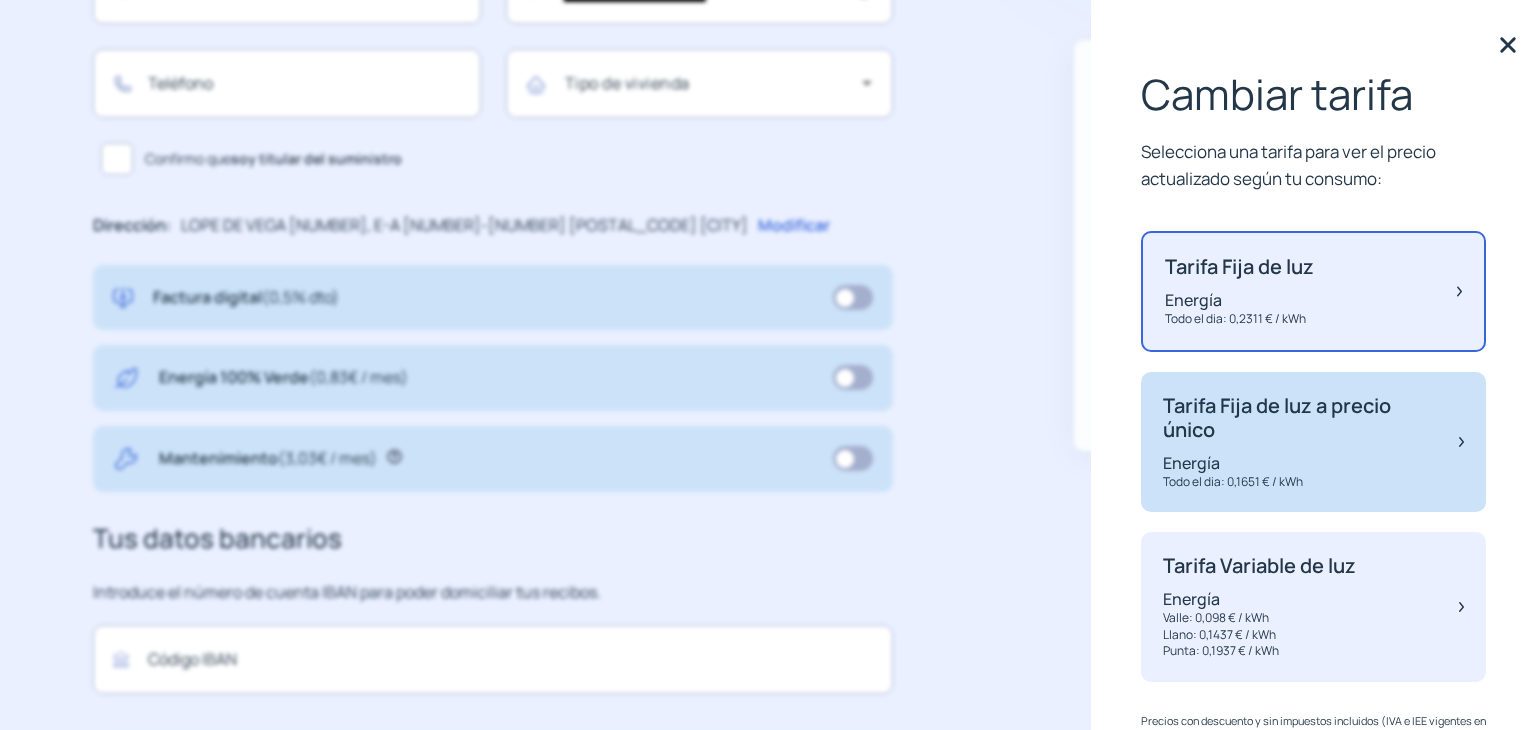 scroll, scrollTop: 64, scrollLeft: 0, axis: vertical 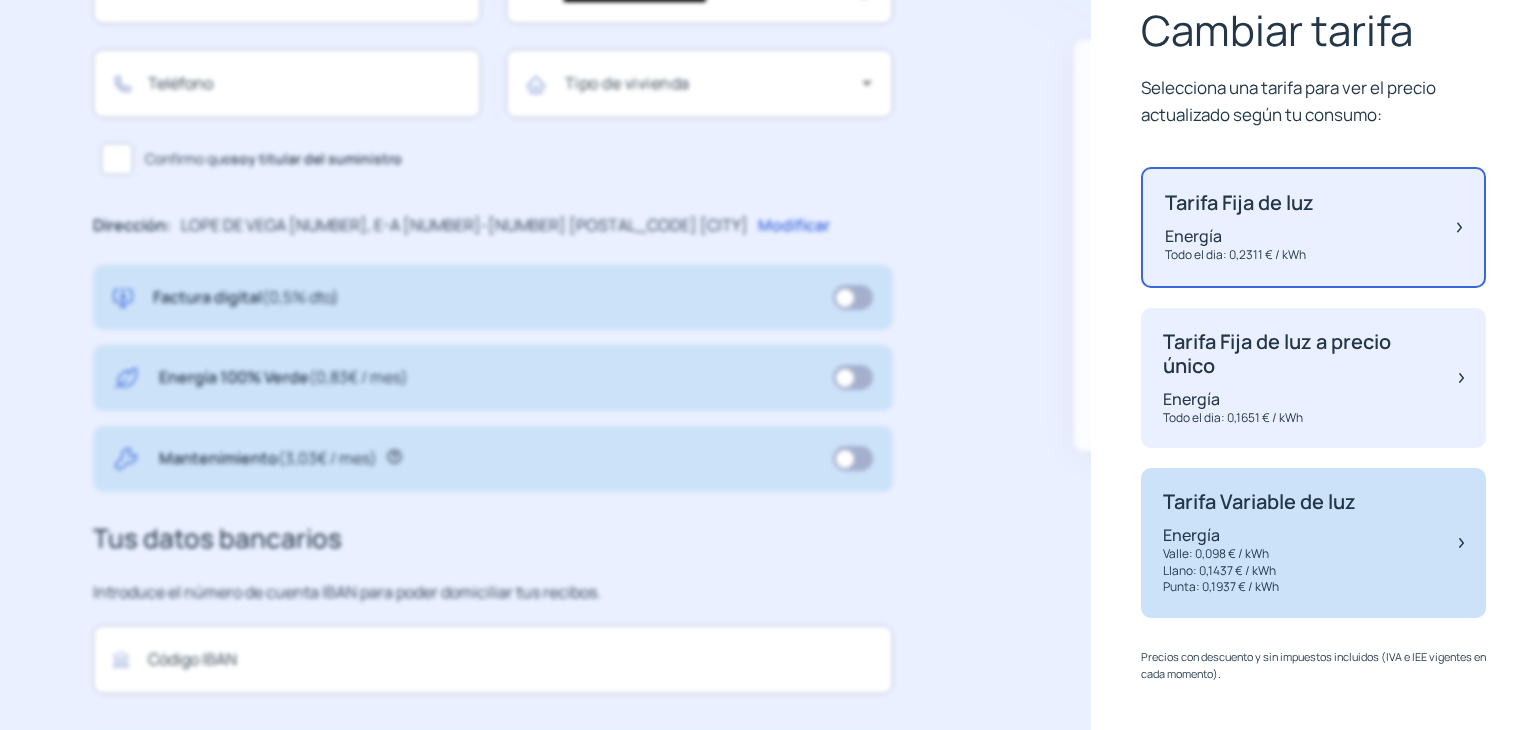 drag, startPoint x: 1360, startPoint y: 541, endPoint x: 1384, endPoint y: 540, distance: 24.020824 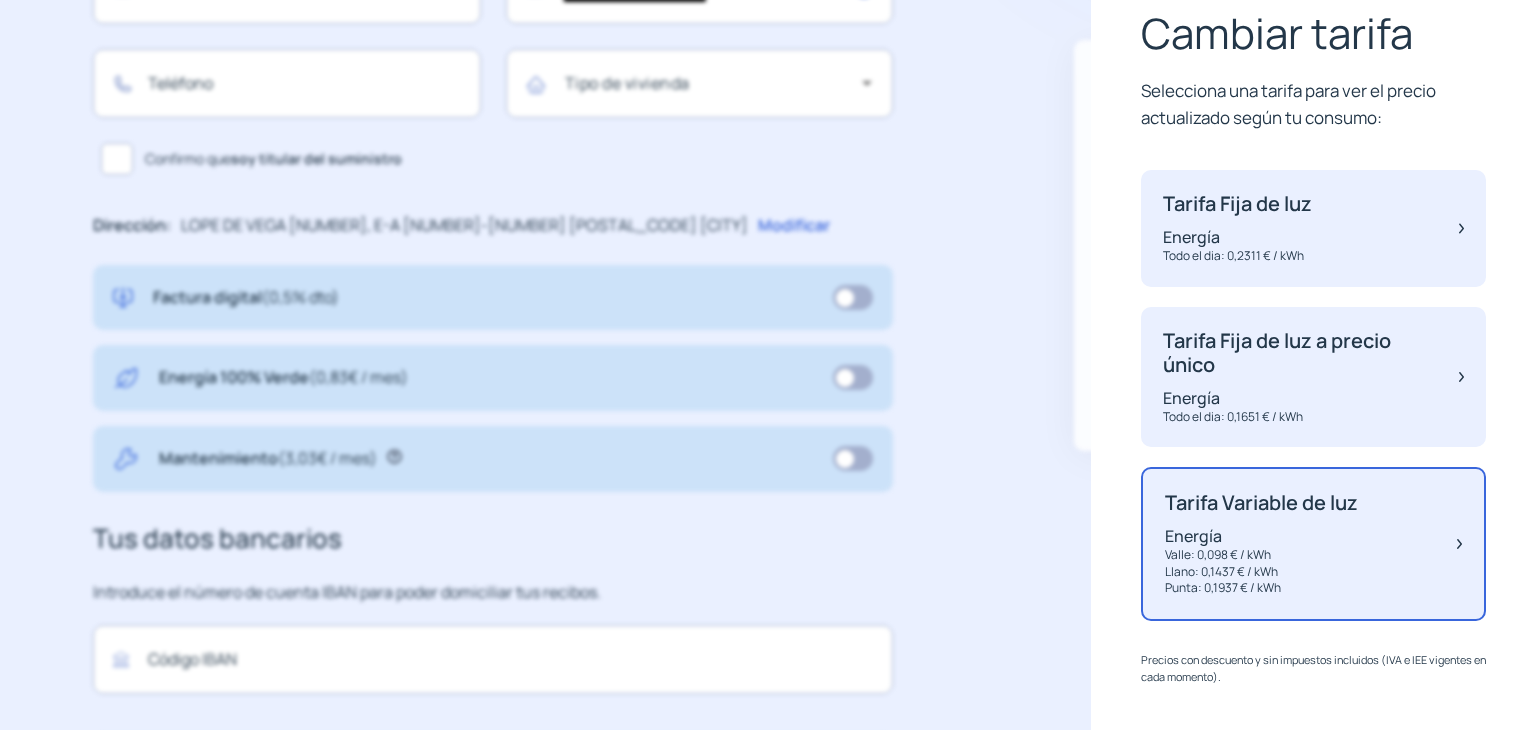 click on "Tarifa Variable de luz Energía Valle: 0,098 € / kWh Llano: 0,1437 € / kWh Punta: 0,1937 € / kWh" at bounding box center (1313, 544) 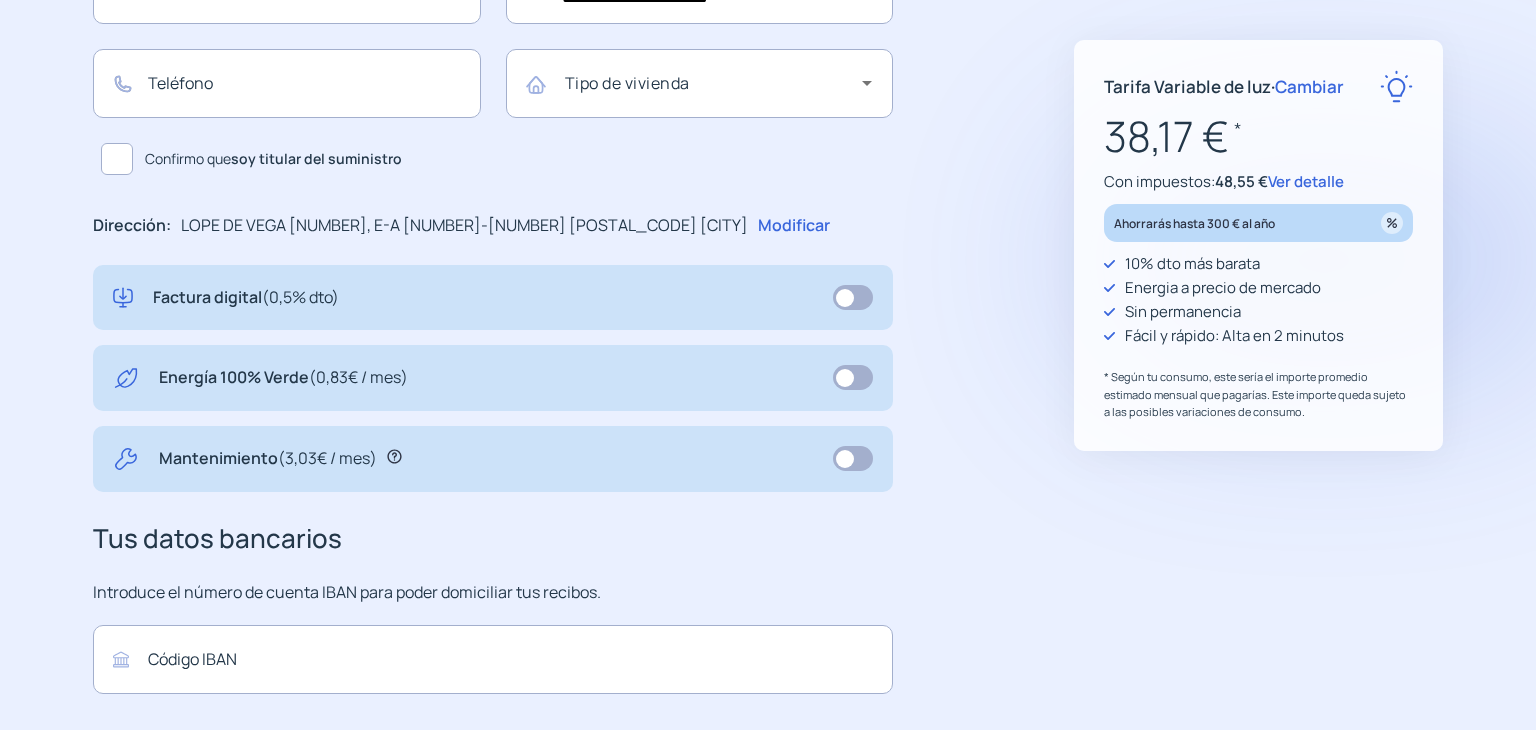 click on "Cambiar" at bounding box center (1309, 86) 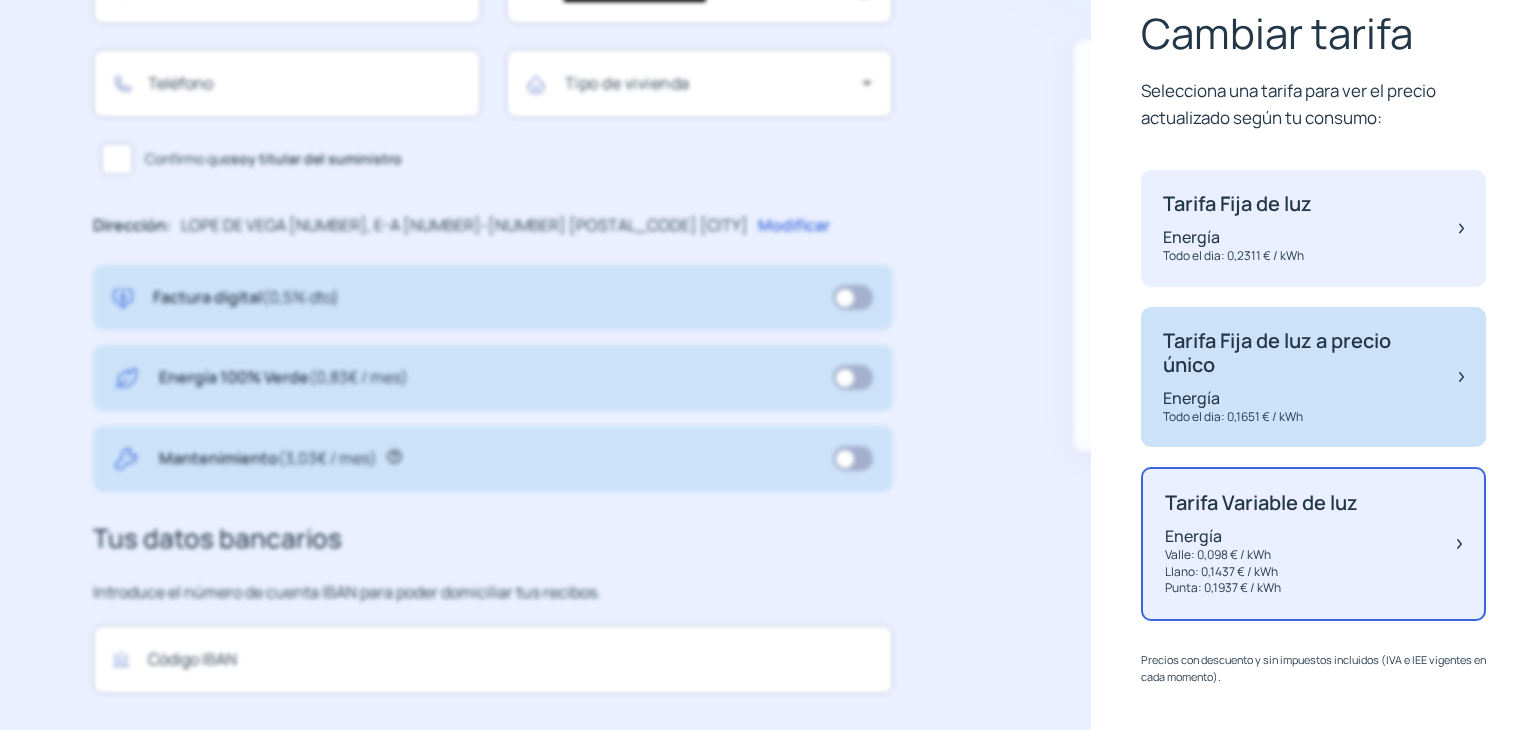 click on "Tarifa Fija de luz a precio único Energía Todo el dia: 0,1651 € / kWh" at bounding box center (1237, 228) 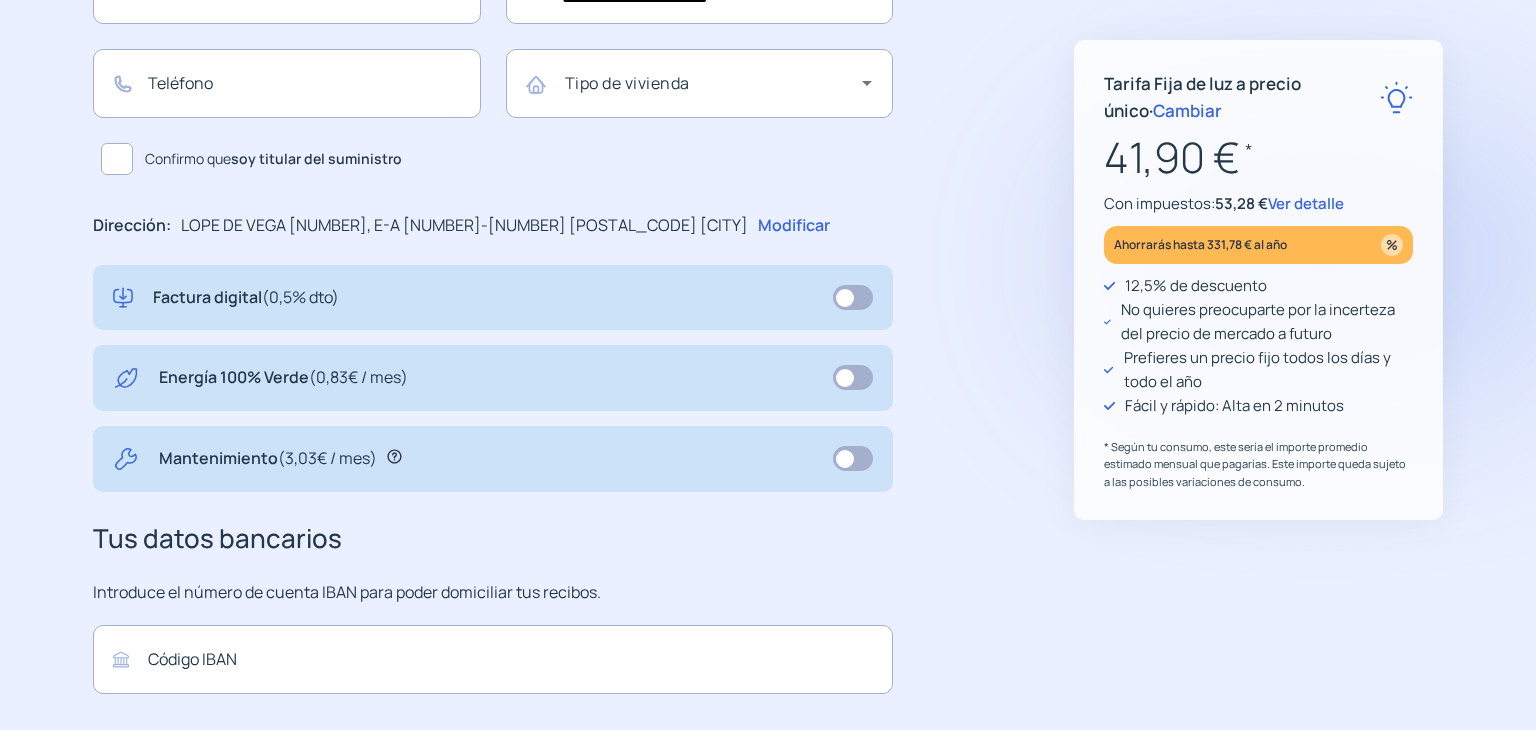 click on "Ver detalle" at bounding box center (1306, 203) 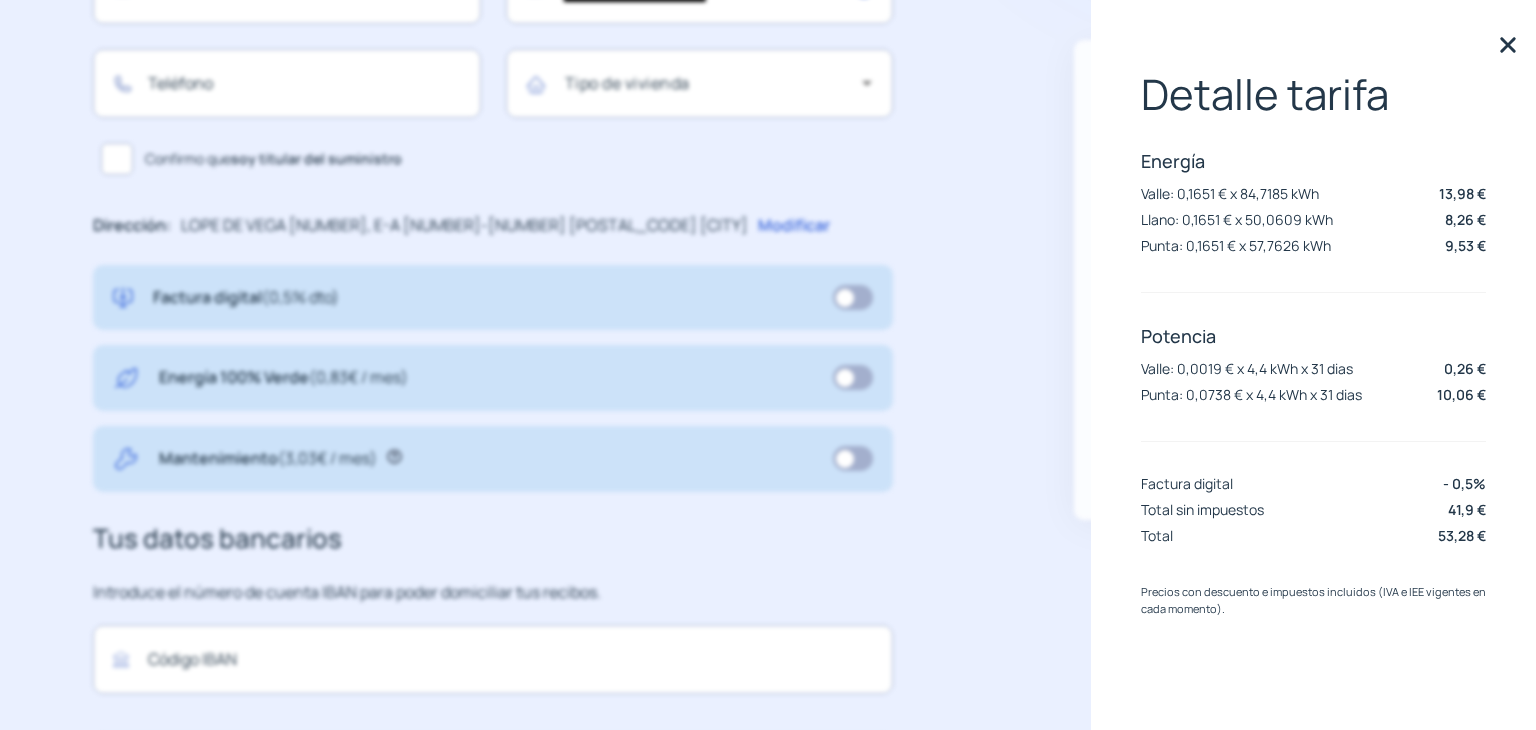 click at bounding box center (1508, 45) 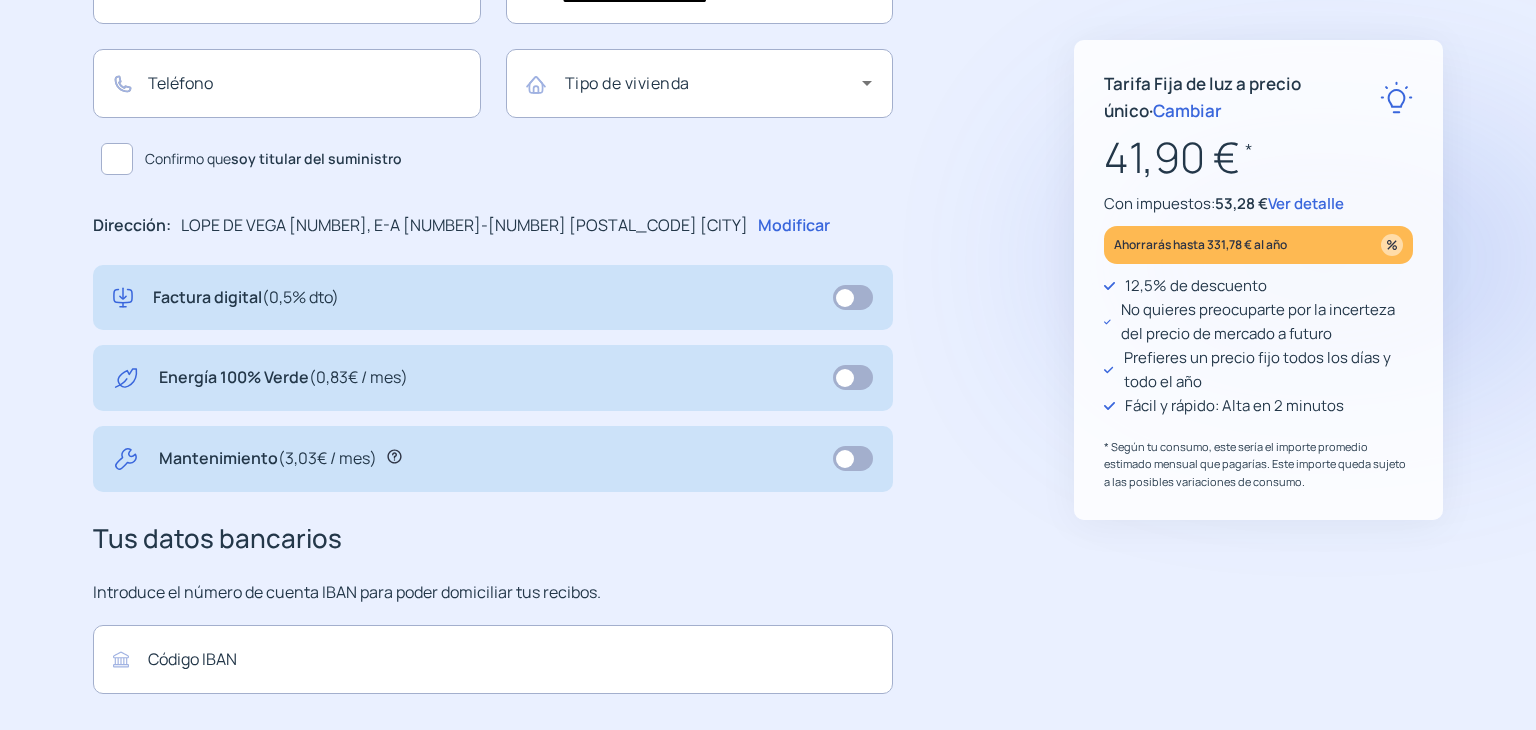 click on "Cambiar" at bounding box center (1187, 110) 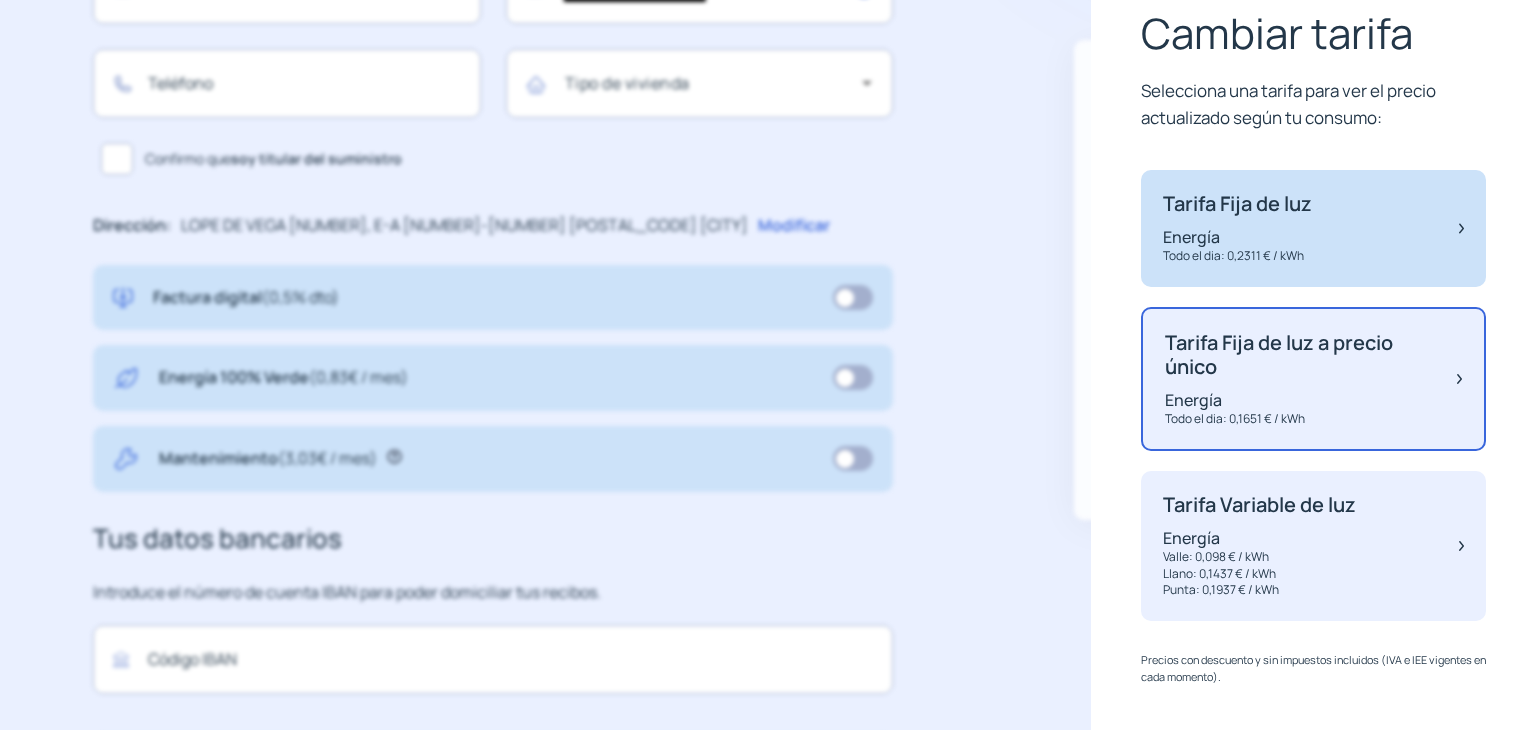 click on "Todo el dia: 0,2311 € / kWh" at bounding box center [1237, 256] 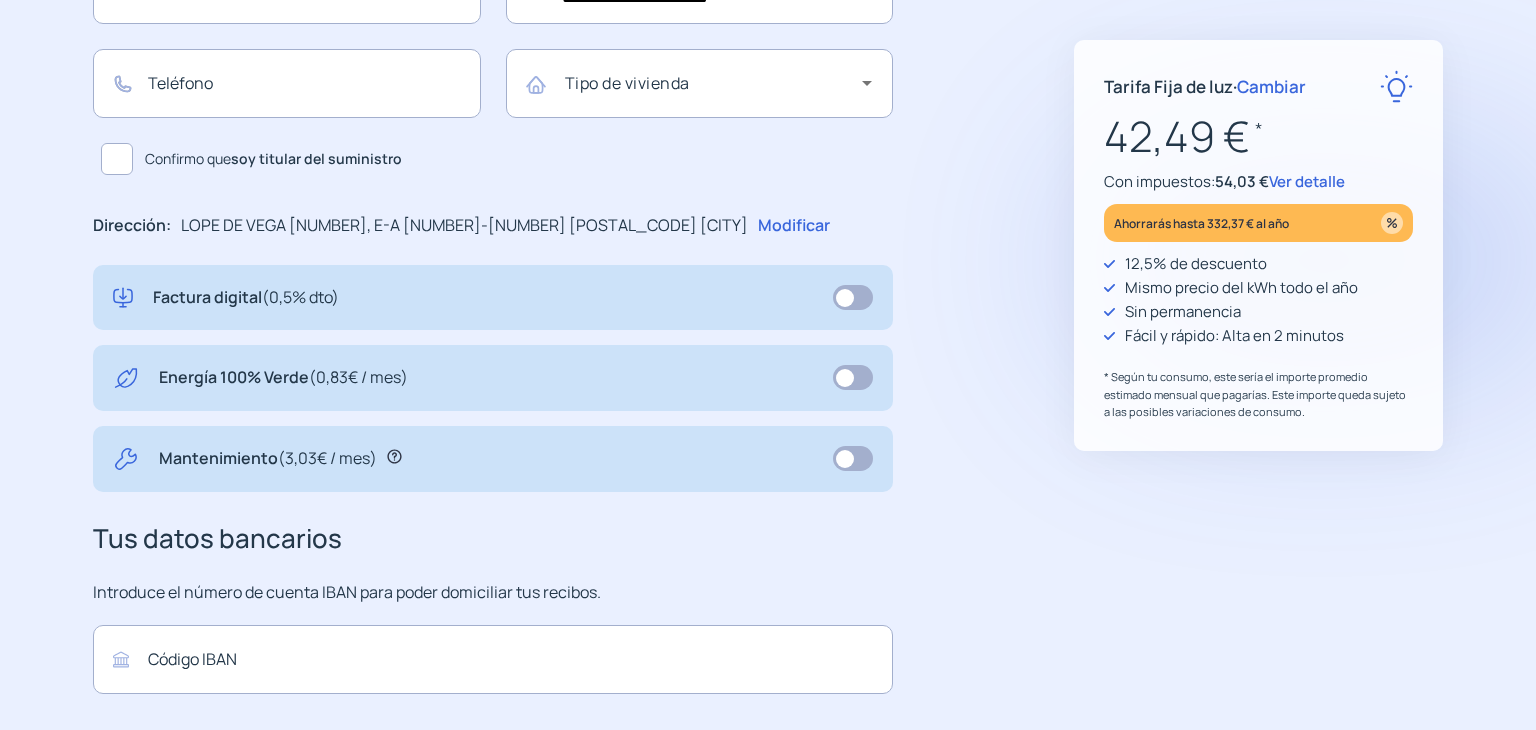 click on "Ver detalle" at bounding box center (1307, 181) 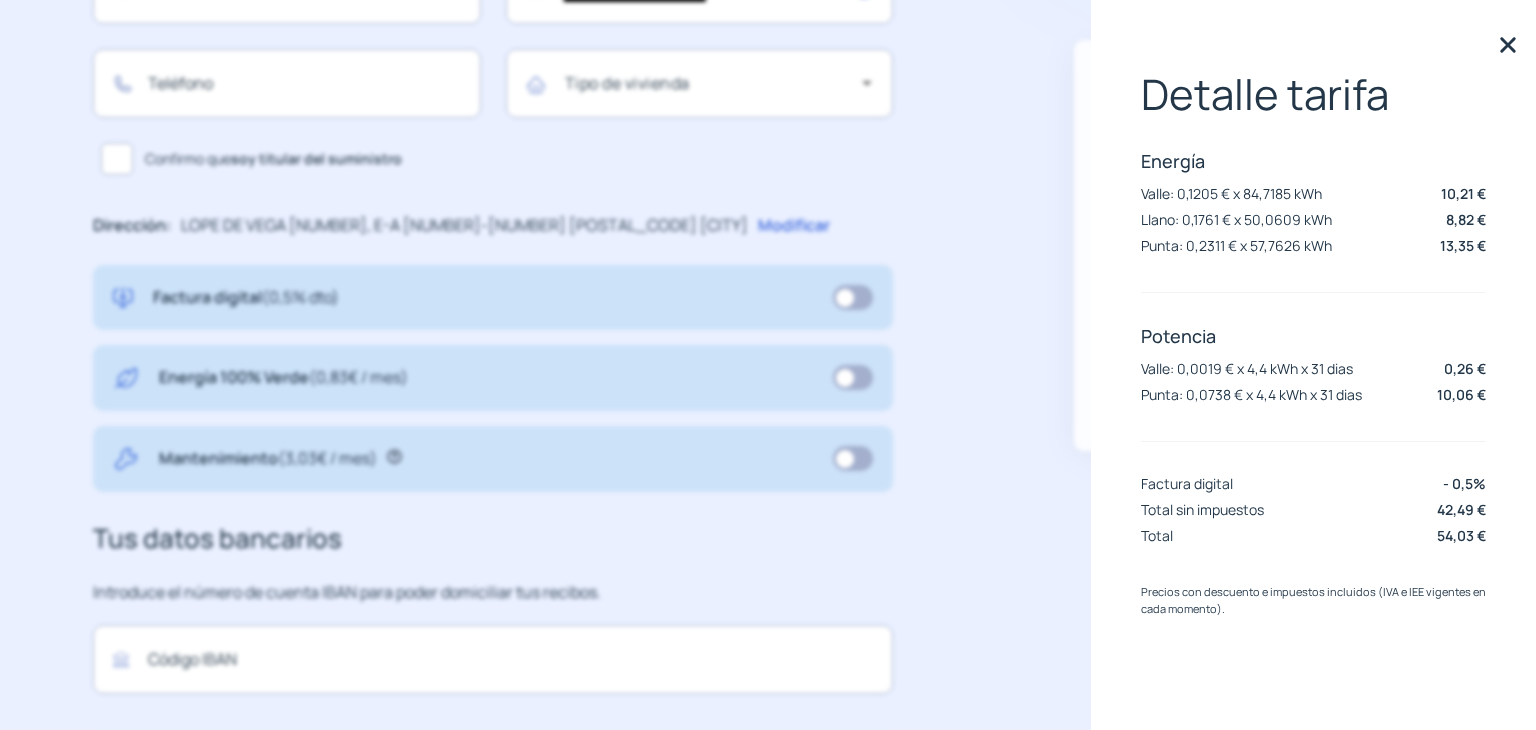 click at bounding box center (1508, 45) 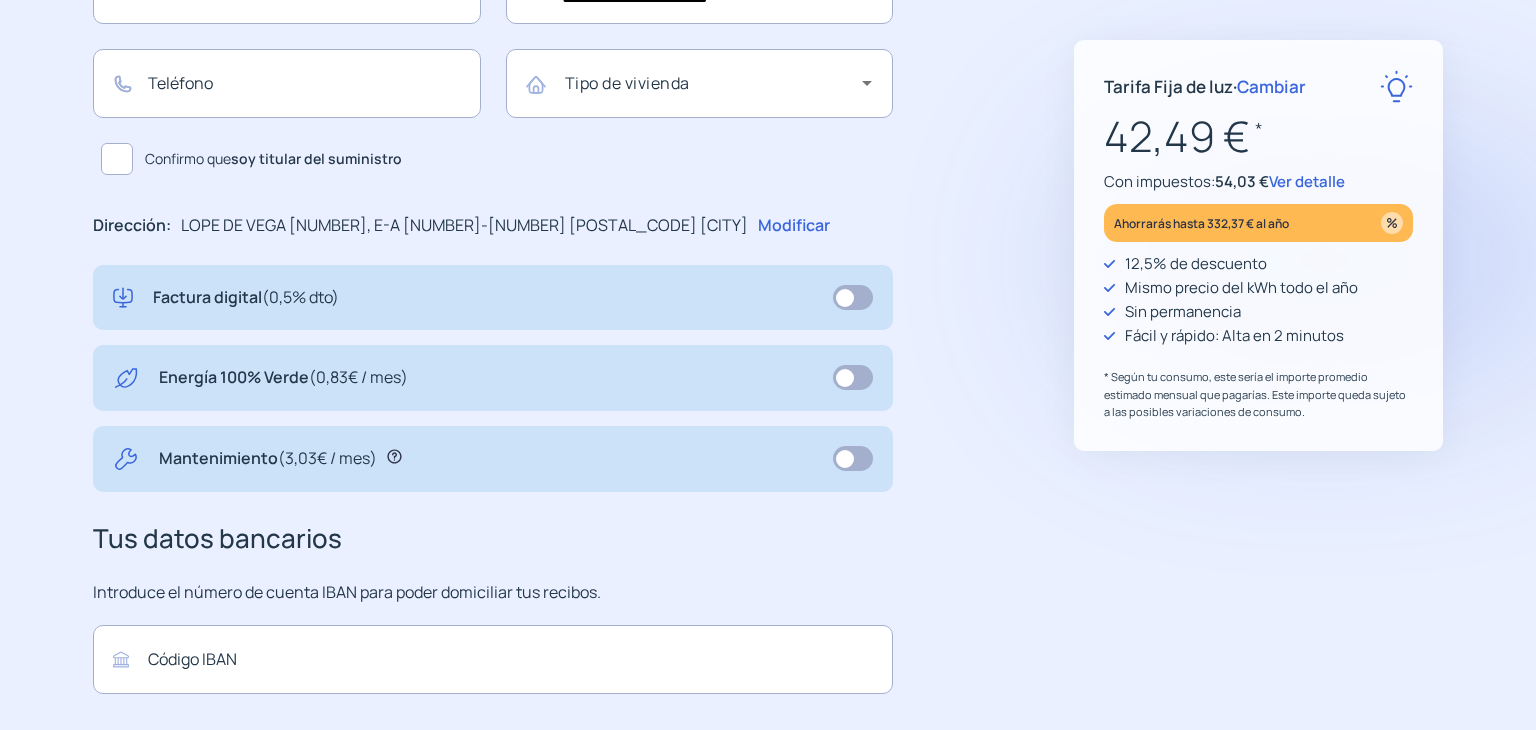 click on "Cambiar" at bounding box center [1271, 86] 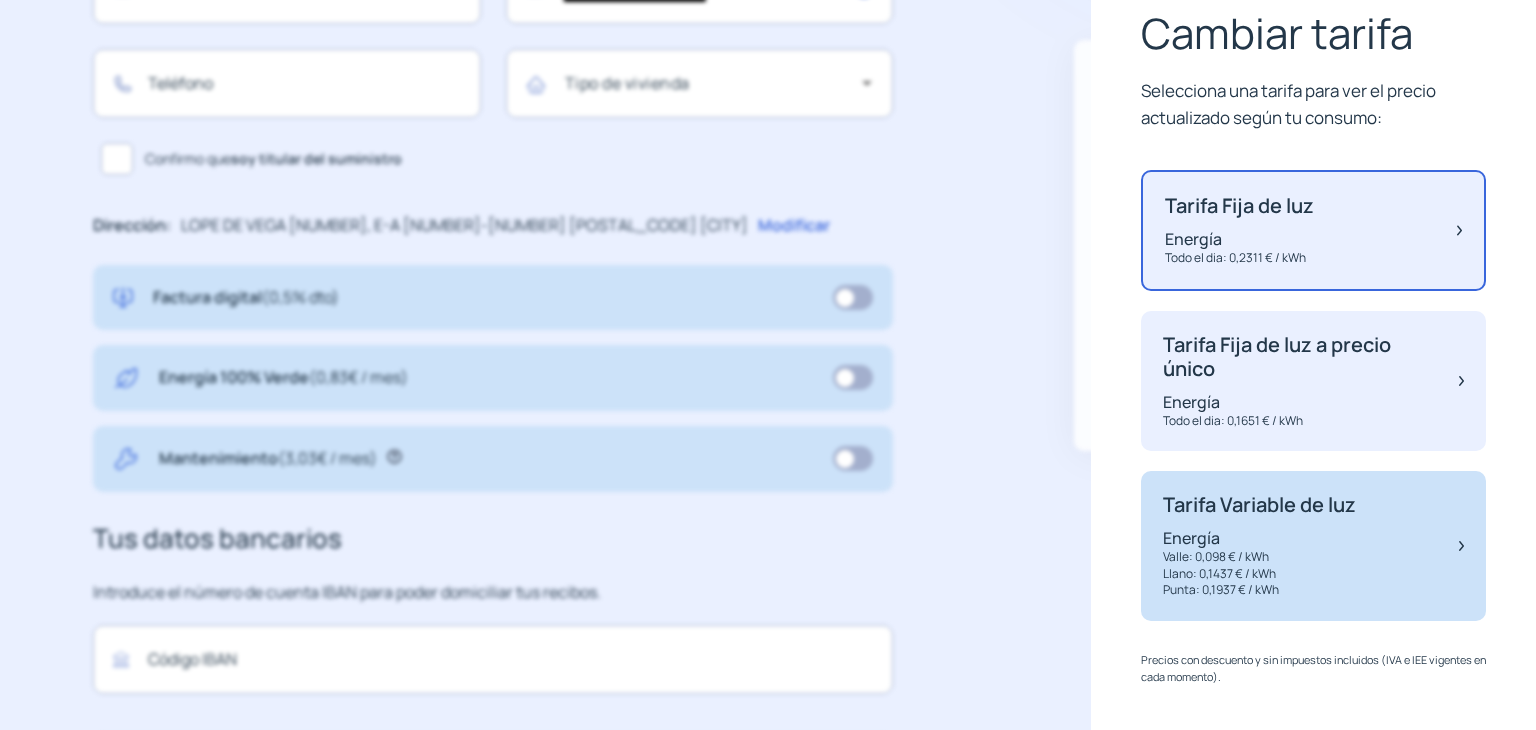 click on "Energía" at bounding box center [1239, 239] 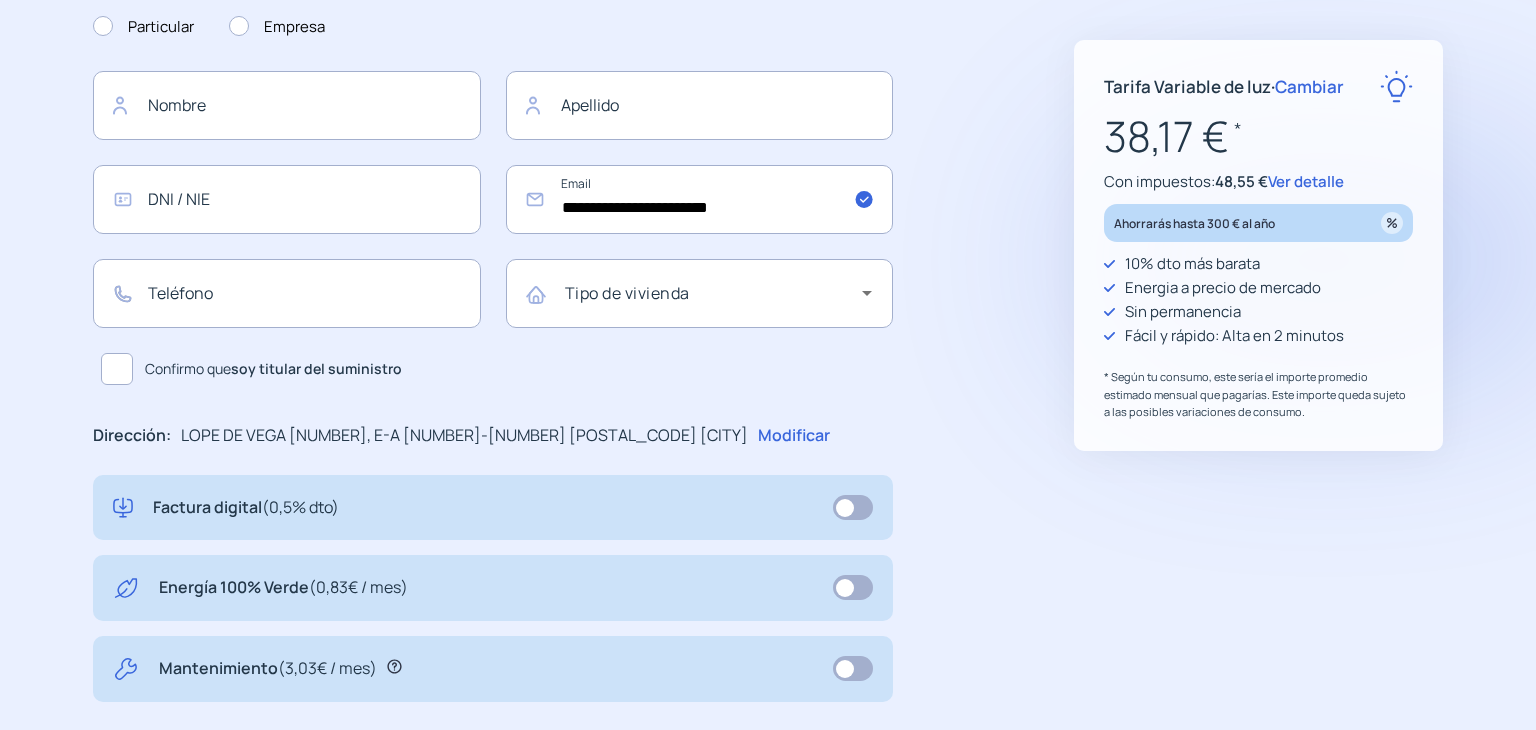 scroll, scrollTop: 0, scrollLeft: 0, axis: both 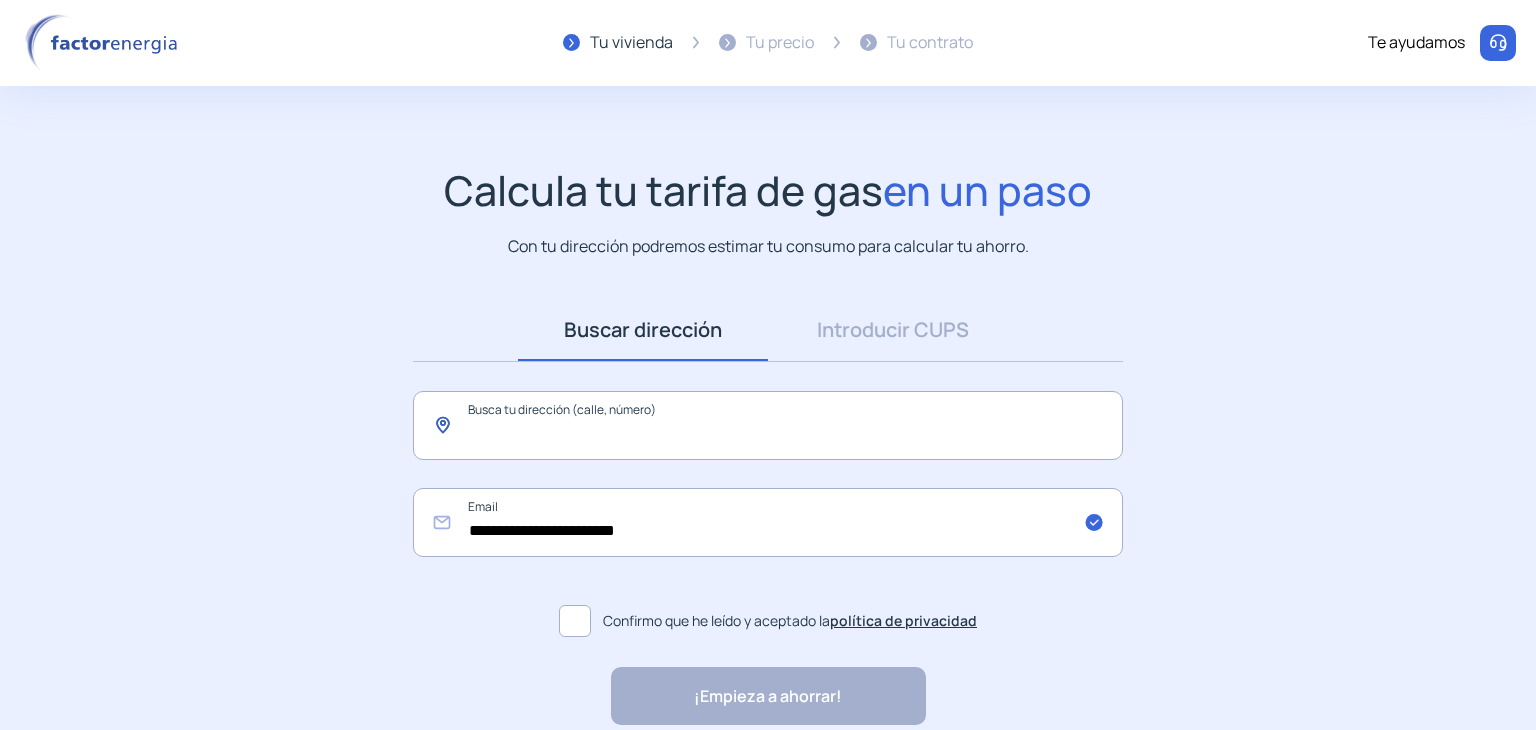 click at bounding box center (768, 425) 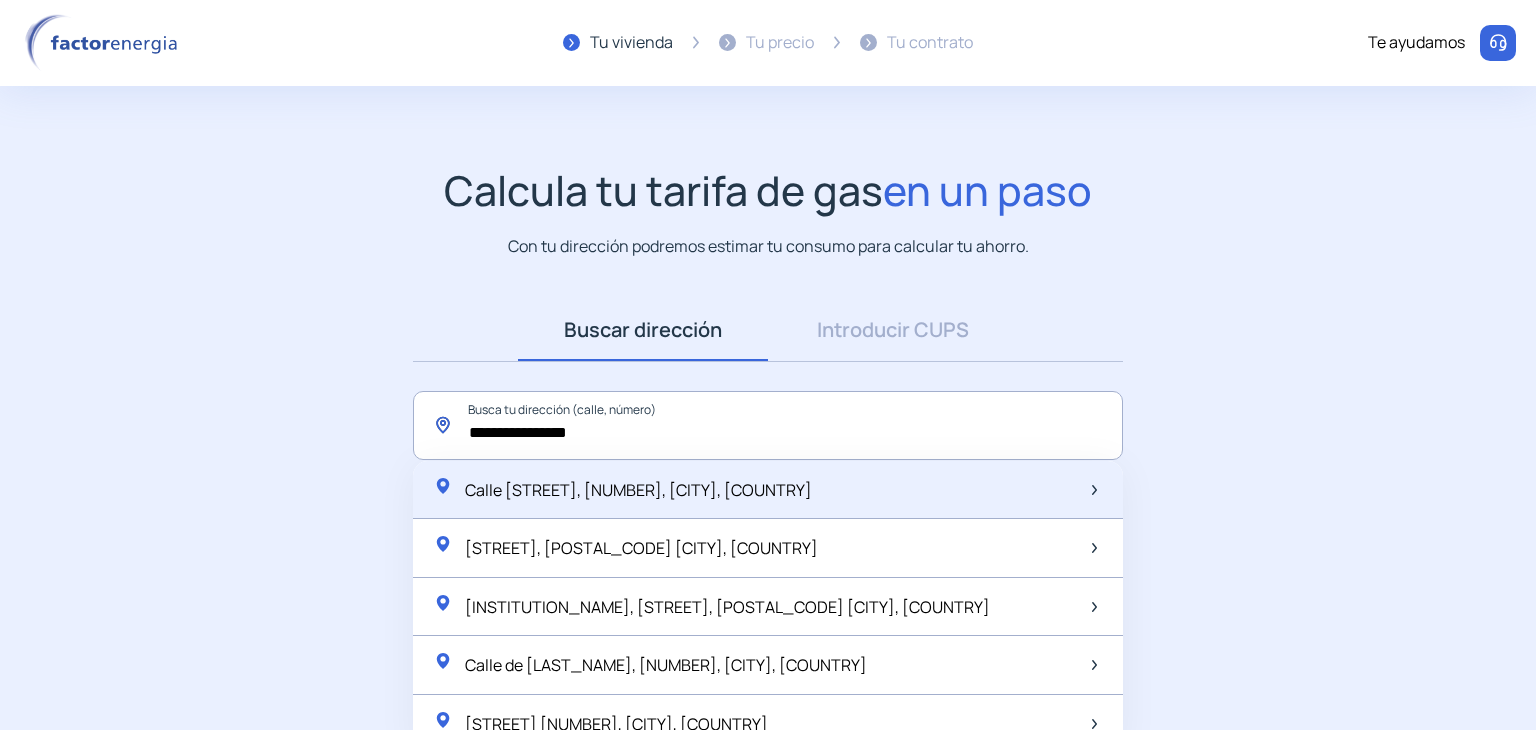 type on "**********" 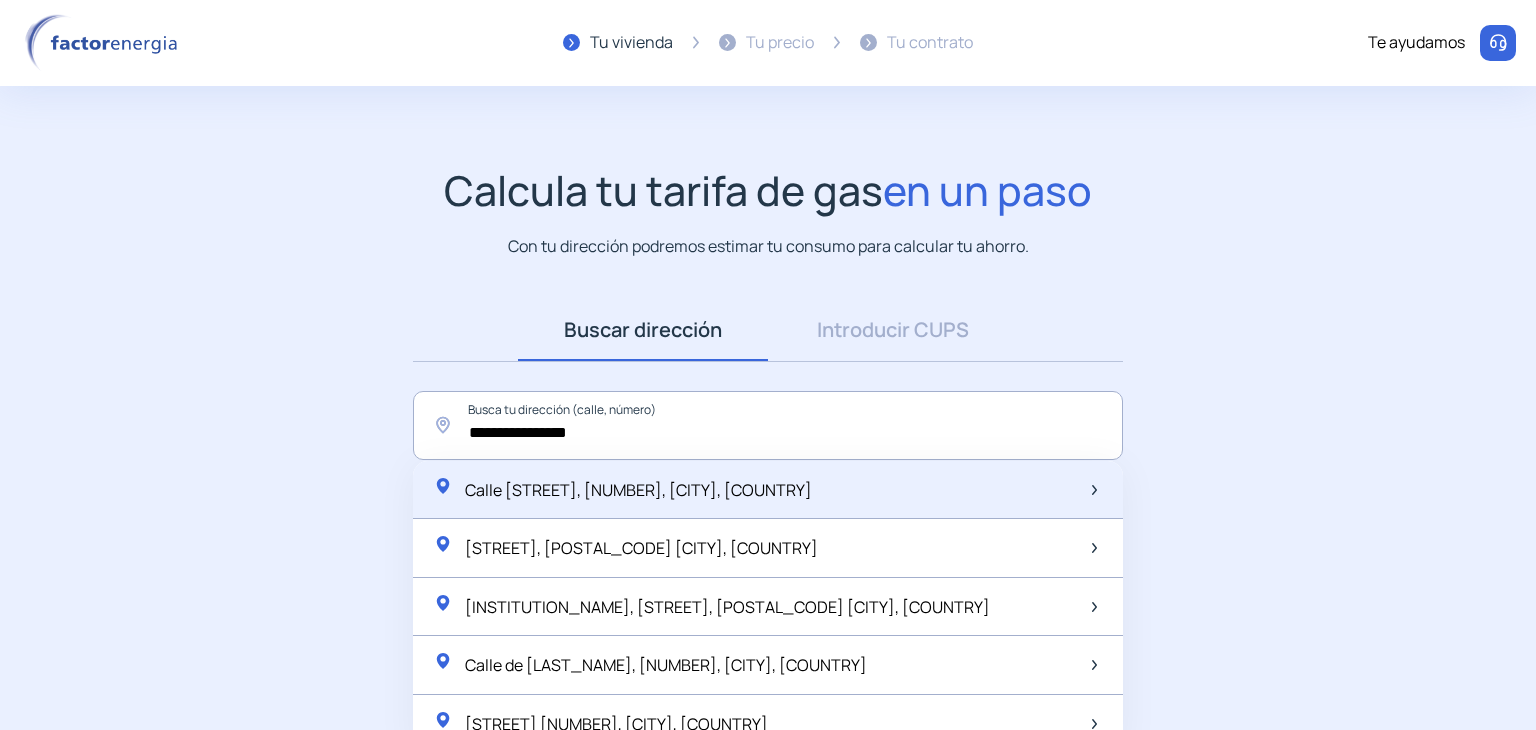 click on "Calle [STREET], [NUMBER], [CITY], [COUNTRY]" at bounding box center (638, 490) 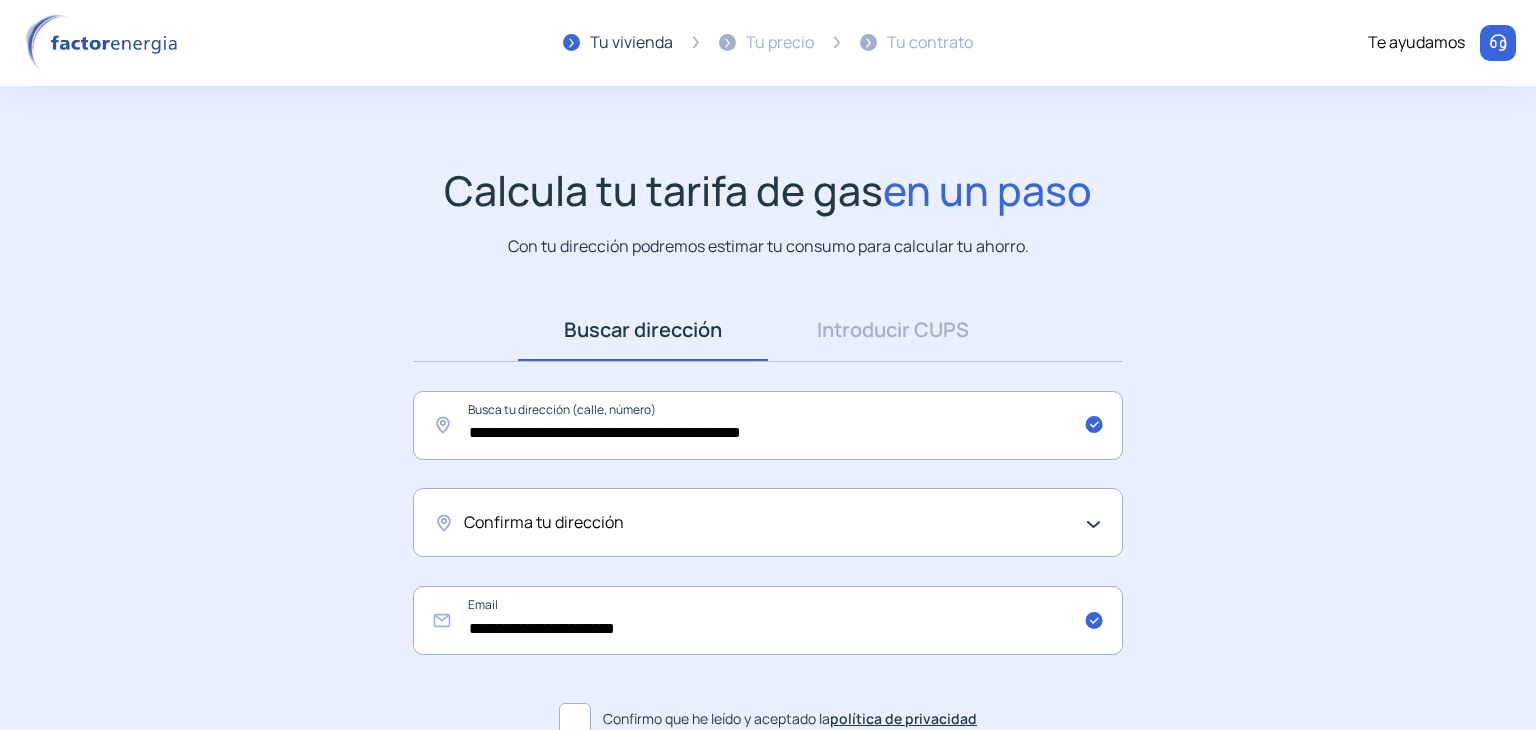click on "Confirma tu dirección" at bounding box center (763, 523) 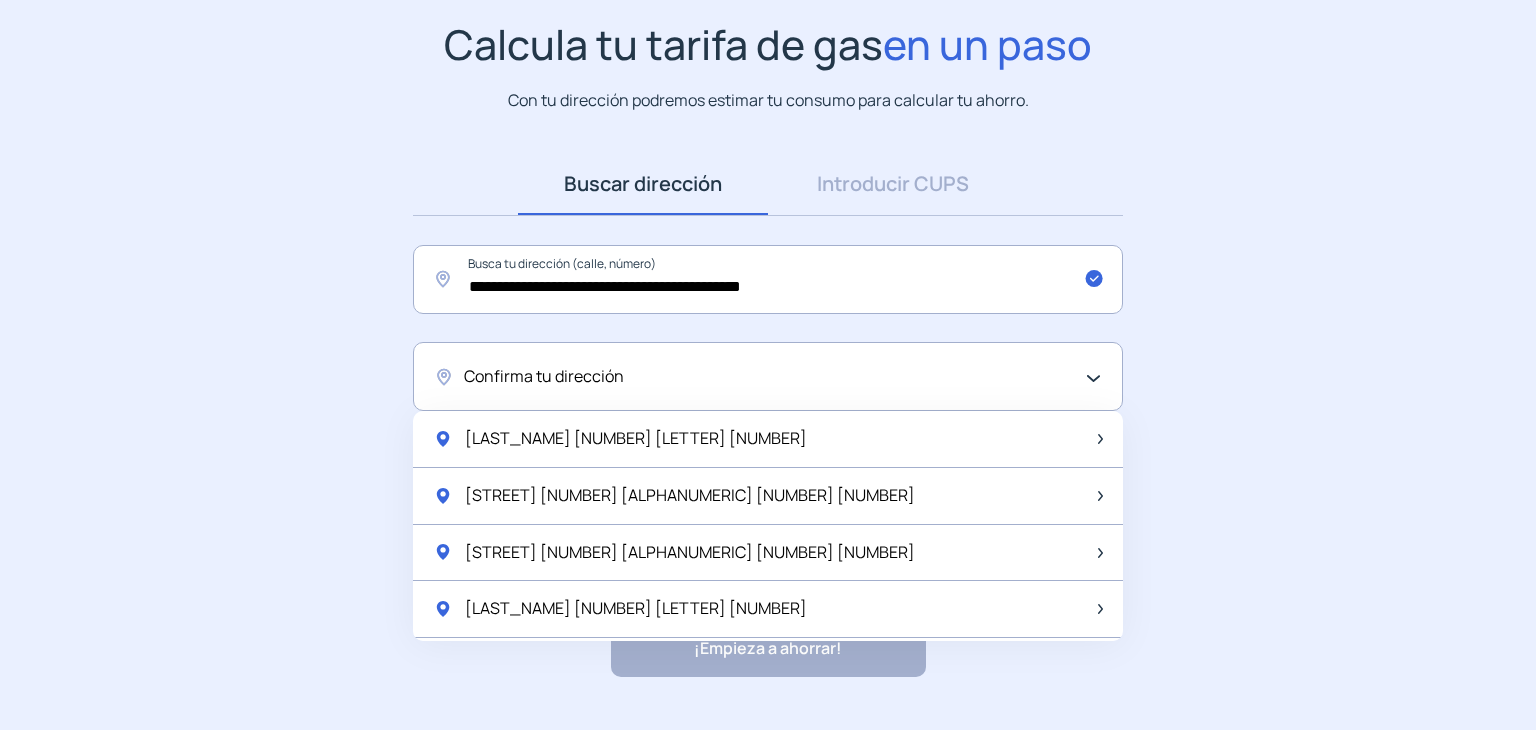 scroll, scrollTop: 193, scrollLeft: 0, axis: vertical 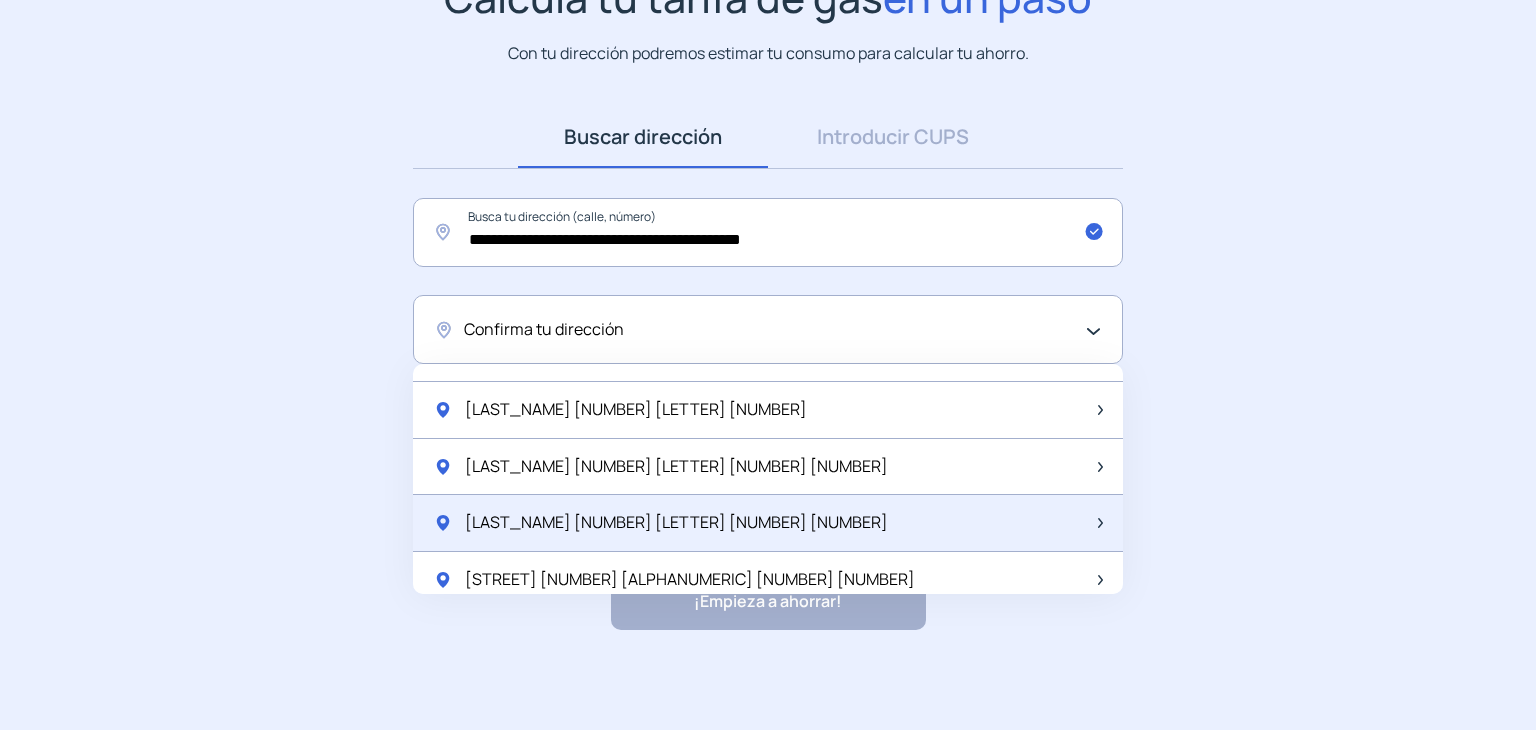 click on "Lope De Vega 290  E A 3 3" at bounding box center (768, 523) 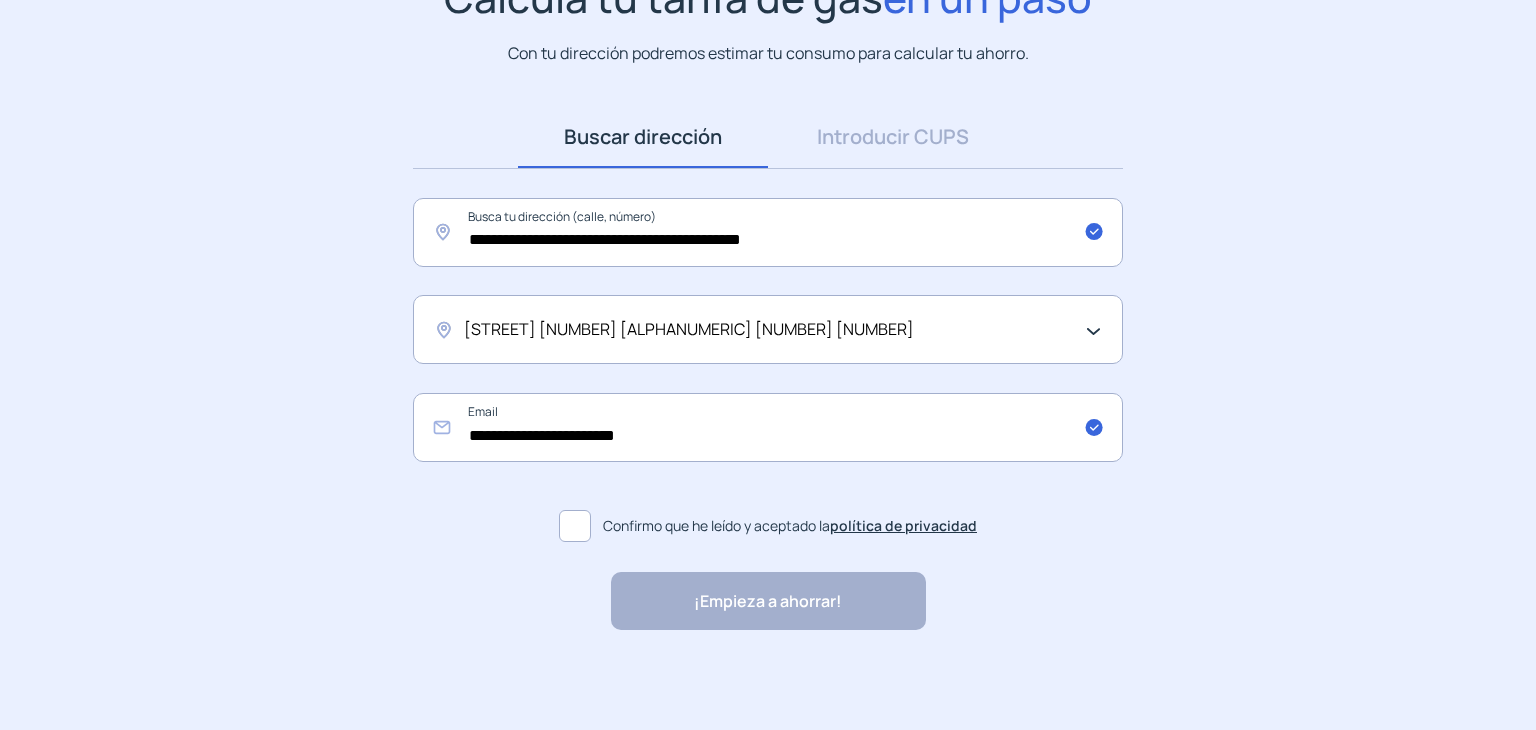 click on "Confirmo que he leído y aceptado la  política de privacidad" at bounding box center [790, 526] 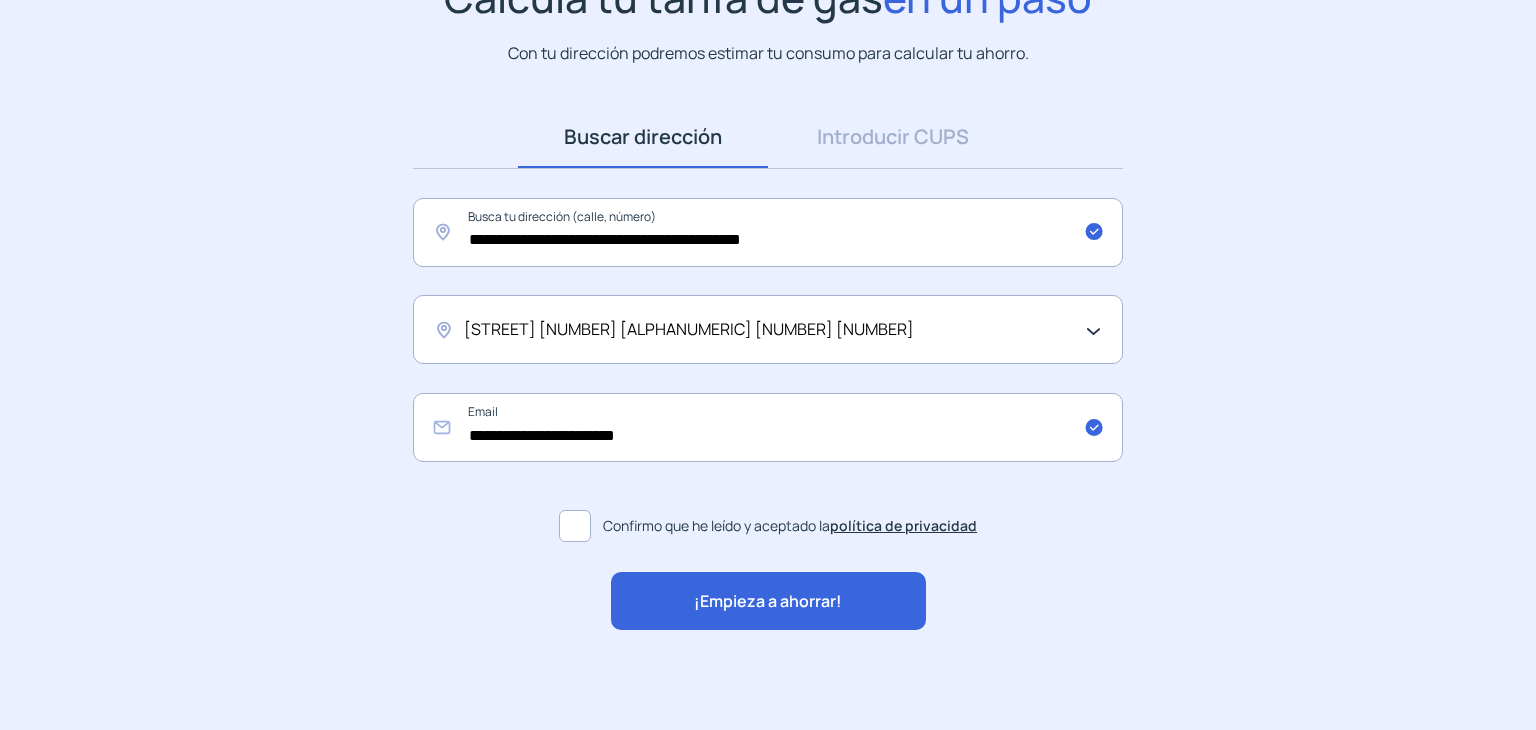 click on "¡Empieza a ahorrar!" at bounding box center (768, 602) 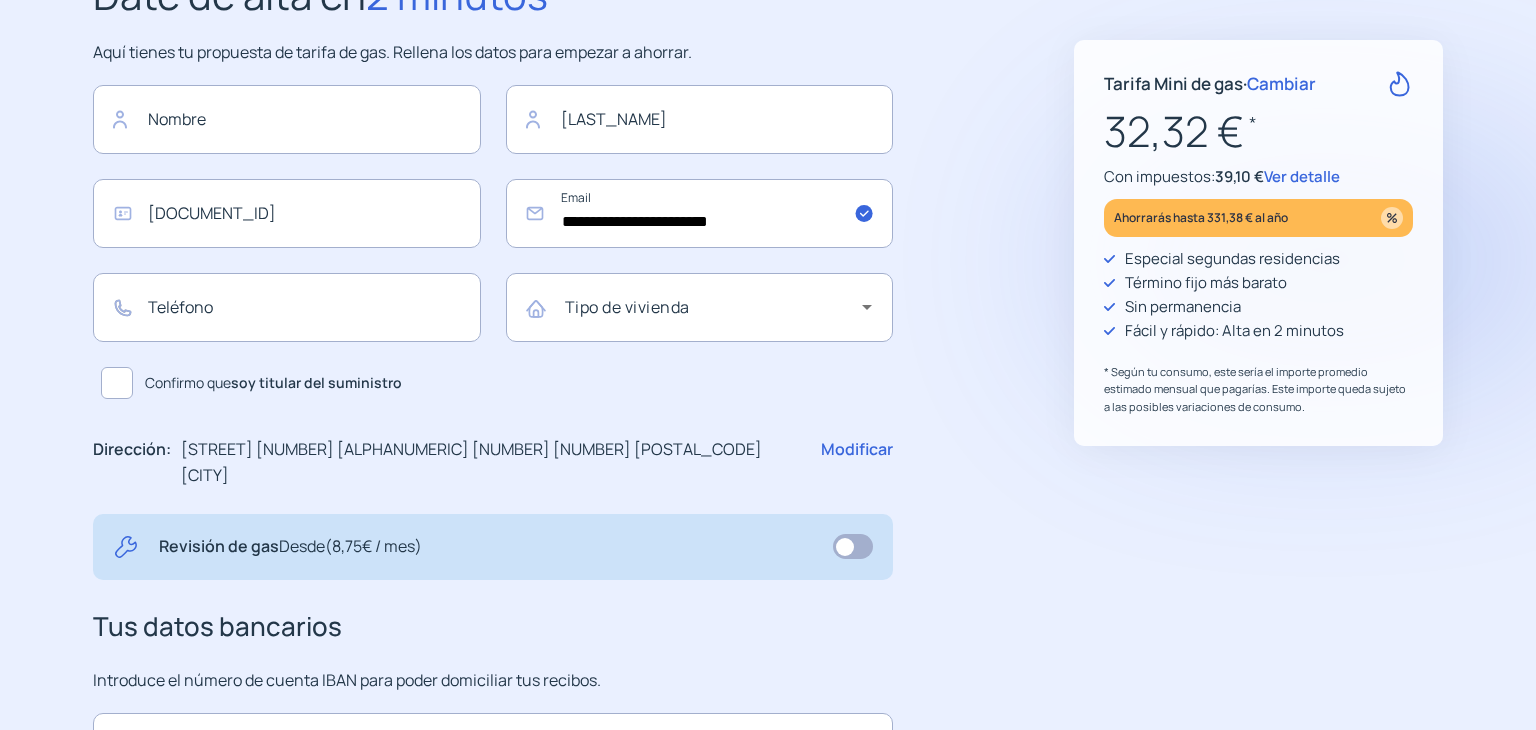 scroll, scrollTop: 0, scrollLeft: 0, axis: both 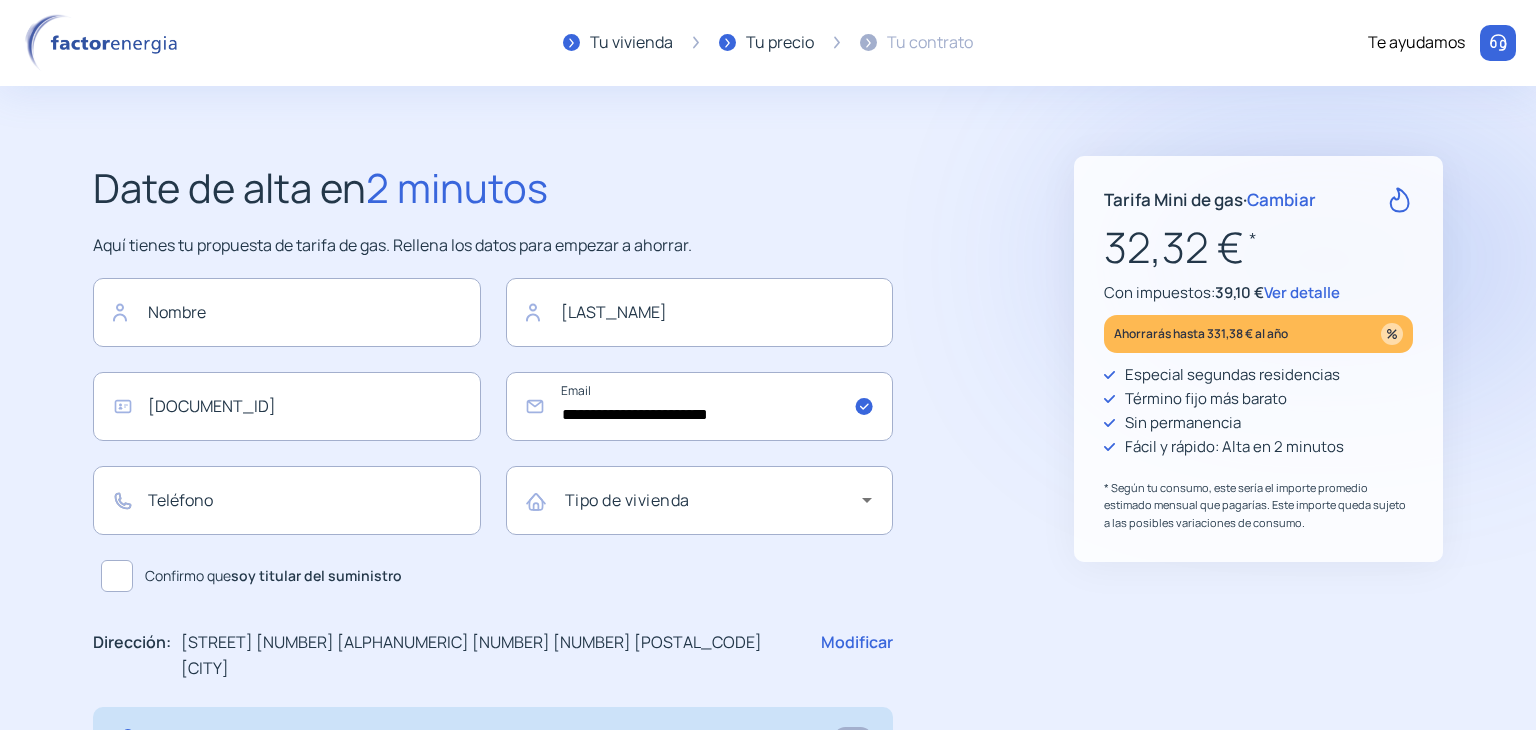 click on "Cambiar" at bounding box center [1281, 199] 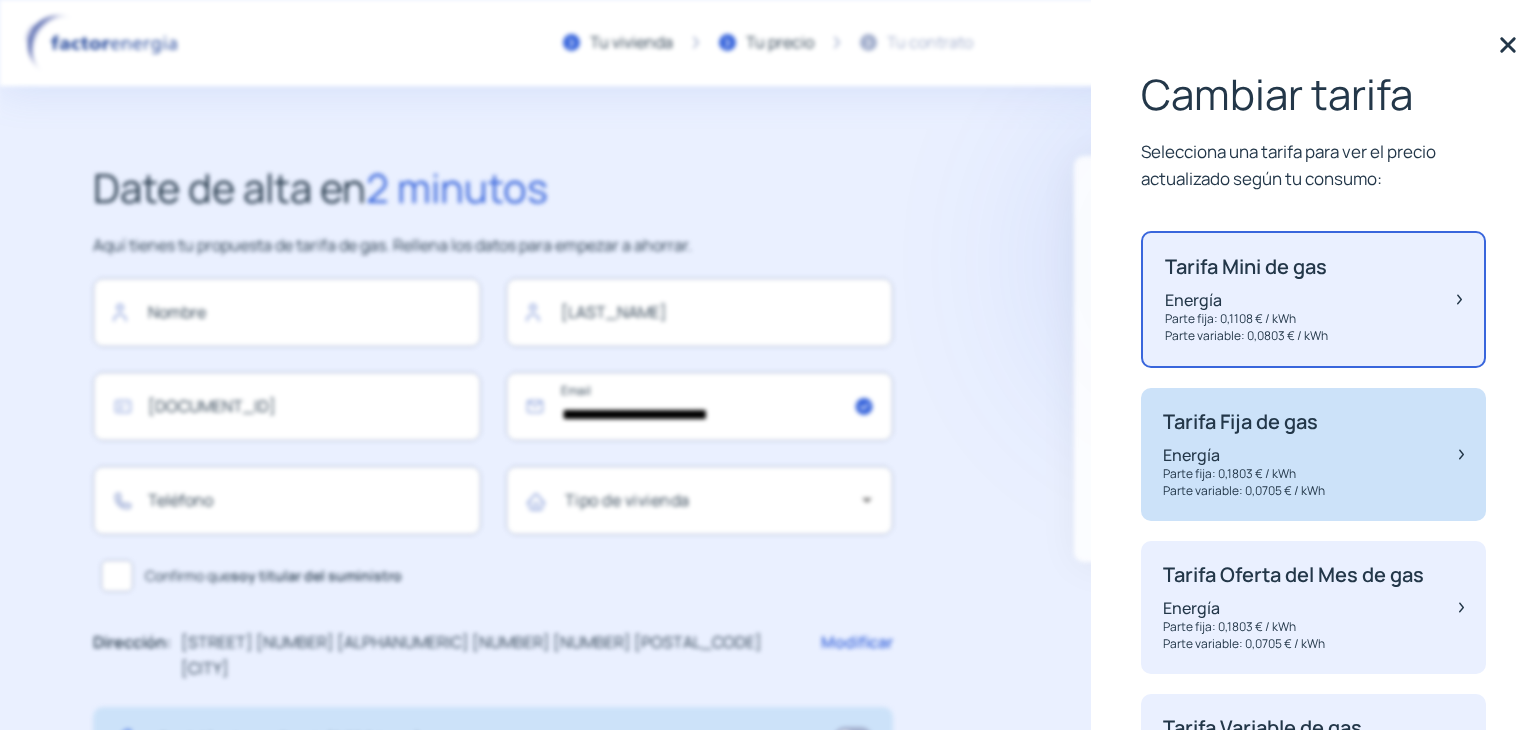 click on "Tarifa Fija de gas Energía Parte fija: 0,1803 € / kWh Parte variable: 0,0705 € / kWh" at bounding box center [1313, 454] 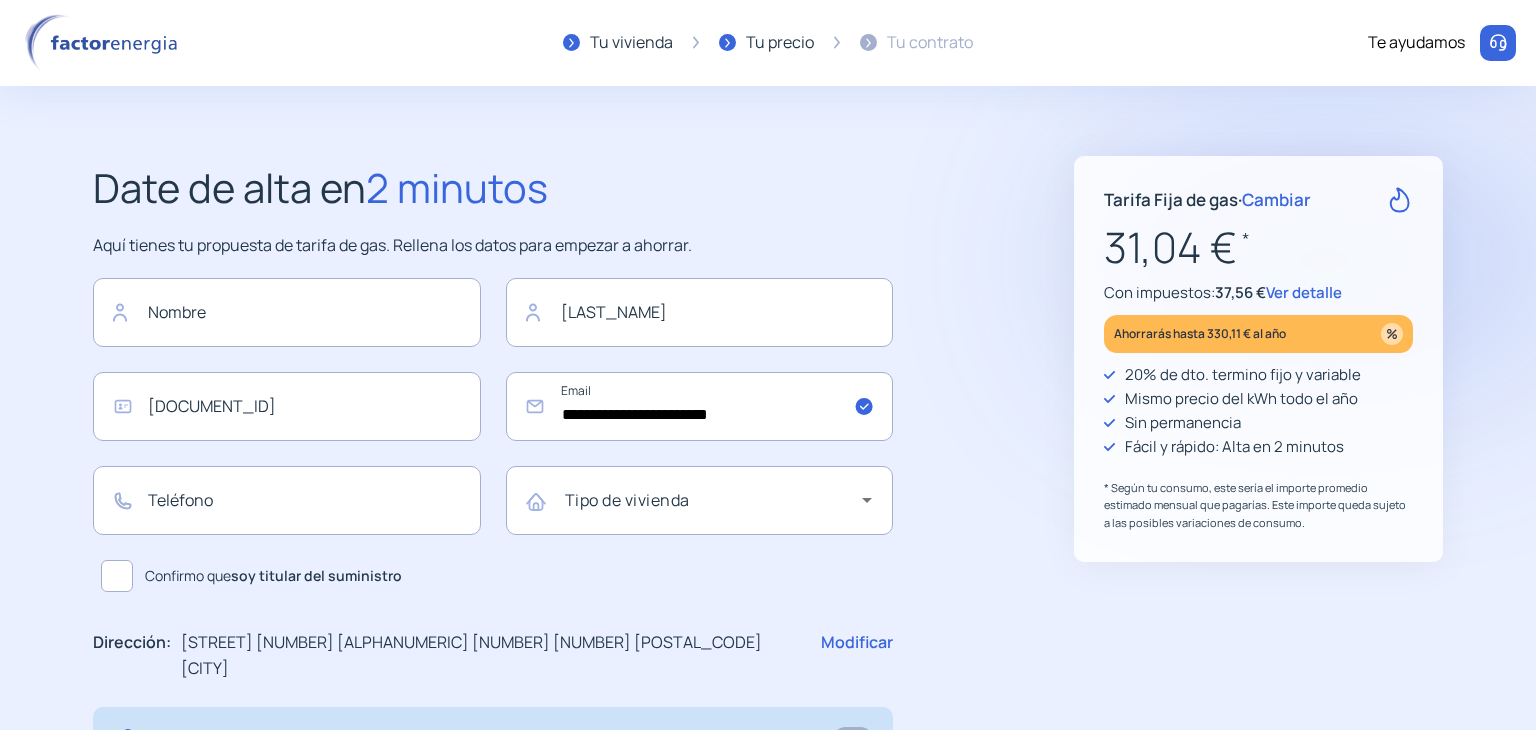 click on "Cambiar" at bounding box center [1276, 199] 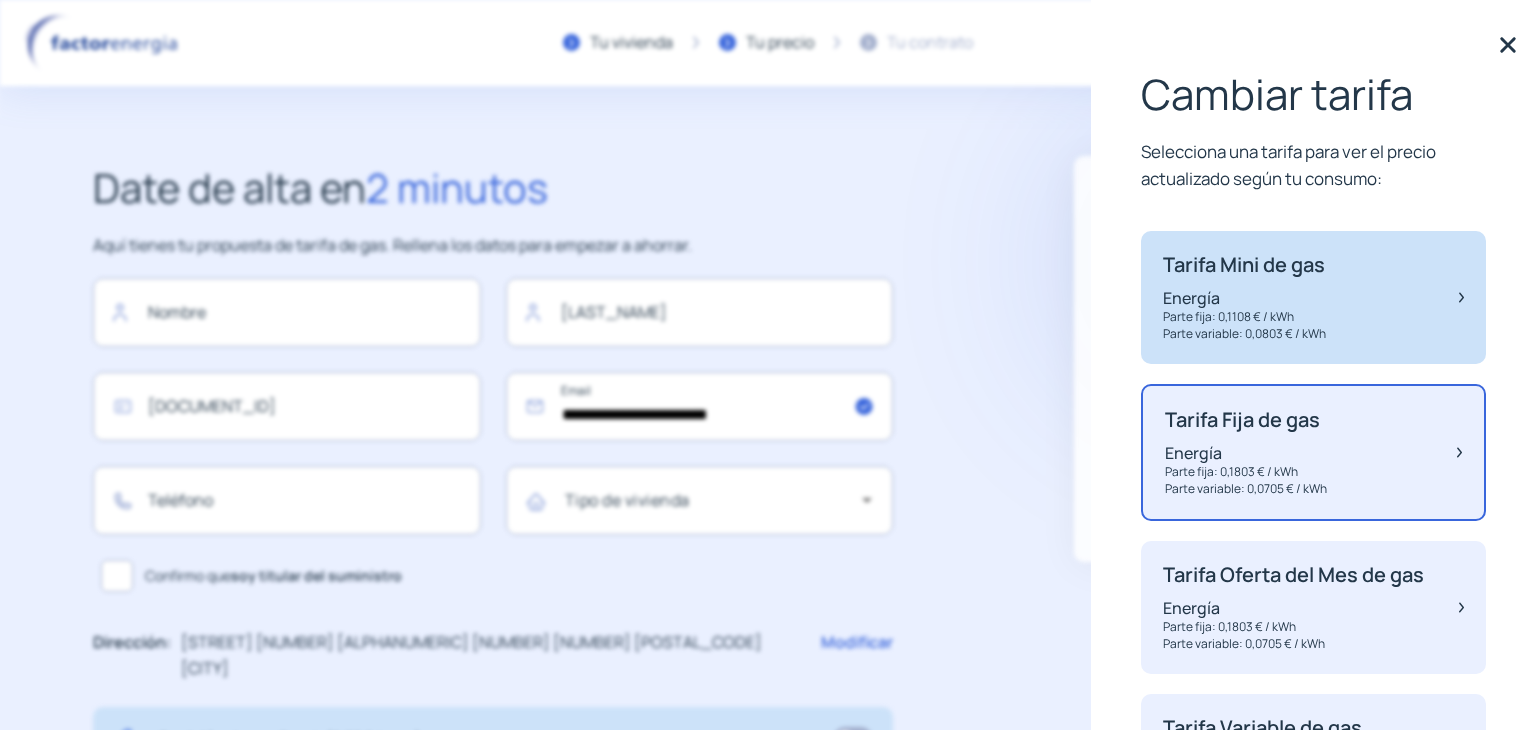 click on "Tarifa Mini de gas Energía Parte fija: 0,1108 € / kWh Parte variable: 0,0803 € / kWh" at bounding box center (1244, 297) 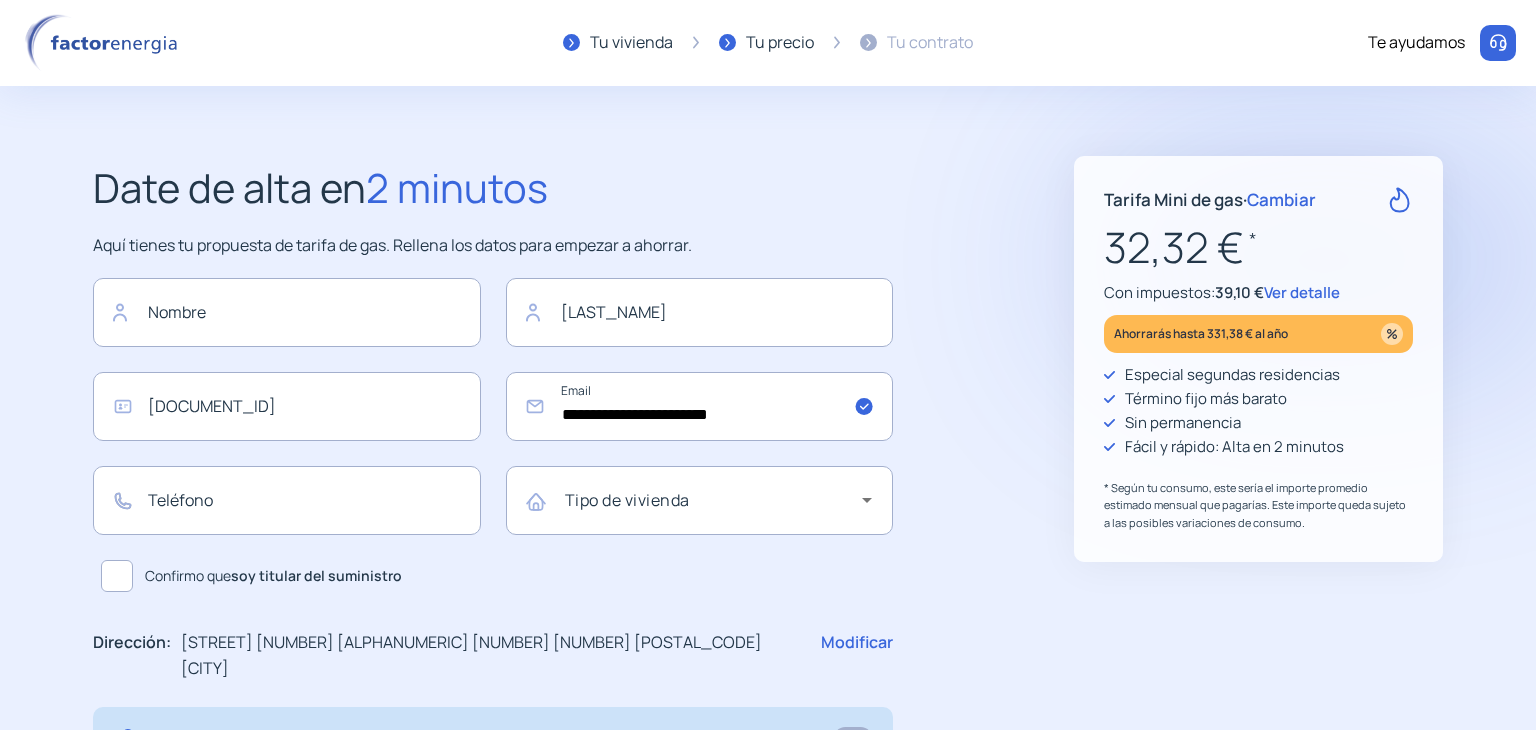 click on "Cambiar" at bounding box center [1281, 199] 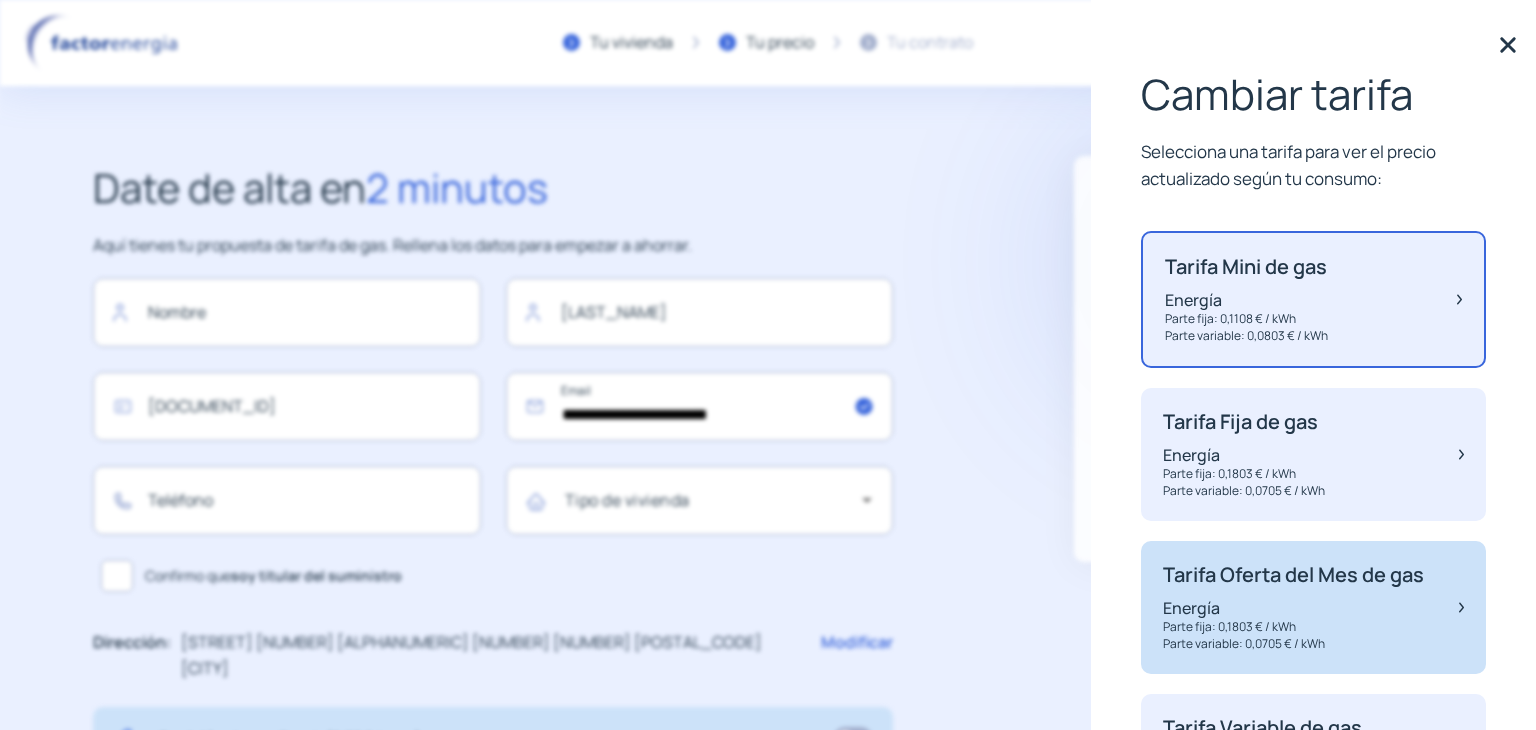 click on "Tarifa Oferta del Mes de gas" at bounding box center (1246, 267) 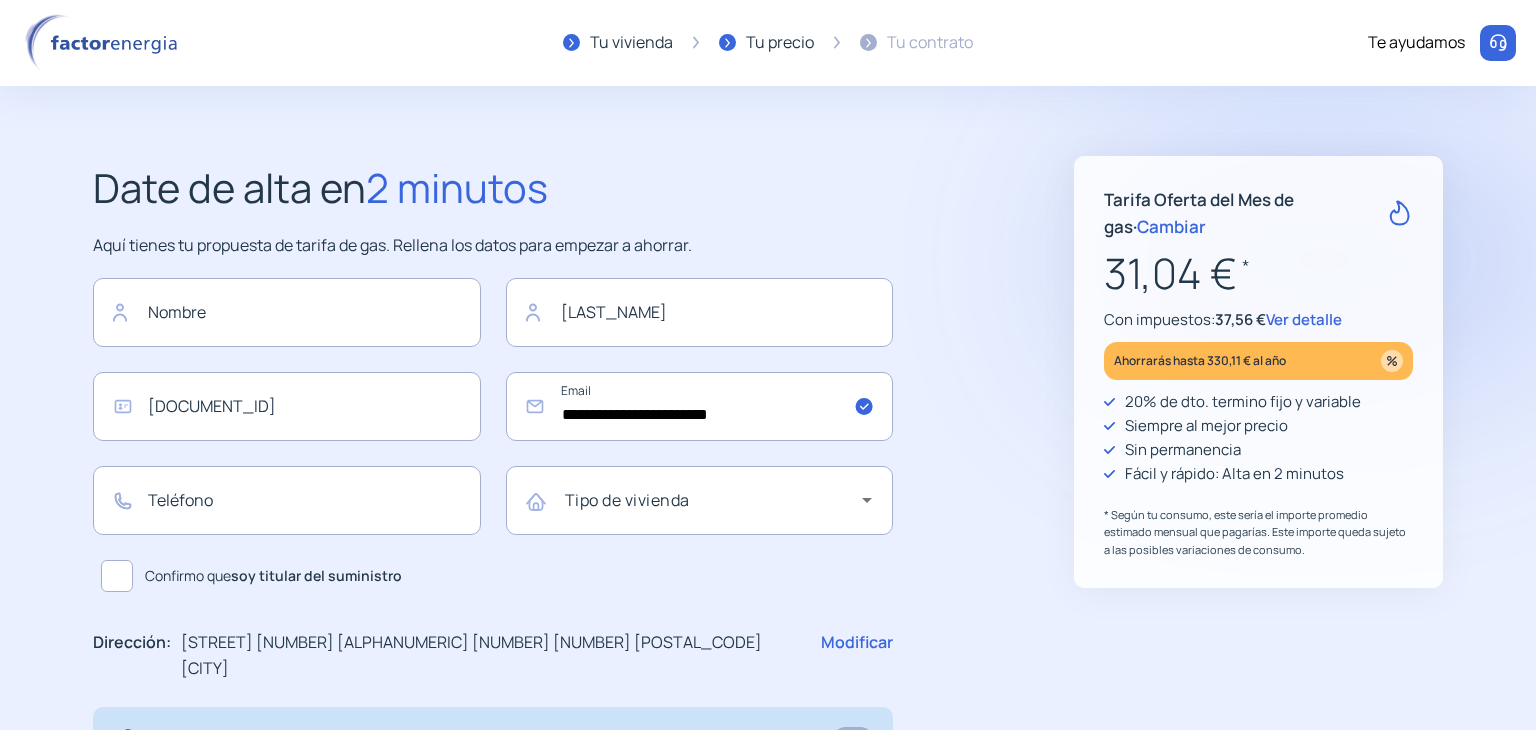 click on "Cambiar" at bounding box center [1171, 226] 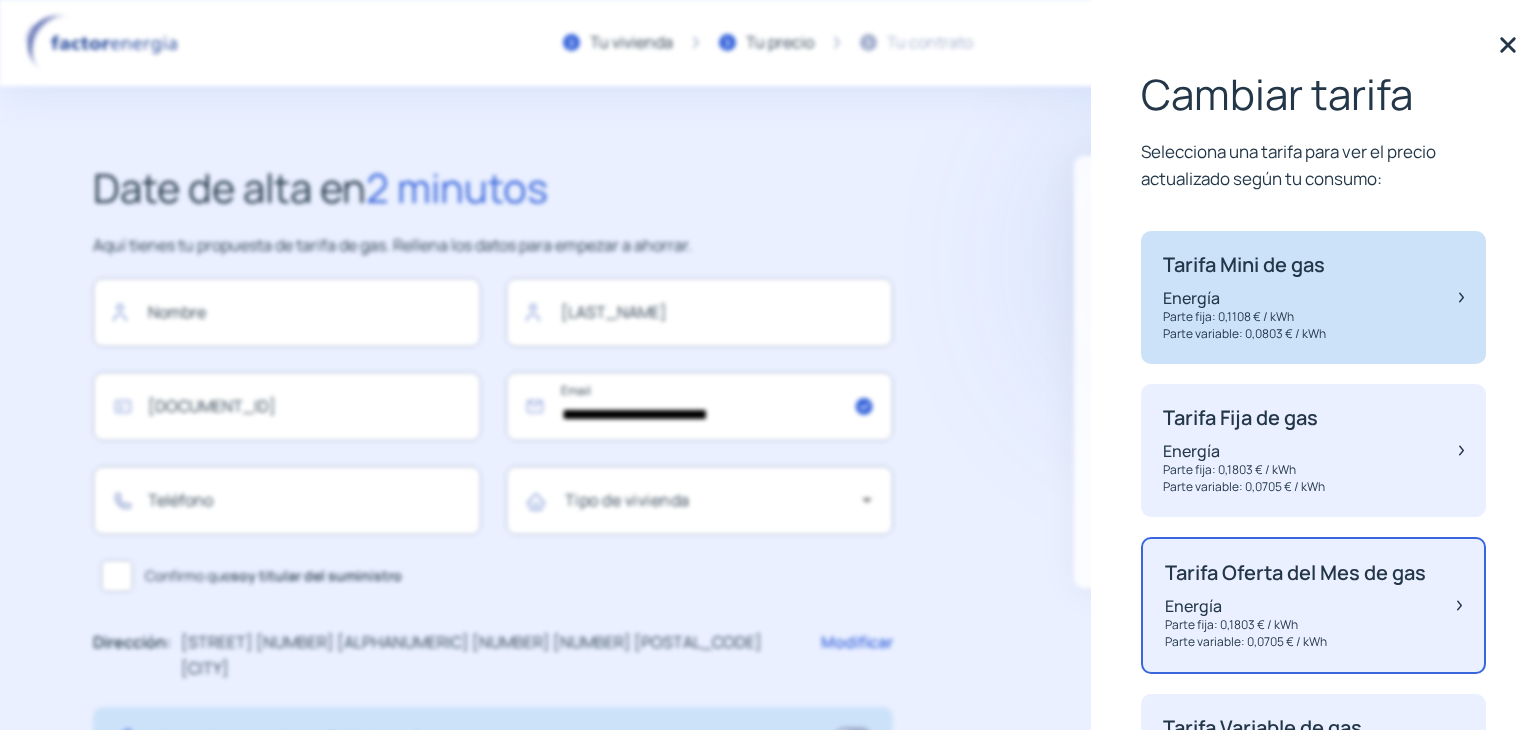 click on "Tarifa Mini de gas Energía Parte fija: 0,1108 € / kWh Parte variable: 0,0803 € / kWh" at bounding box center [1244, 297] 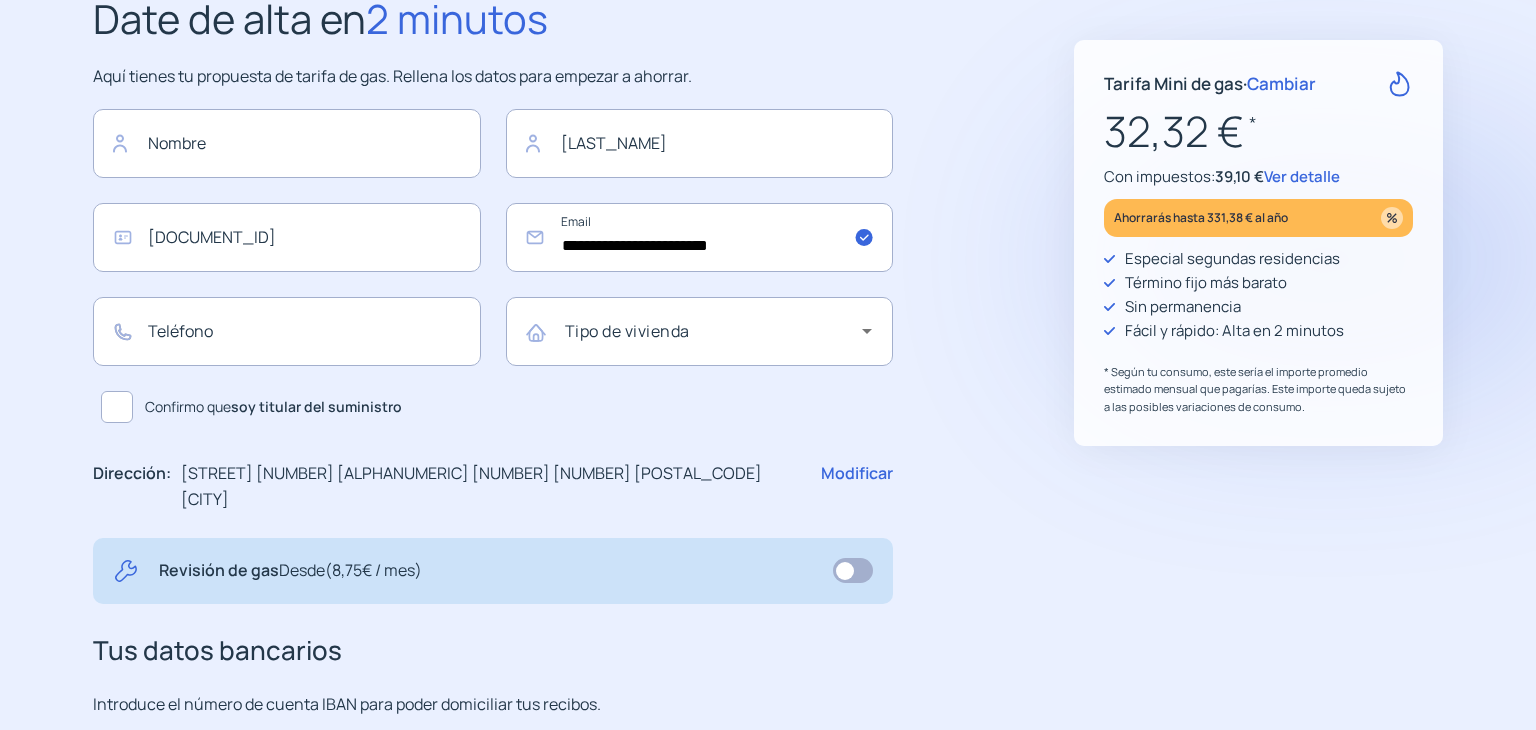 scroll, scrollTop: 167, scrollLeft: 0, axis: vertical 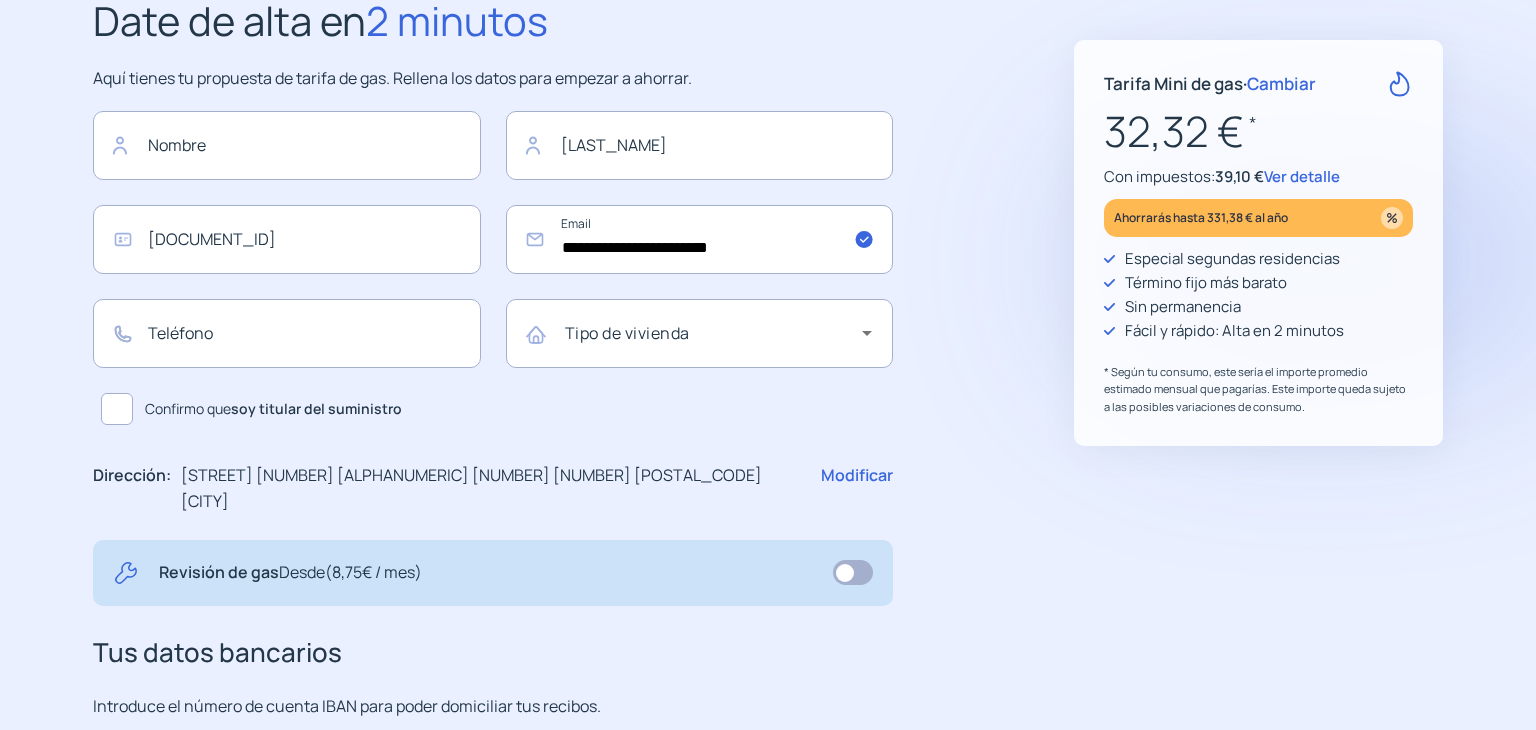click on "Modificar" at bounding box center (857, 488) 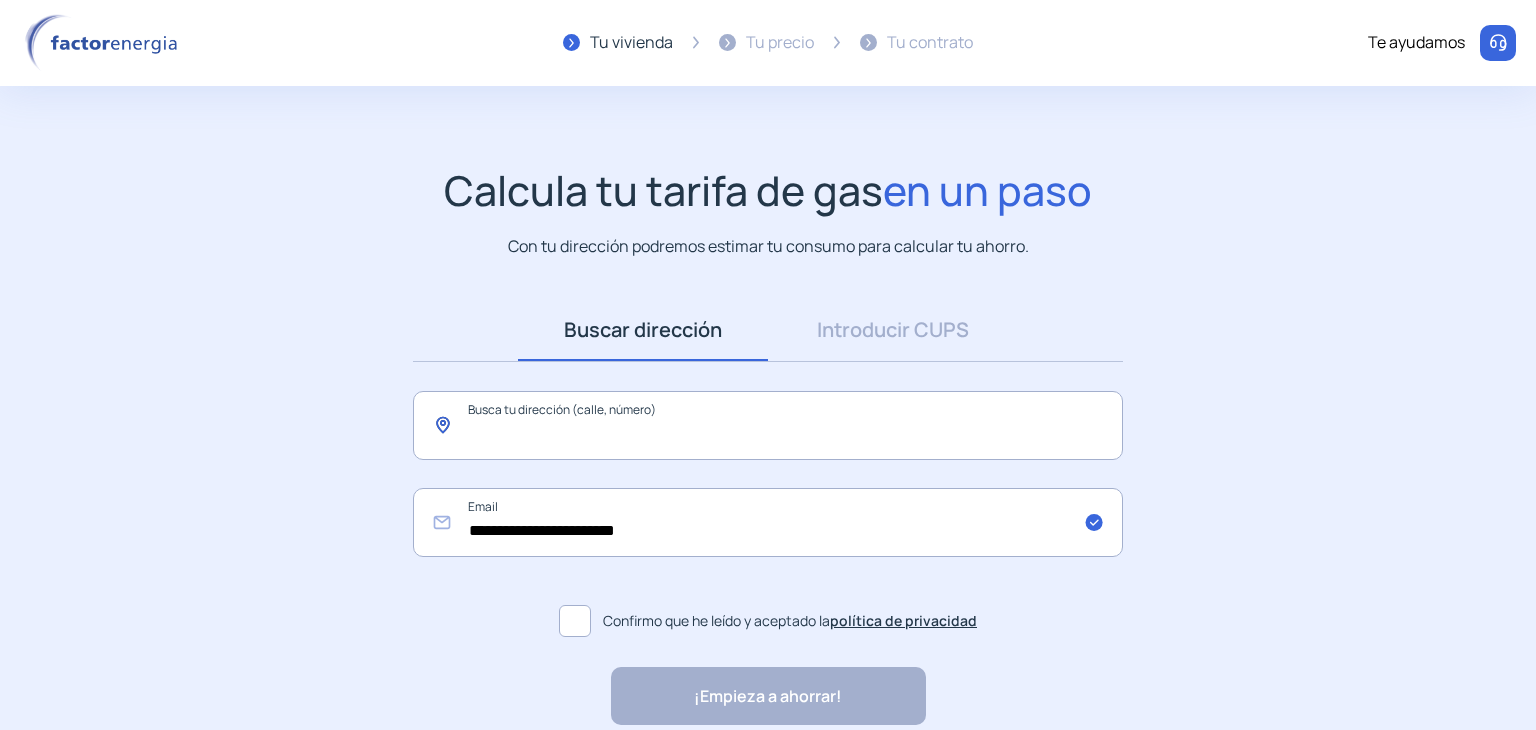 click at bounding box center (768, 425) 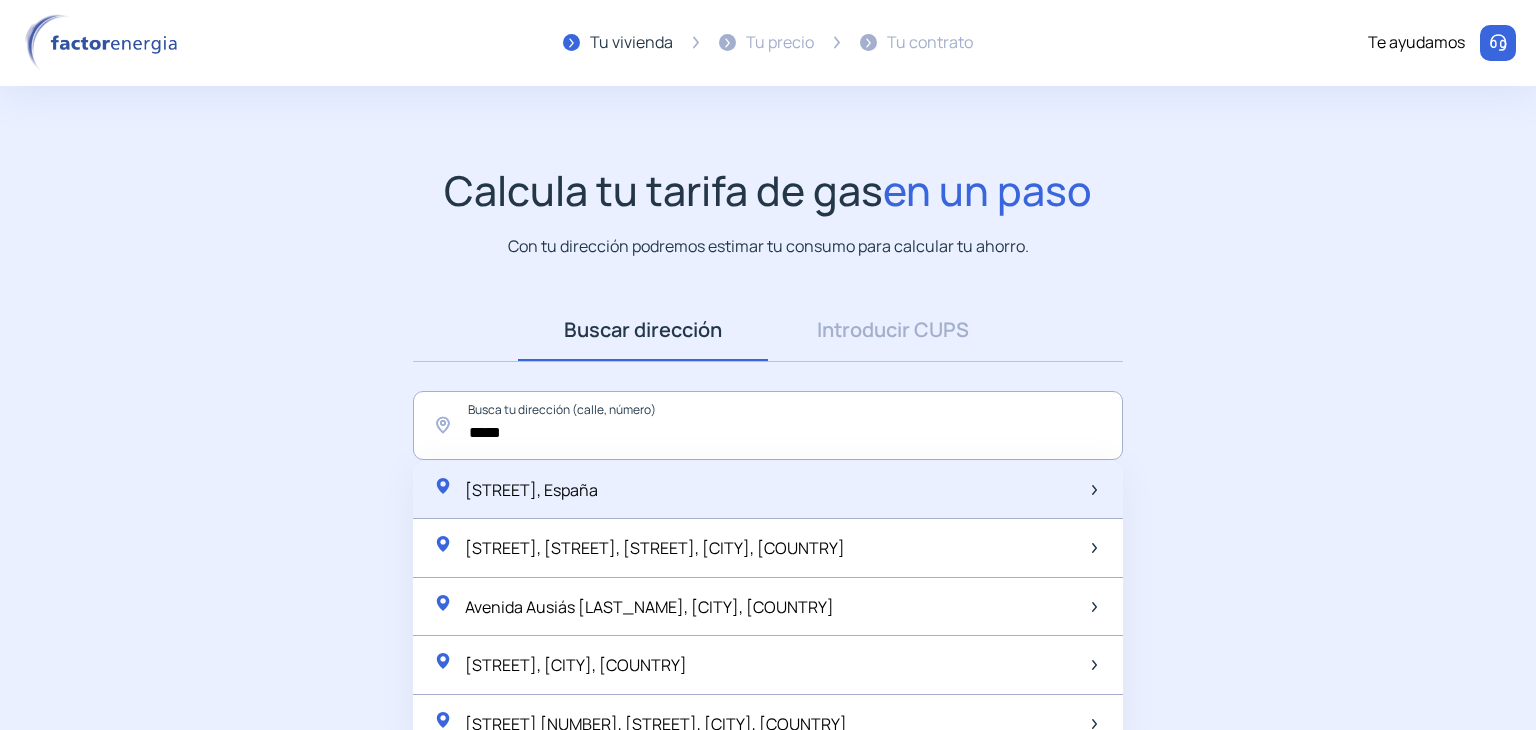 click on "[STREET_NAME], [COUNTRY]" at bounding box center [768, 490] 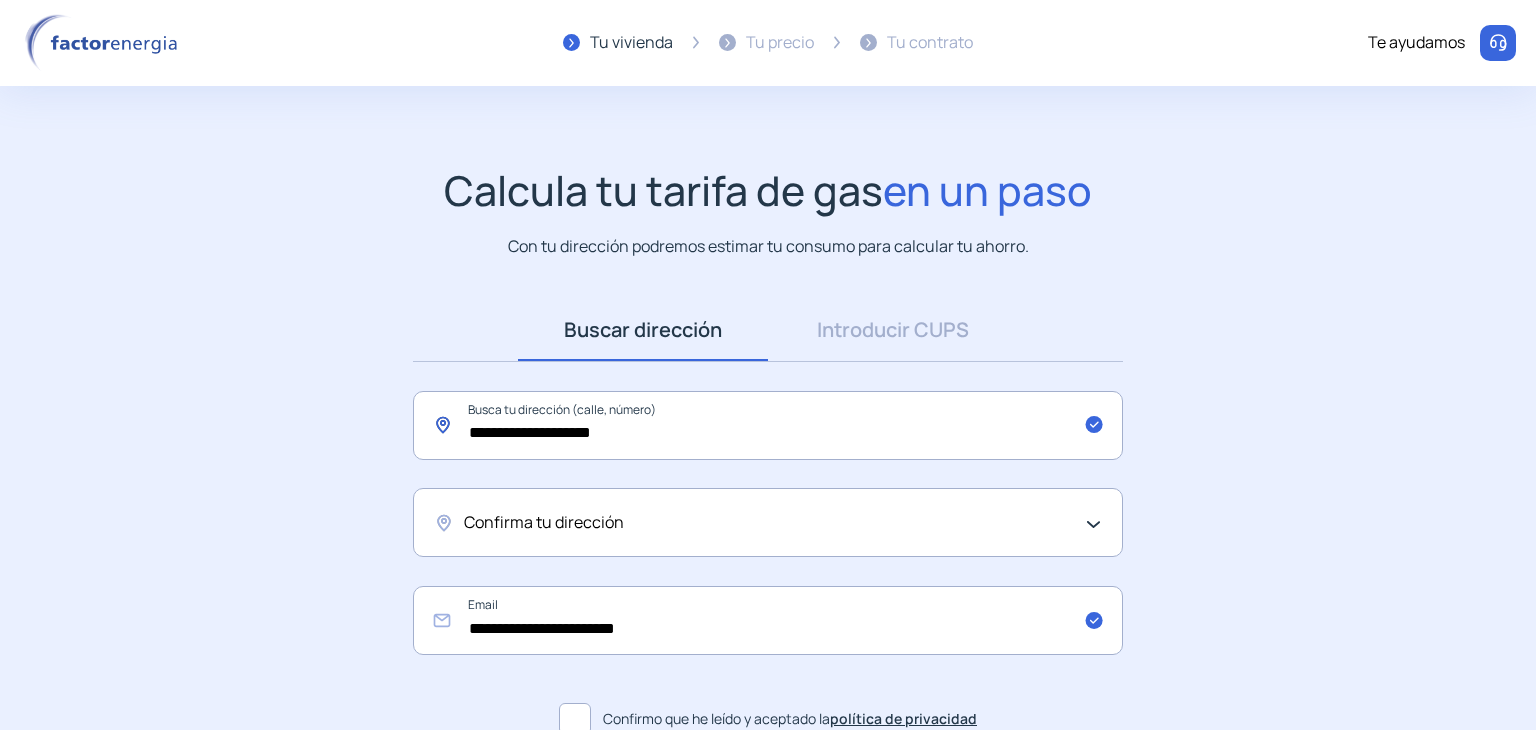 click on "**********" at bounding box center (768, 425) 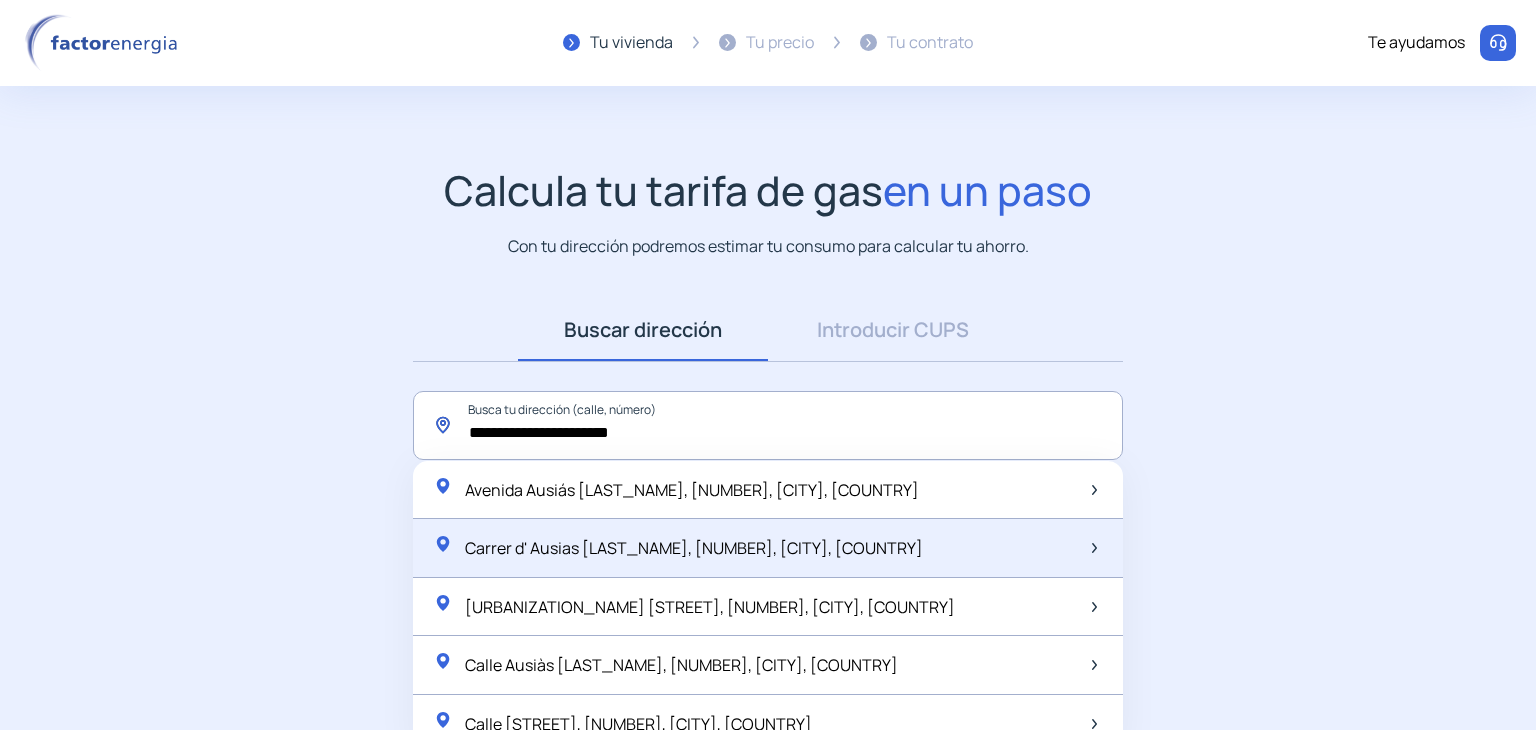 type on "**********" 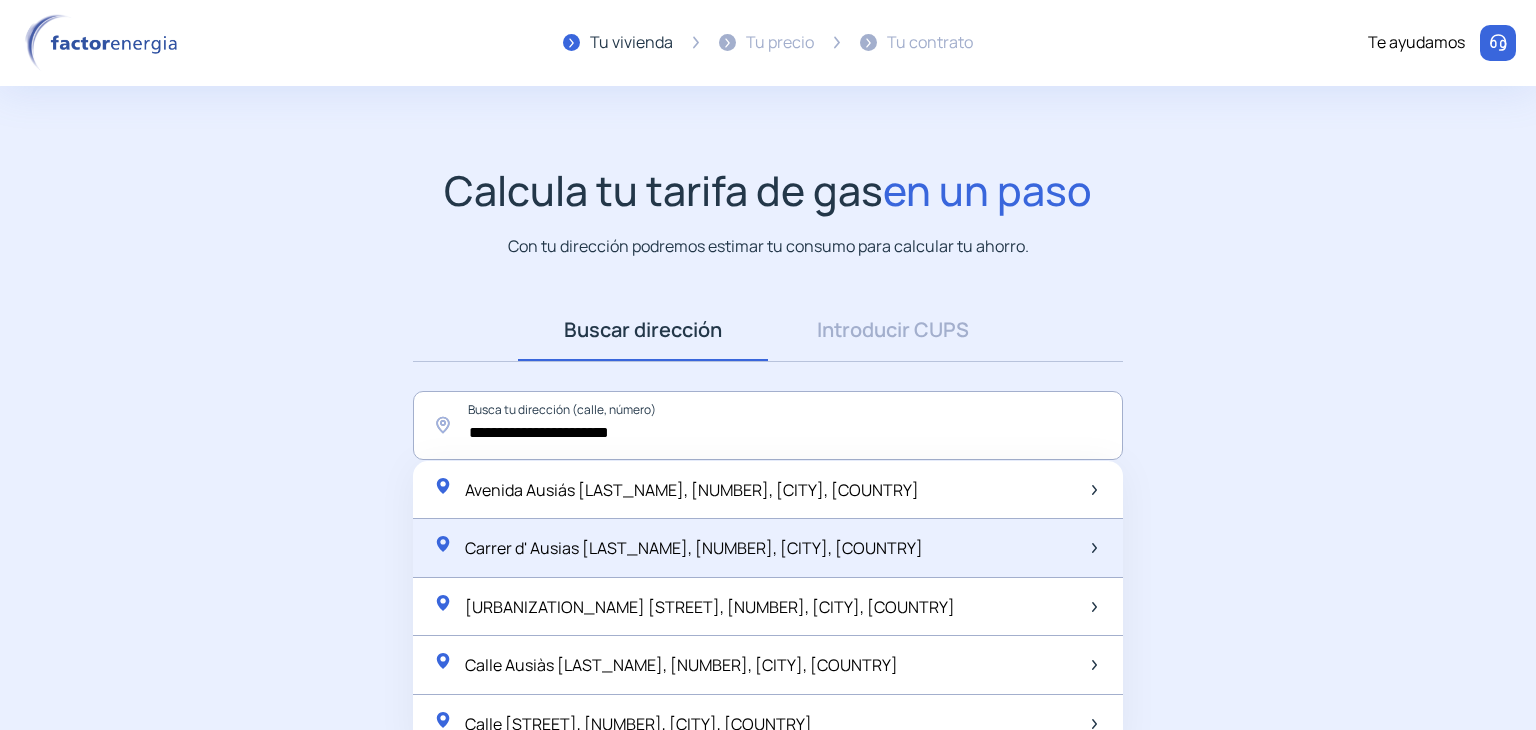 click on "[STREET_NAME] [STREET_NAME], [NUMBER], [CITY], [COUNTRY]" at bounding box center (692, 490) 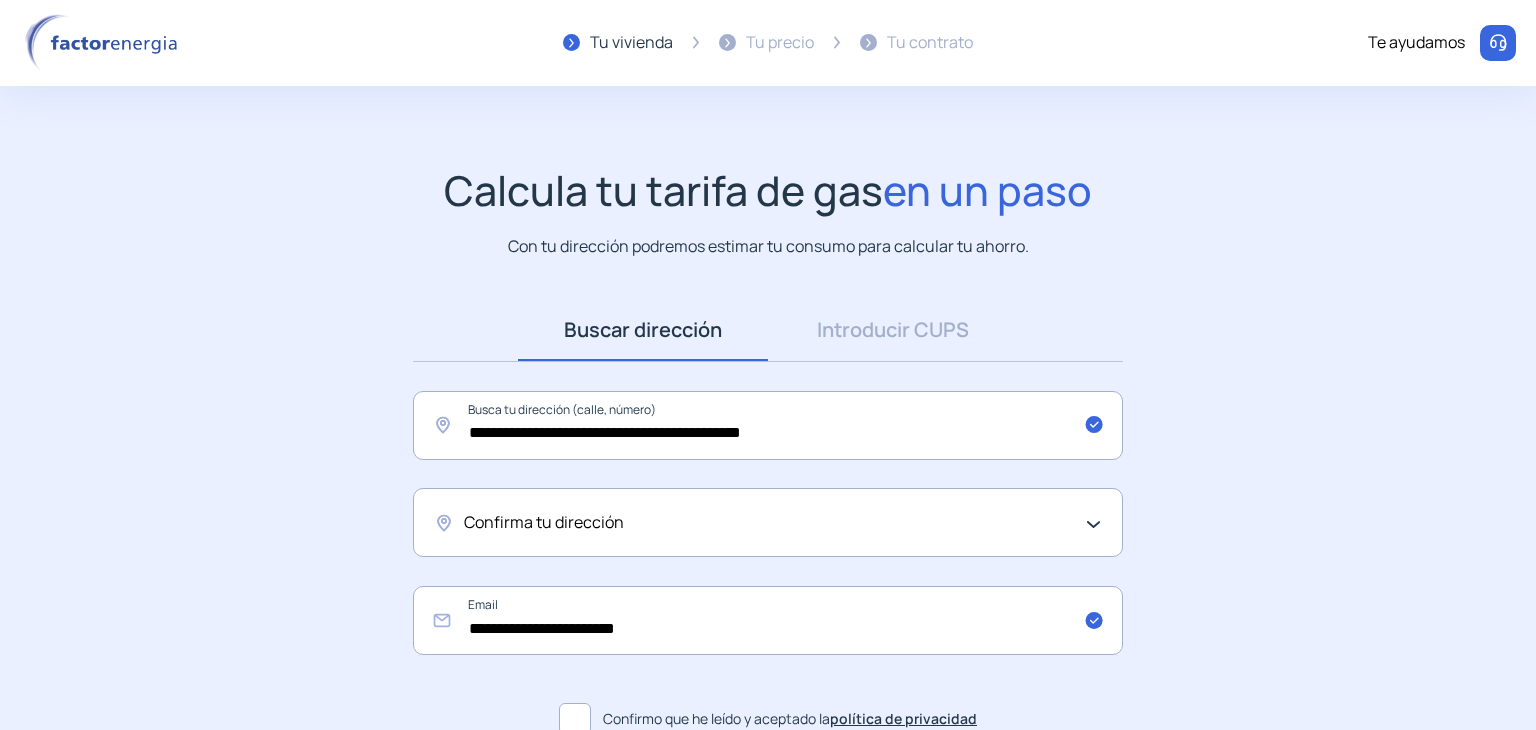 click on "Confirma tu dirección" at bounding box center [544, 523] 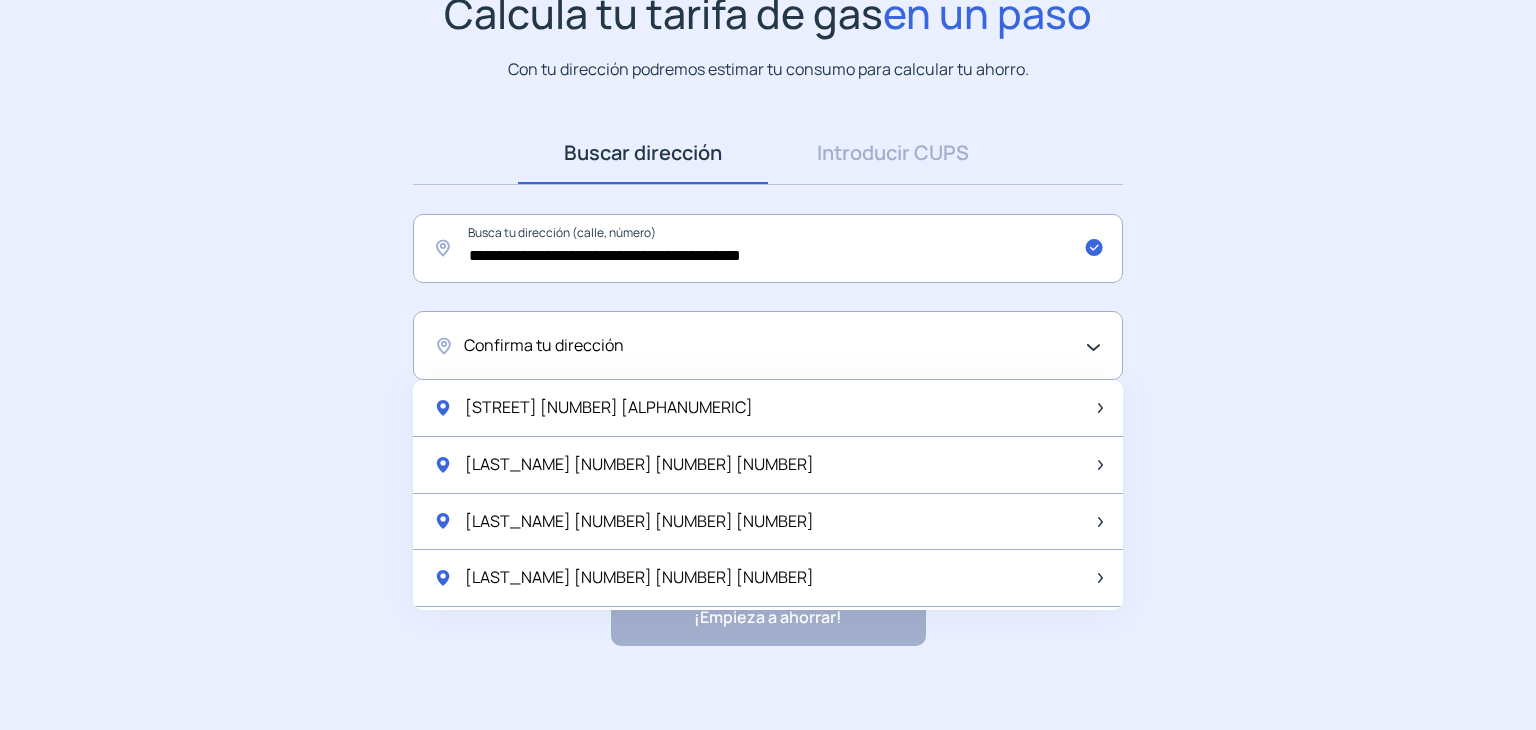 scroll, scrollTop: 178, scrollLeft: 0, axis: vertical 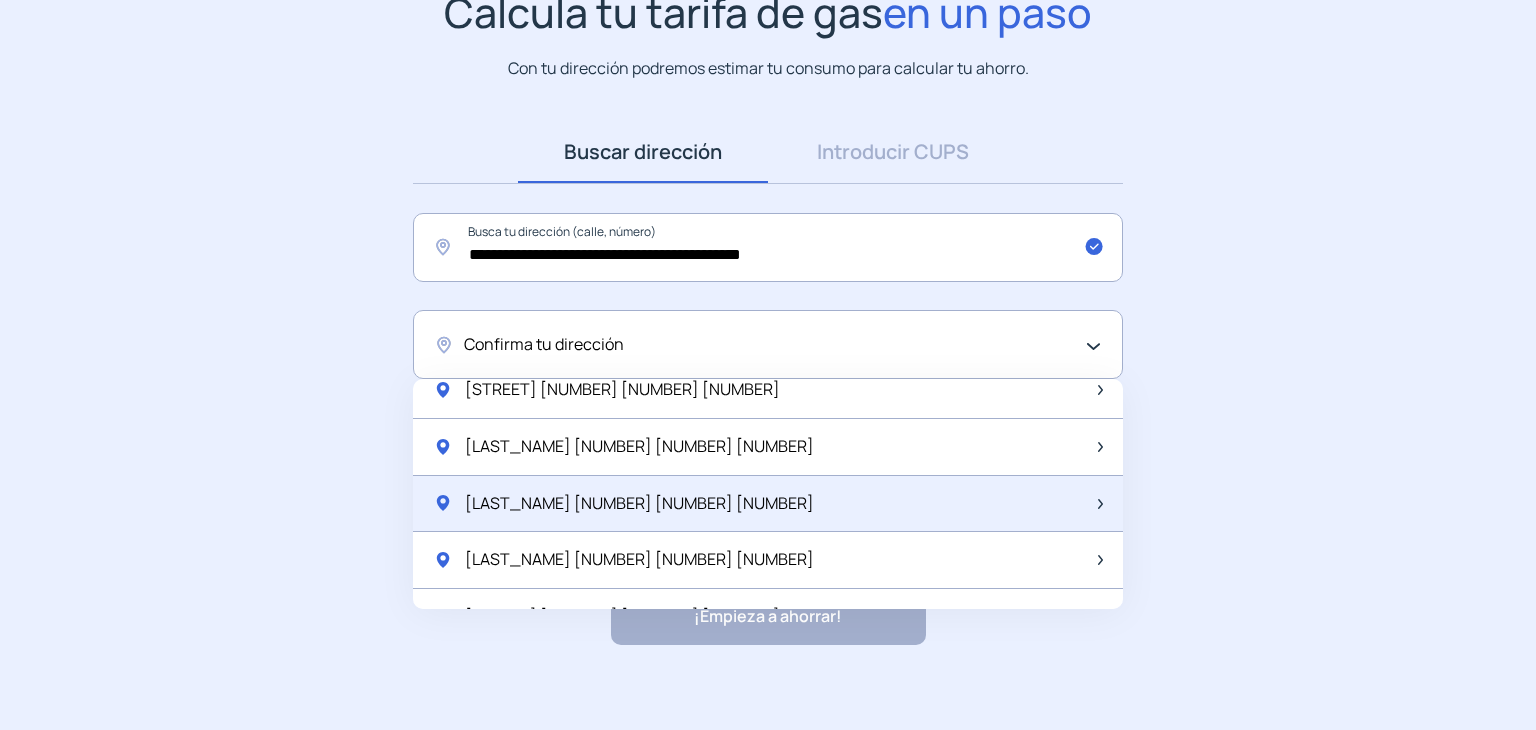 click on "Ausias Marc 79   4 1" at bounding box center (768, 504) 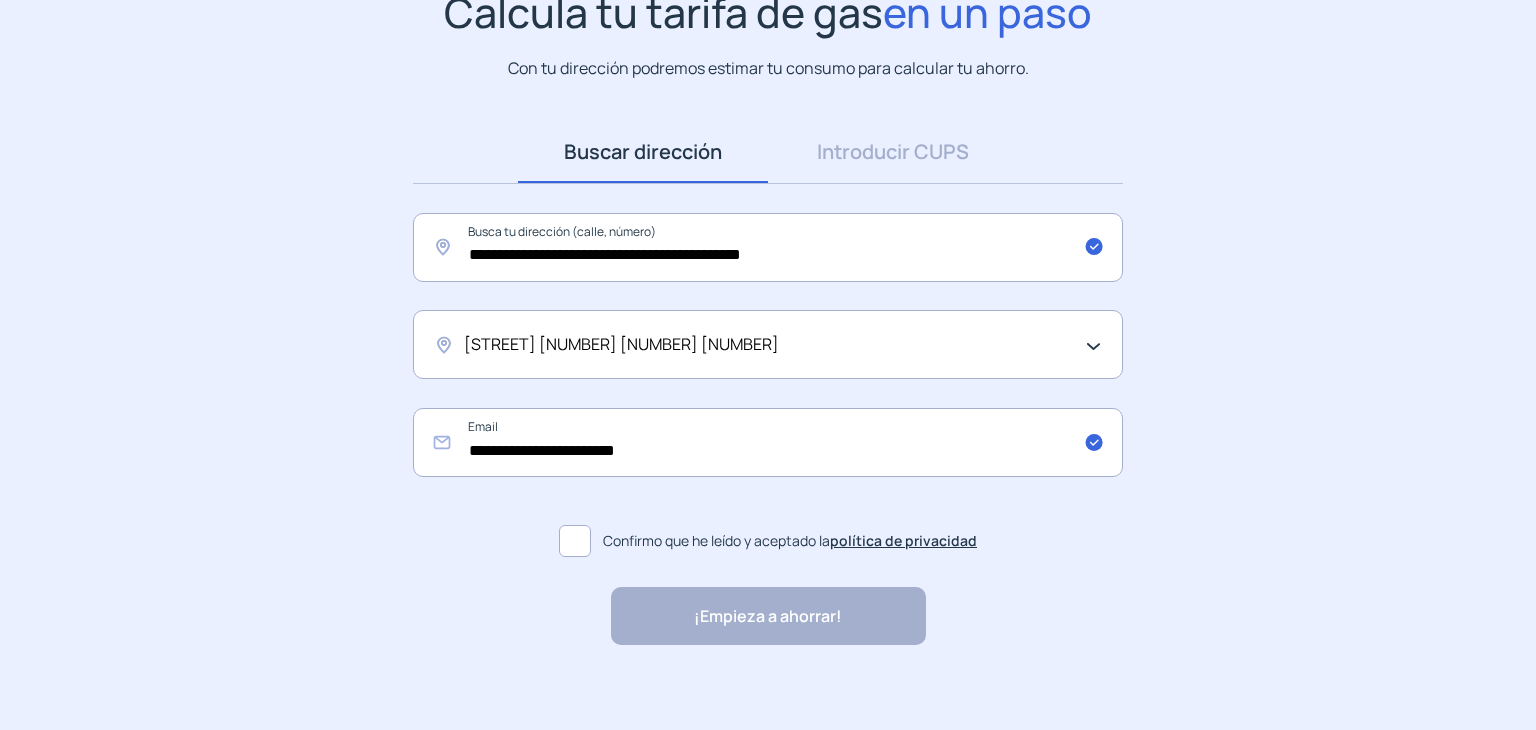 click on "Confirmo que he leído y aceptado la  política de privacidad" at bounding box center [790, 541] 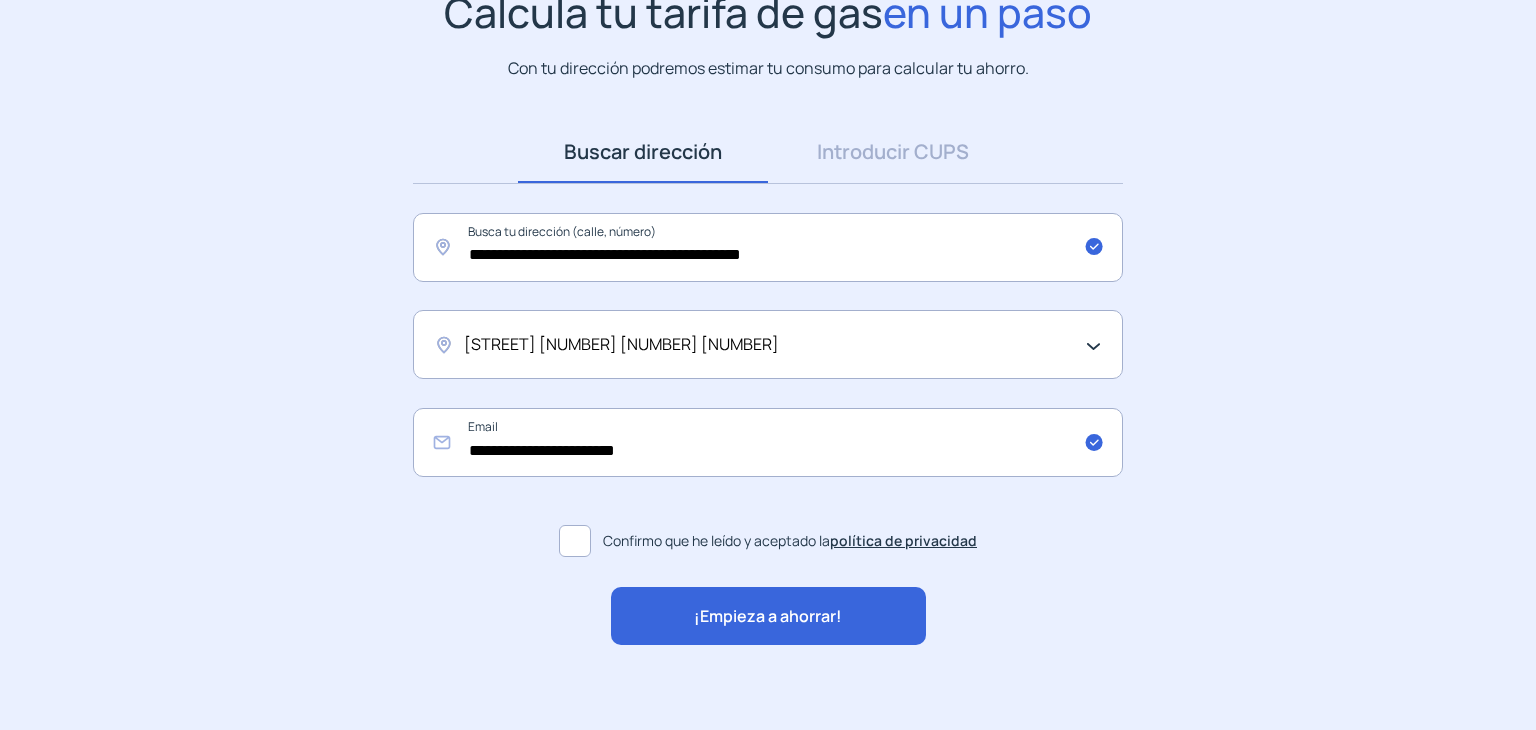 click on "¡Empieza a ahorrar!" at bounding box center [768, 616] 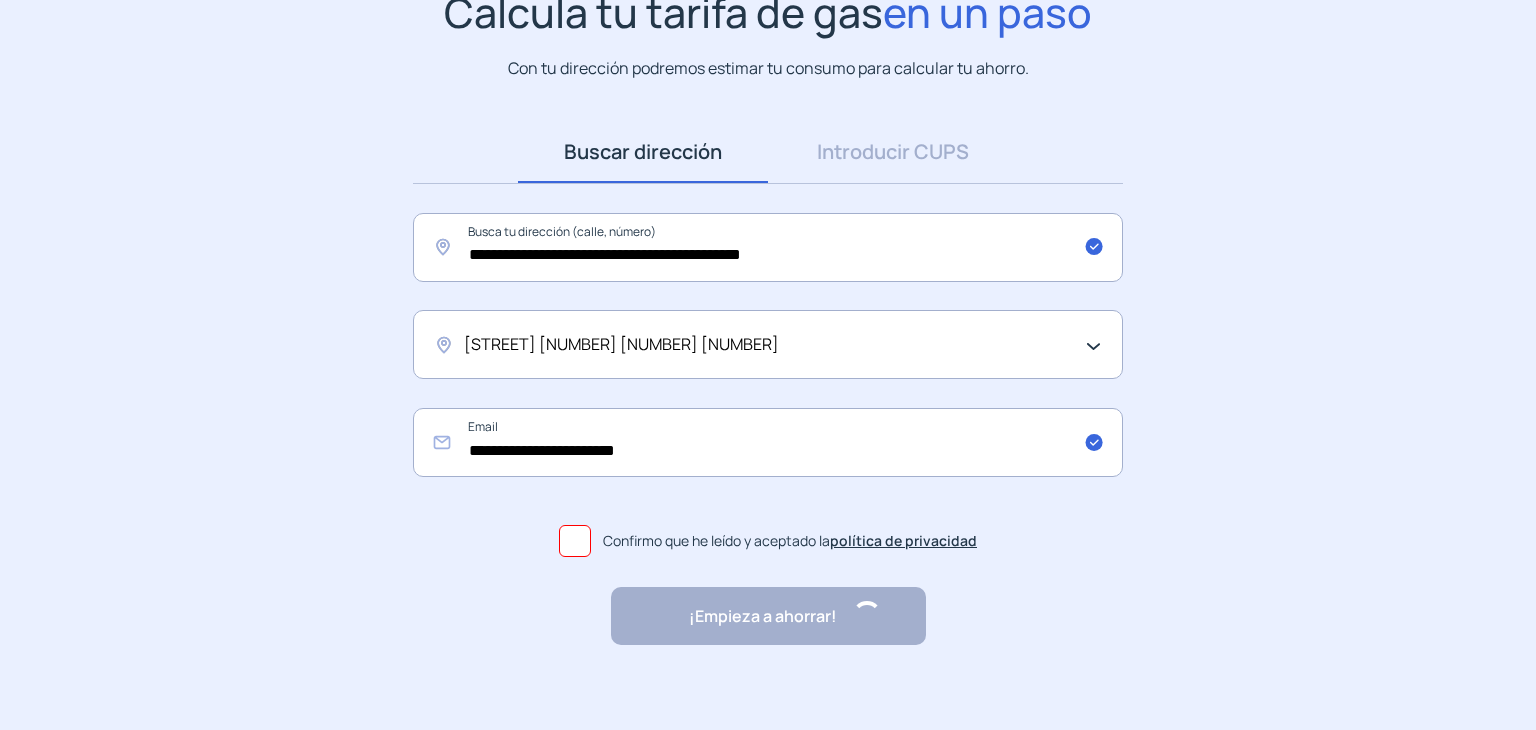 click on "¡Empieza a ahorrar! "Excelente servicio y atención al cliente" "Respeto por el cliente y variedad de tarifas" "Todo genial y muy rápido" "Rapidez y buen trato al cliente"" at bounding box center [768, 616] 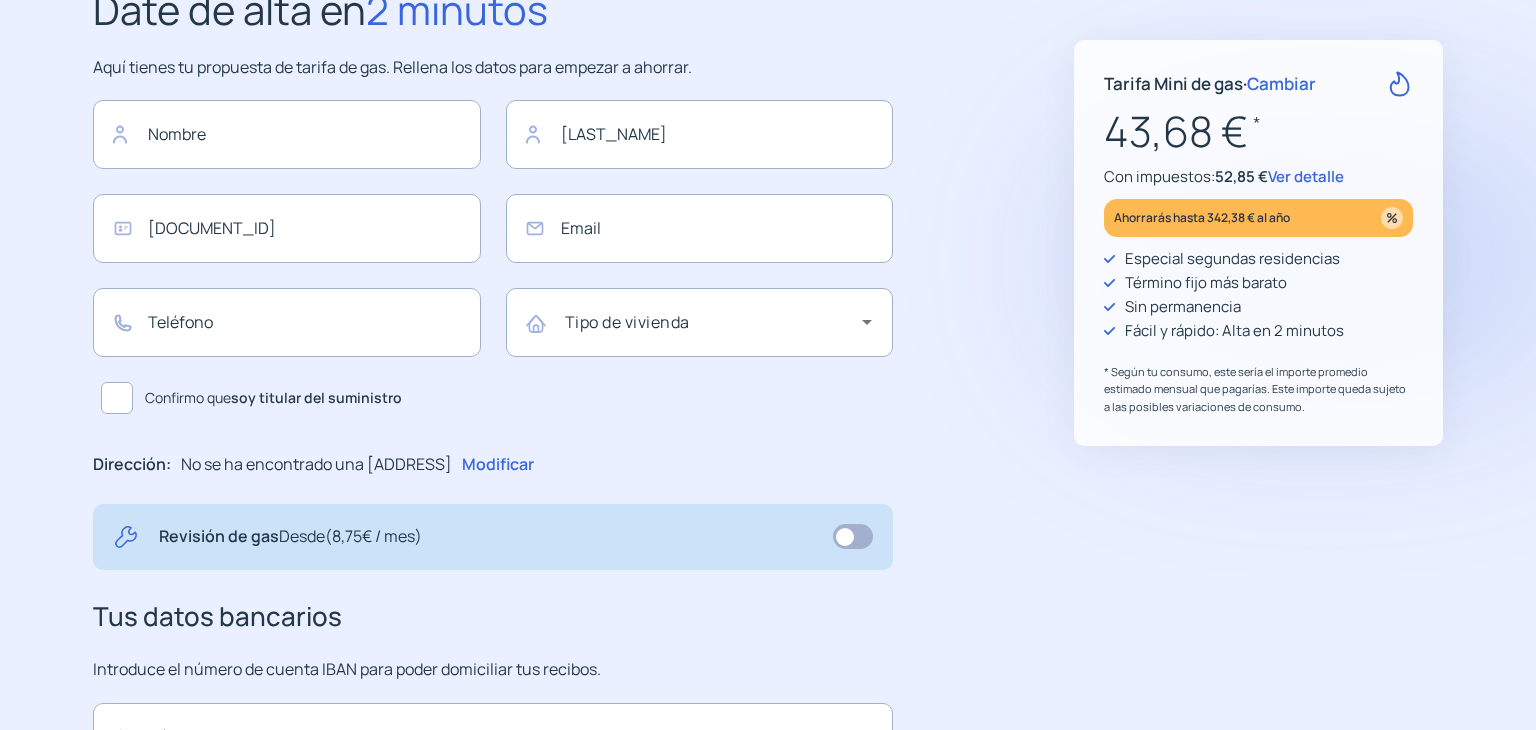 scroll, scrollTop: 0, scrollLeft: 0, axis: both 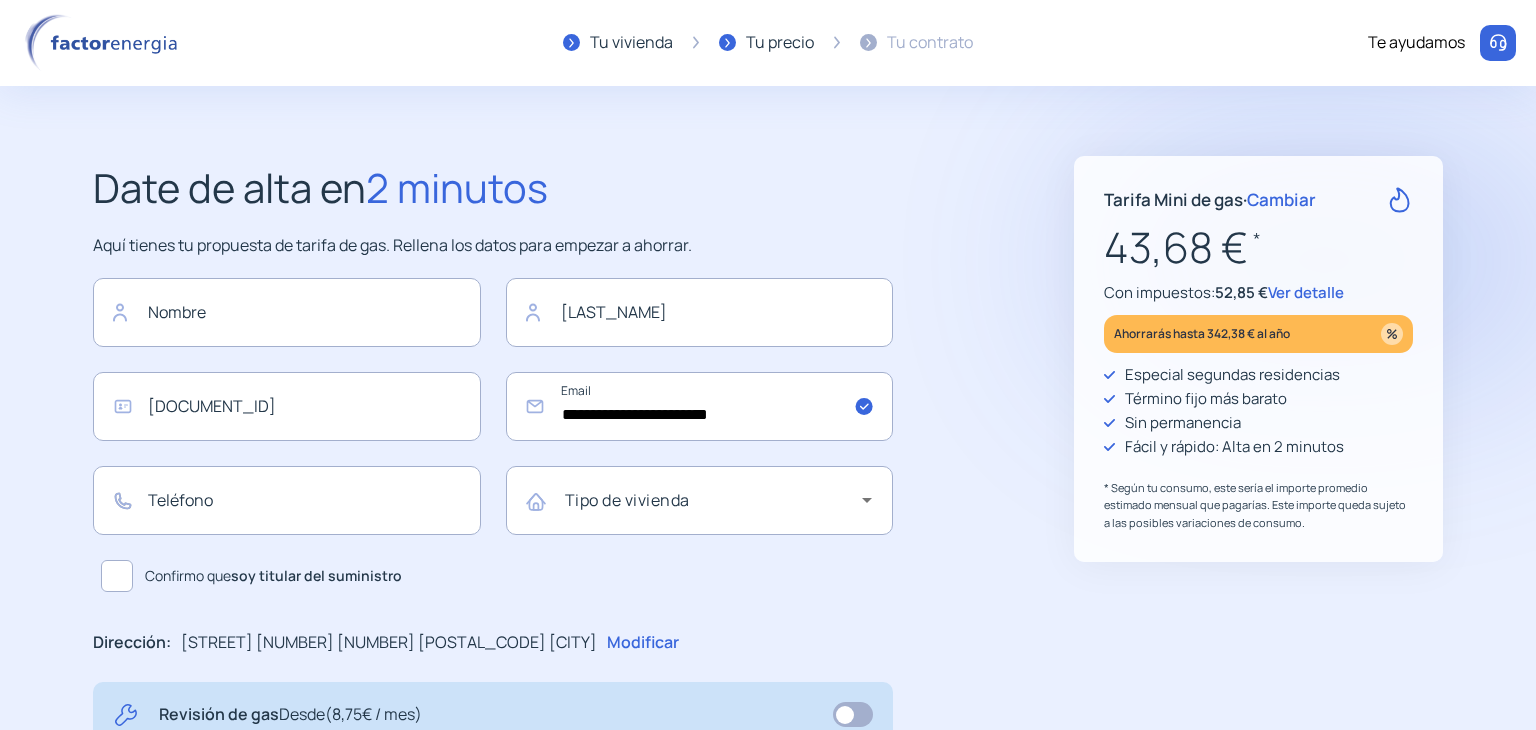 click on "Cambiar" at bounding box center (1281, 199) 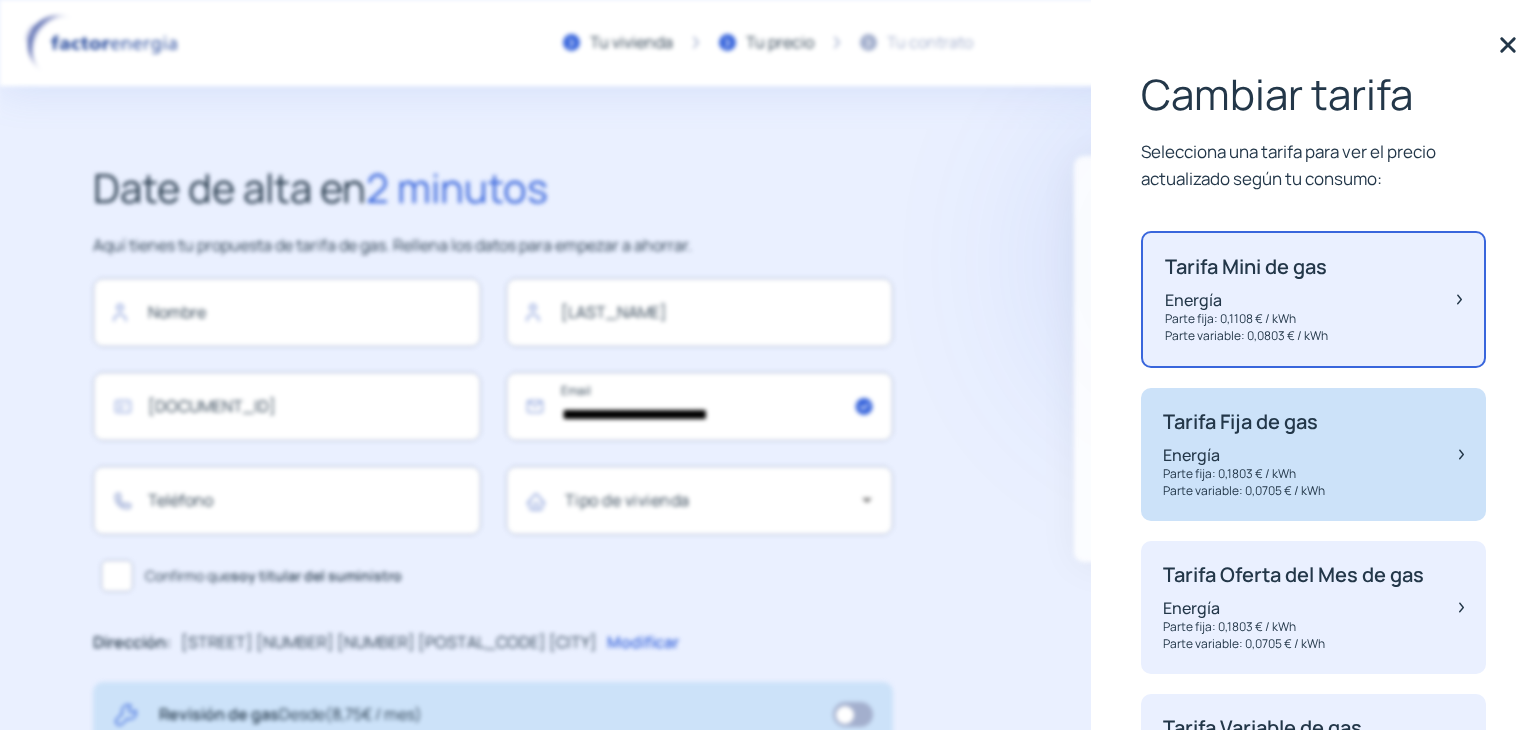 click on "Energía" at bounding box center [1246, 300] 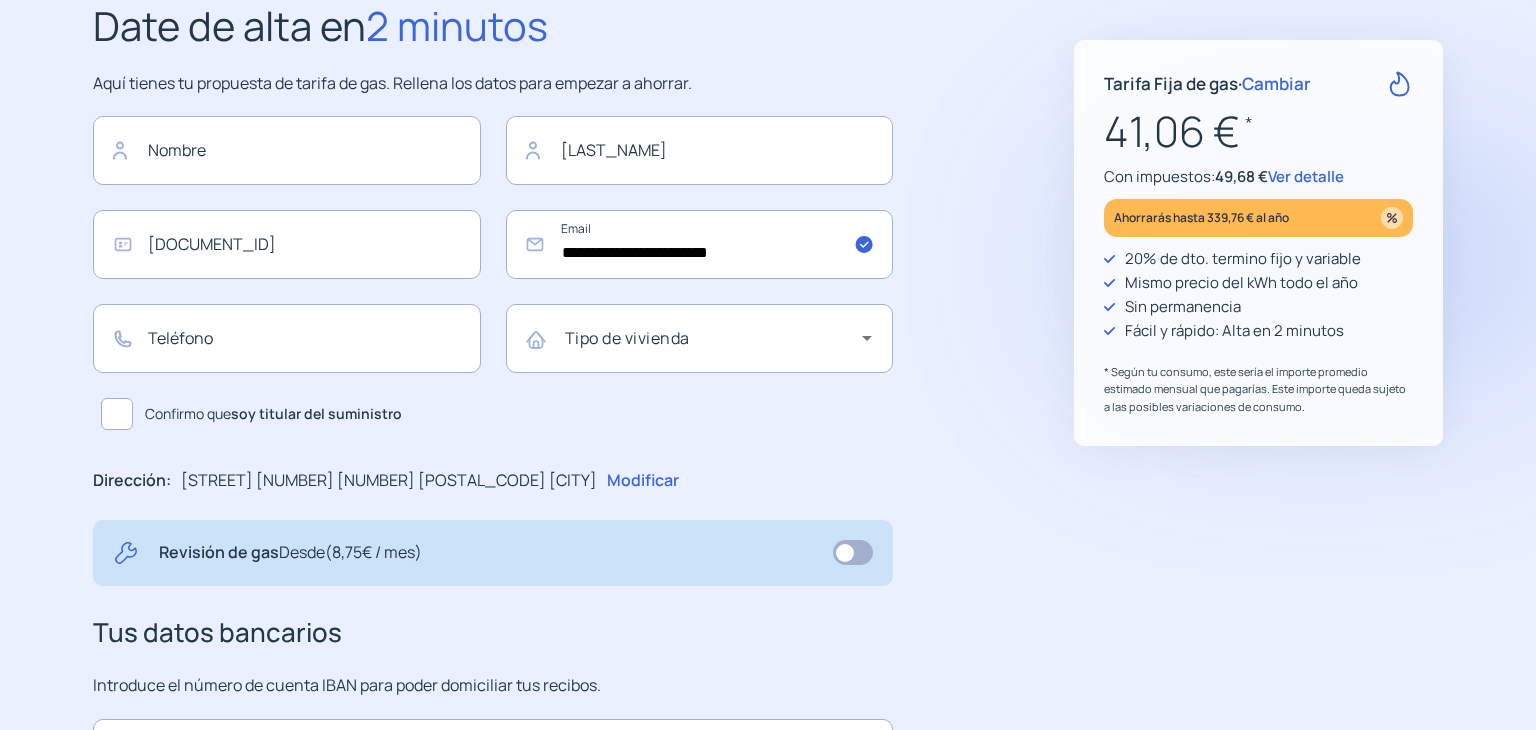 scroll, scrollTop: 164, scrollLeft: 0, axis: vertical 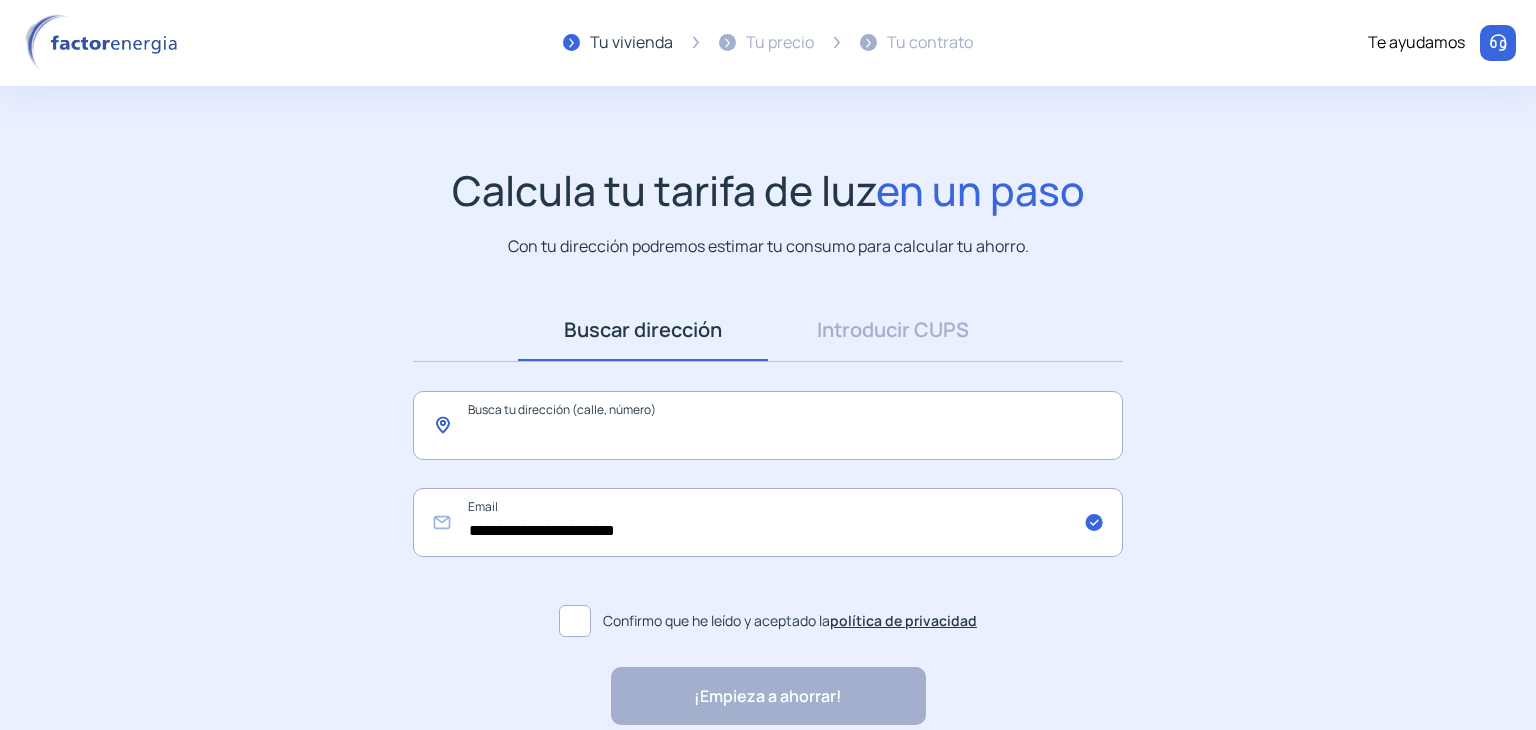 click at bounding box center [768, 425] 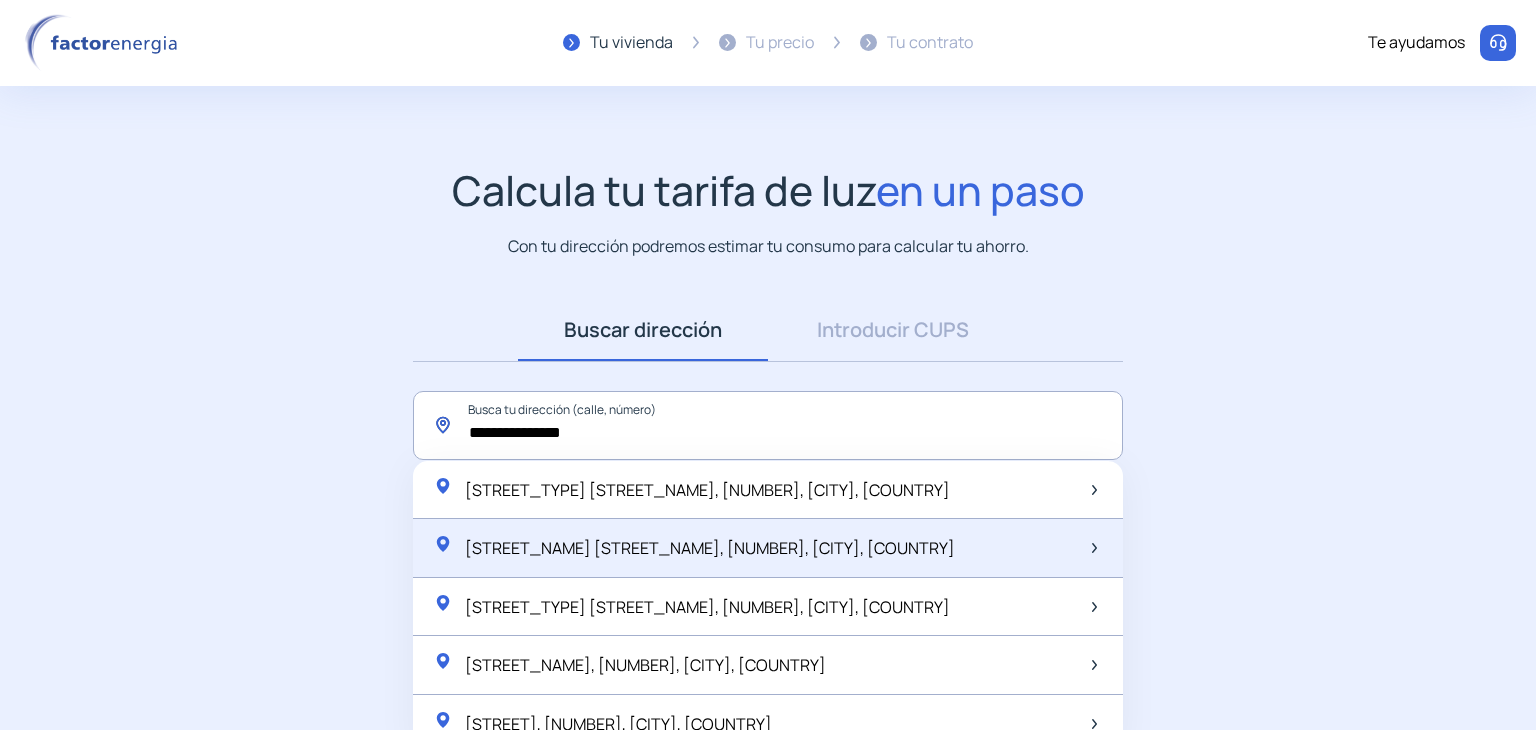 type on "**********" 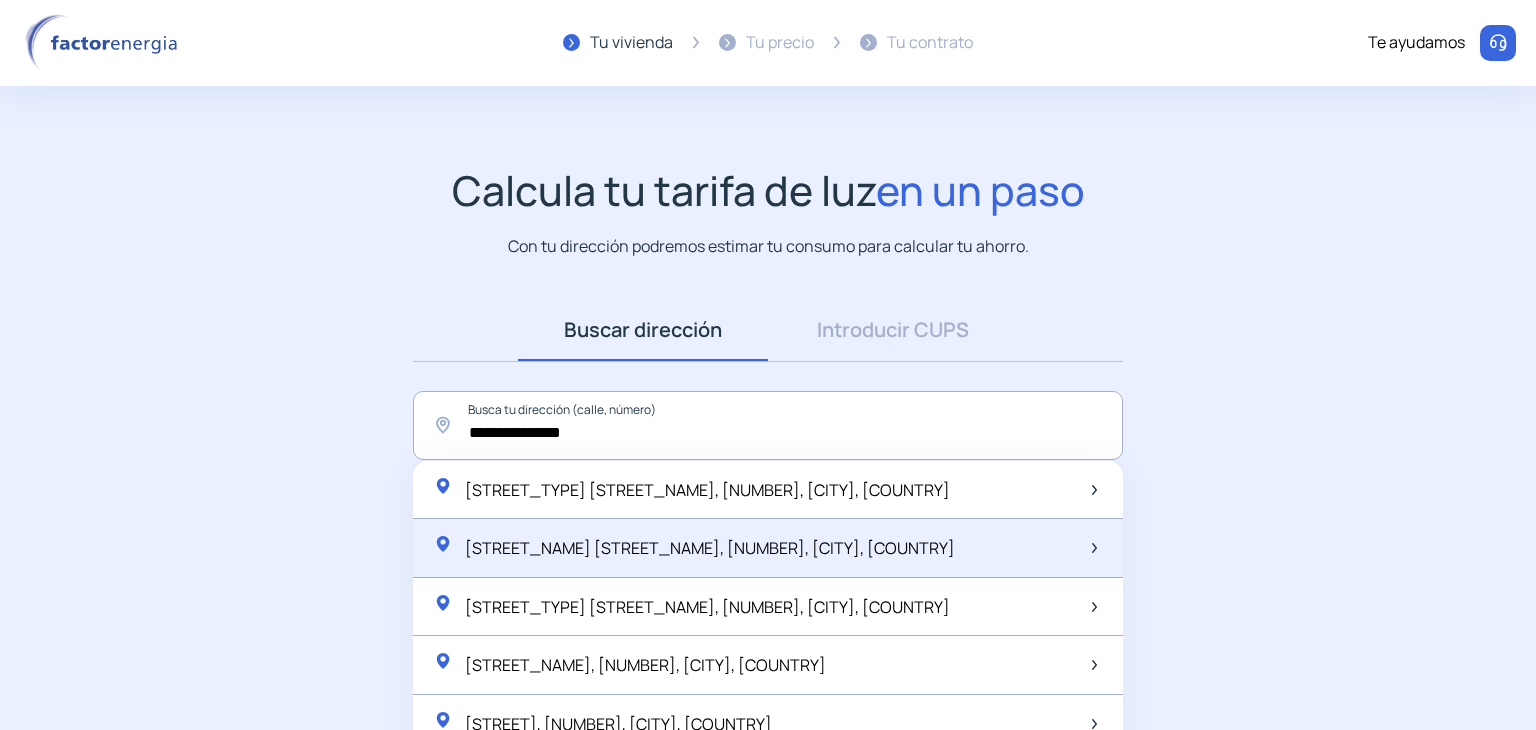 click on "[STREET_NAME] [STREET_NAME], [NUMBER], [CITY], [COUNTRY]" at bounding box center [707, 490] 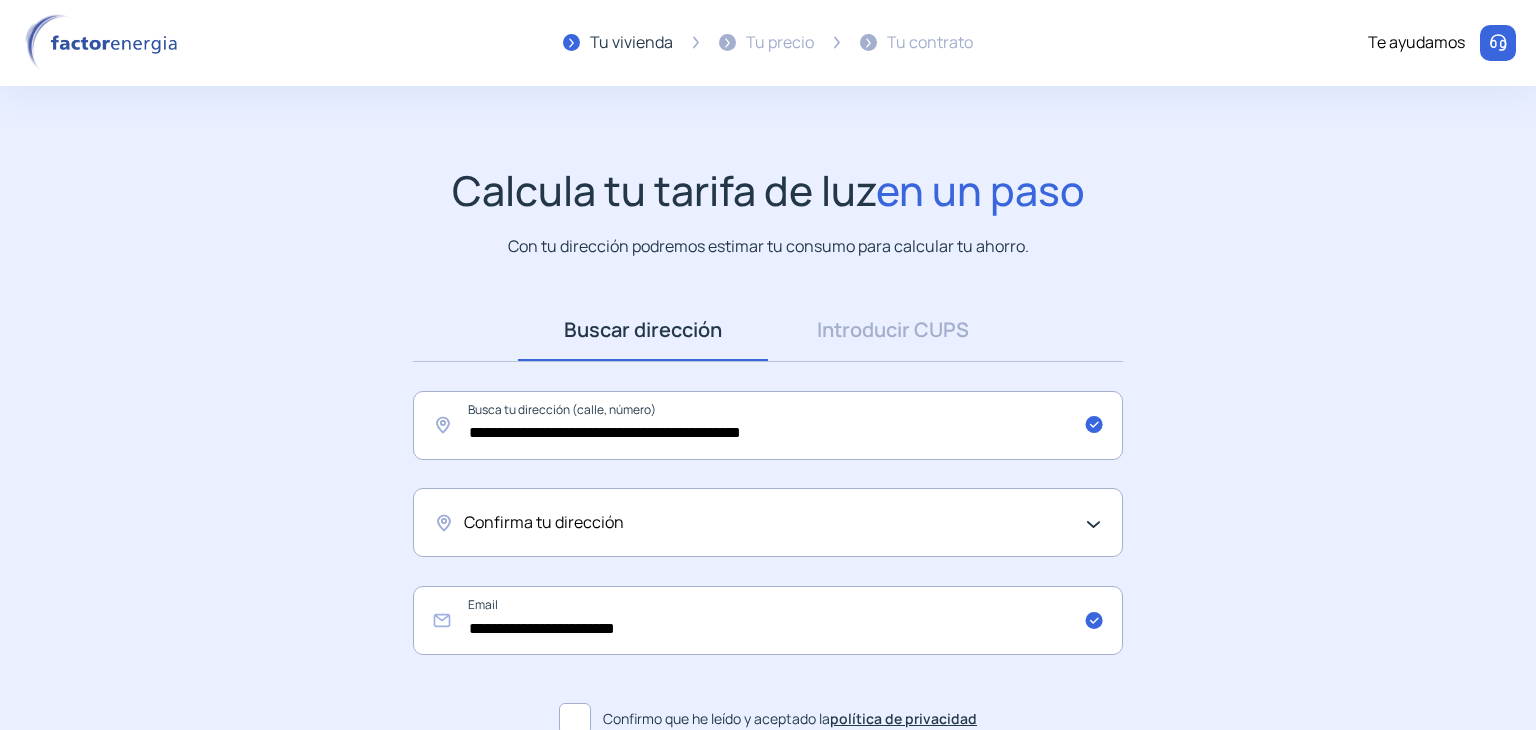 click on "Confirma tu dirección" at bounding box center [544, 523] 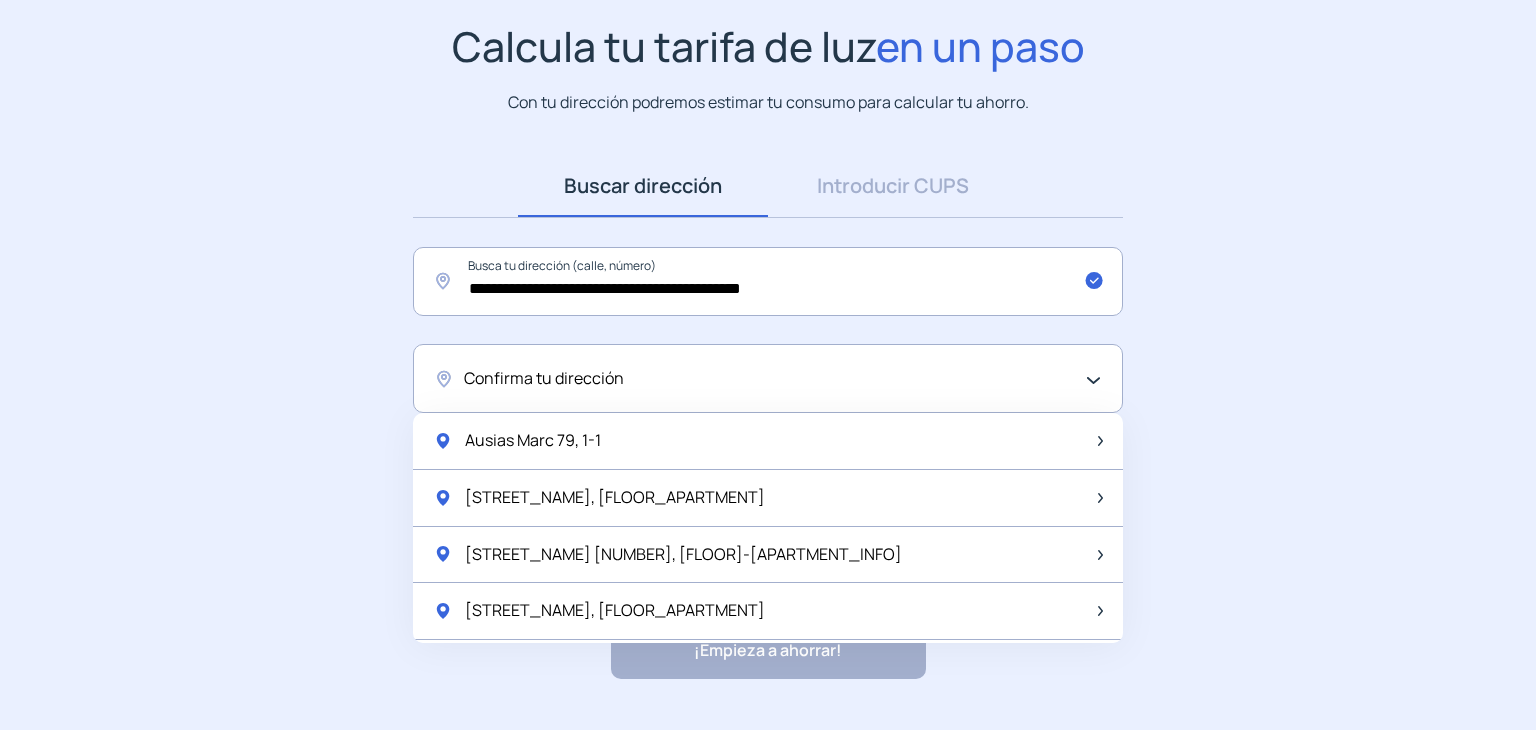 scroll, scrollTop: 193, scrollLeft: 0, axis: vertical 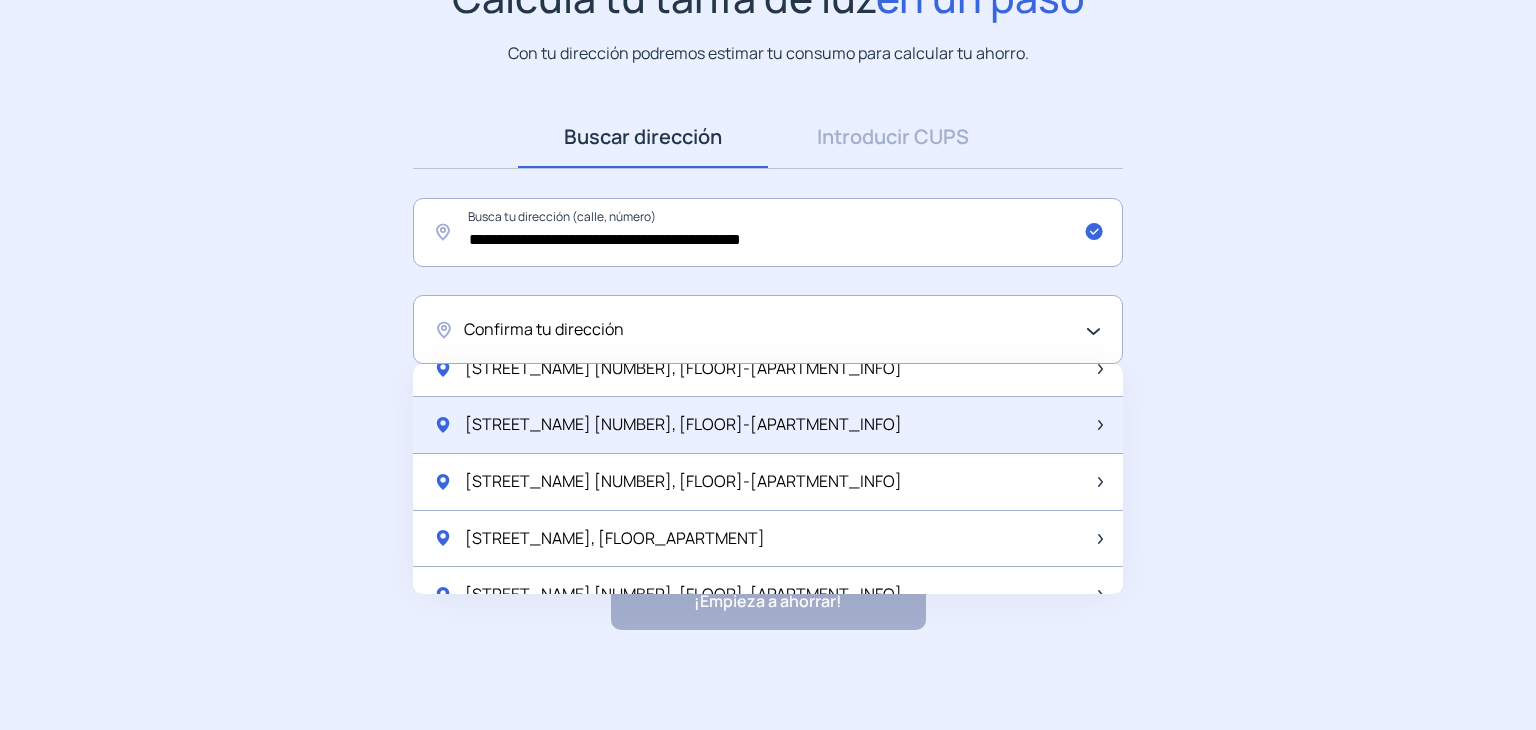 click on "[STREET_NAME] [NUMBER], [FLOOR]-[APARTMENT_INFO]" at bounding box center [768, 425] 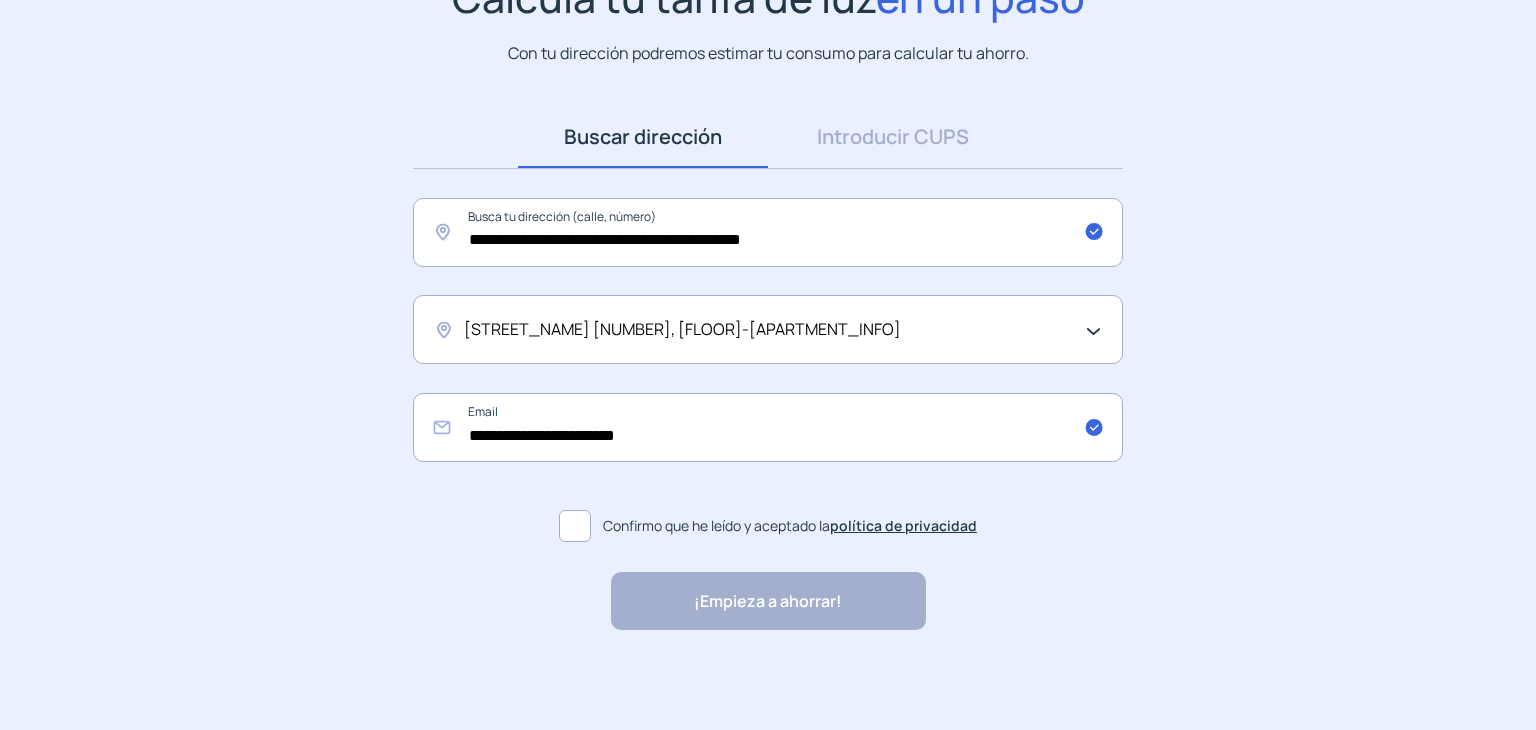 click on "Confirmo que he leído y aceptado la  política de privacidad" at bounding box center (790, 526) 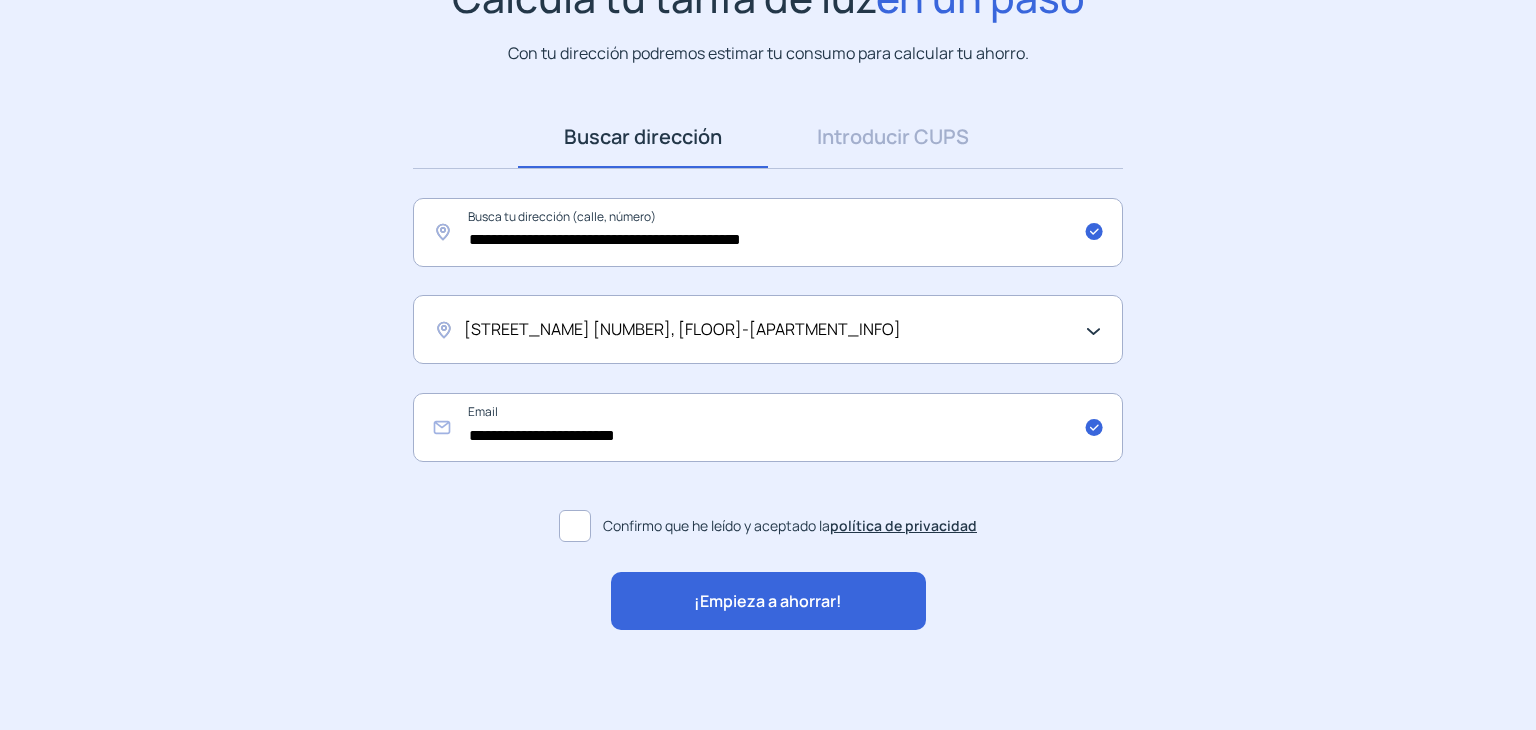 click on "¡Empieza a ahorrar!" at bounding box center (768, 602) 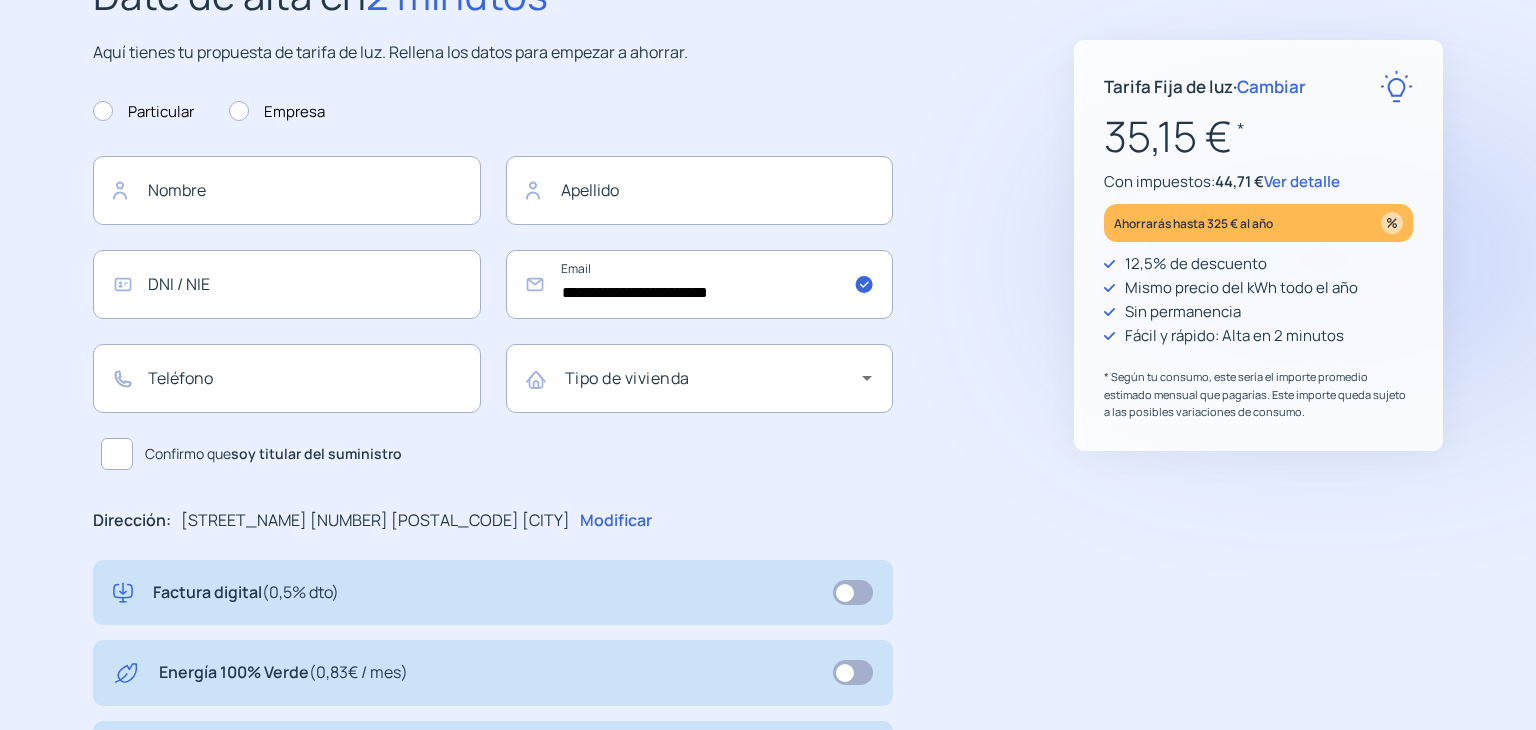 scroll, scrollTop: 0, scrollLeft: 0, axis: both 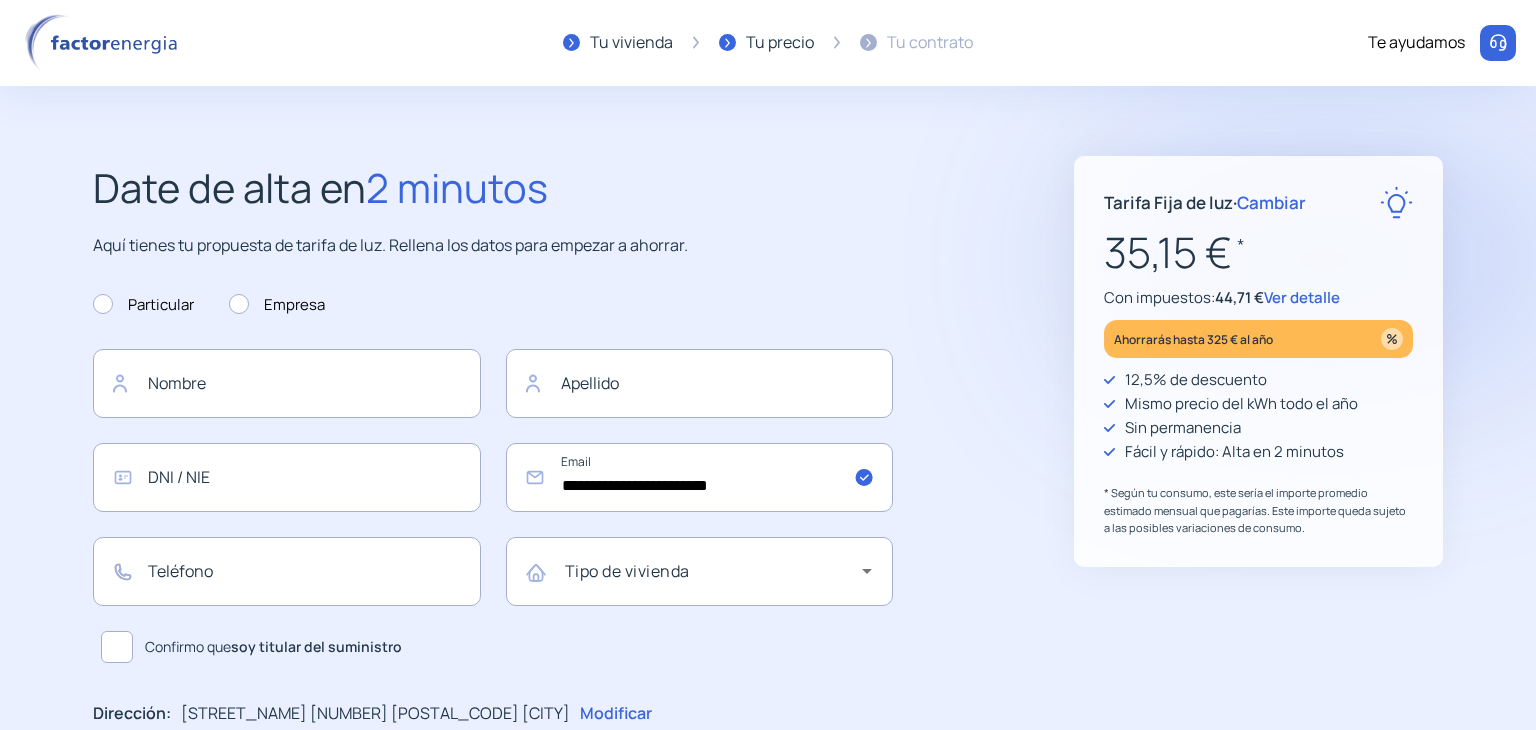click on "**********" at bounding box center [493, 474] 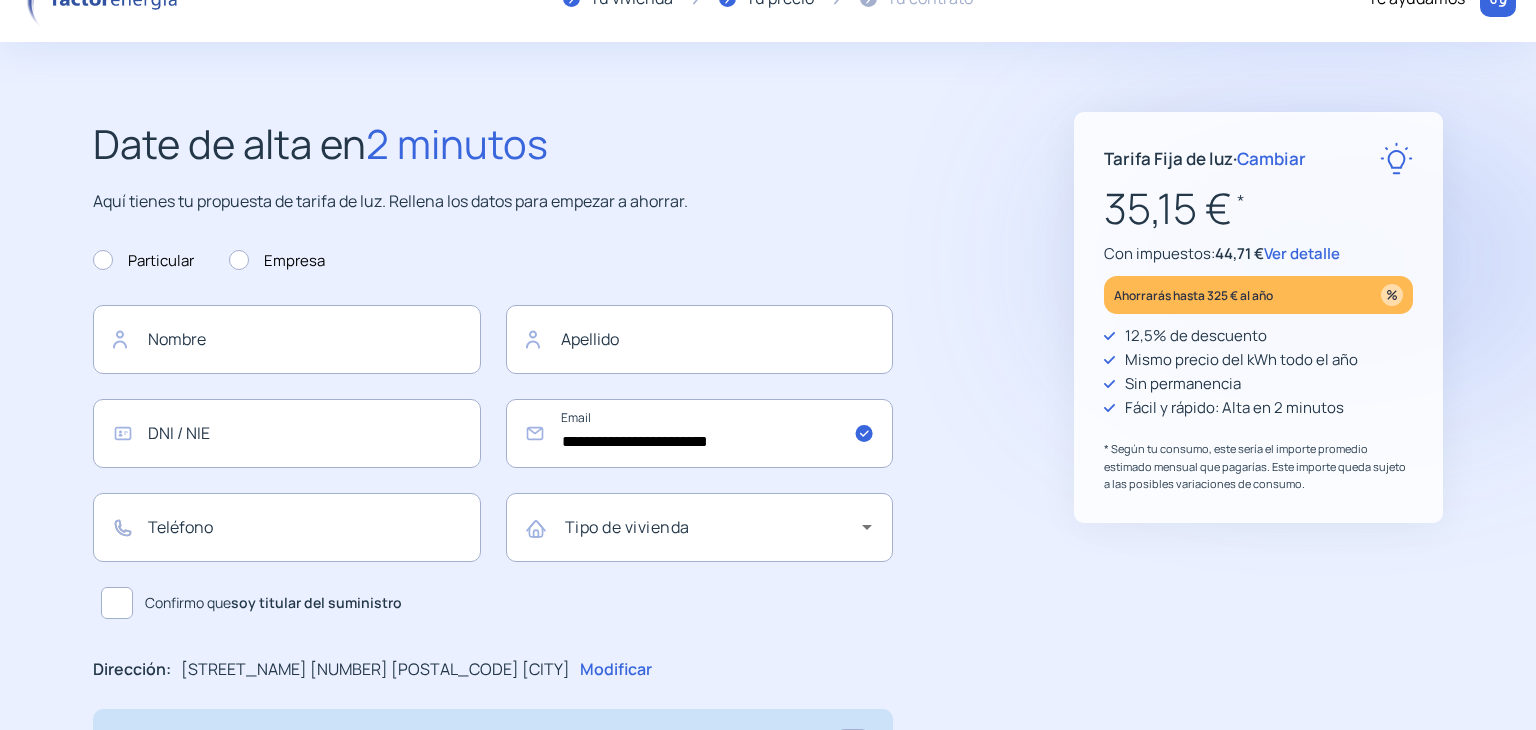 scroll, scrollTop: 43, scrollLeft: 0, axis: vertical 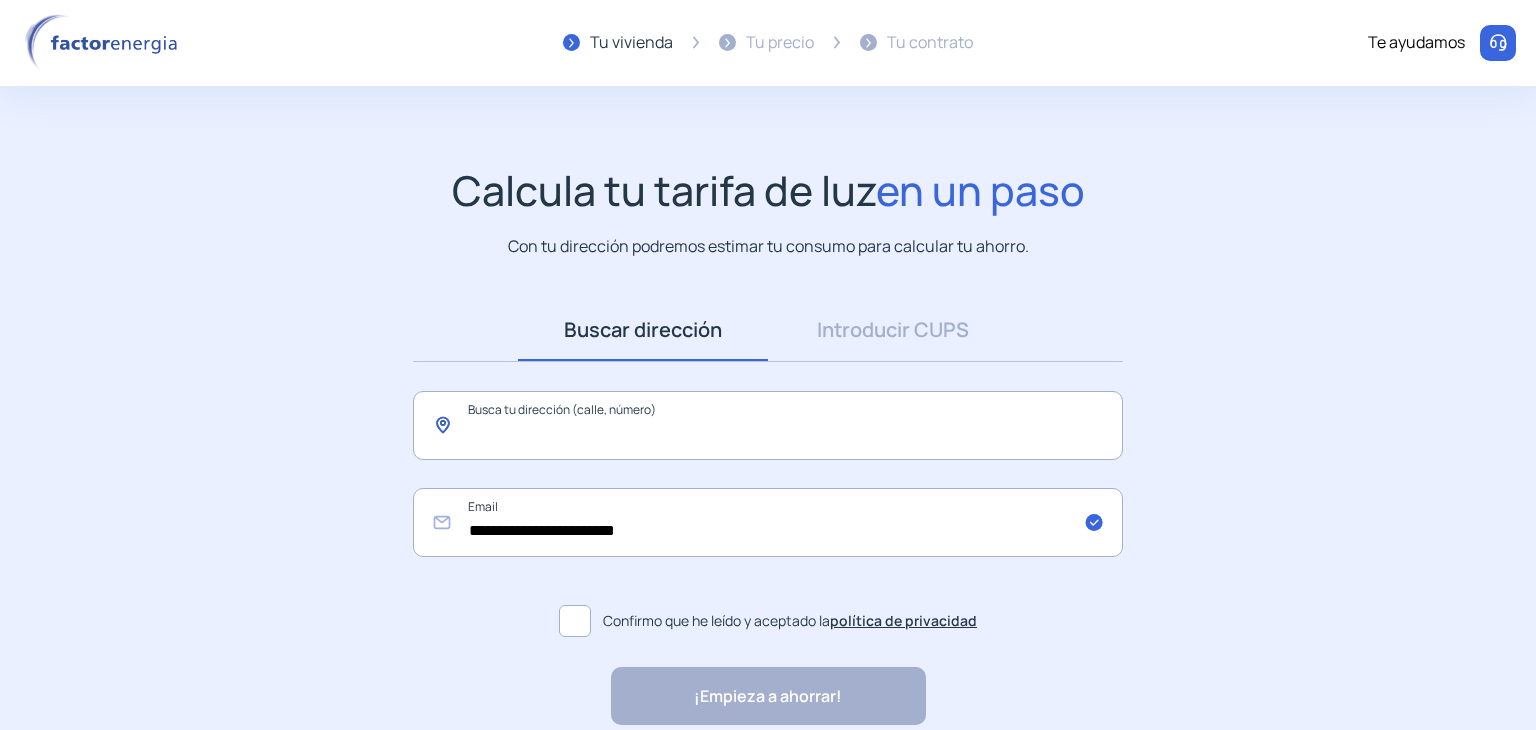 click at bounding box center [768, 425] 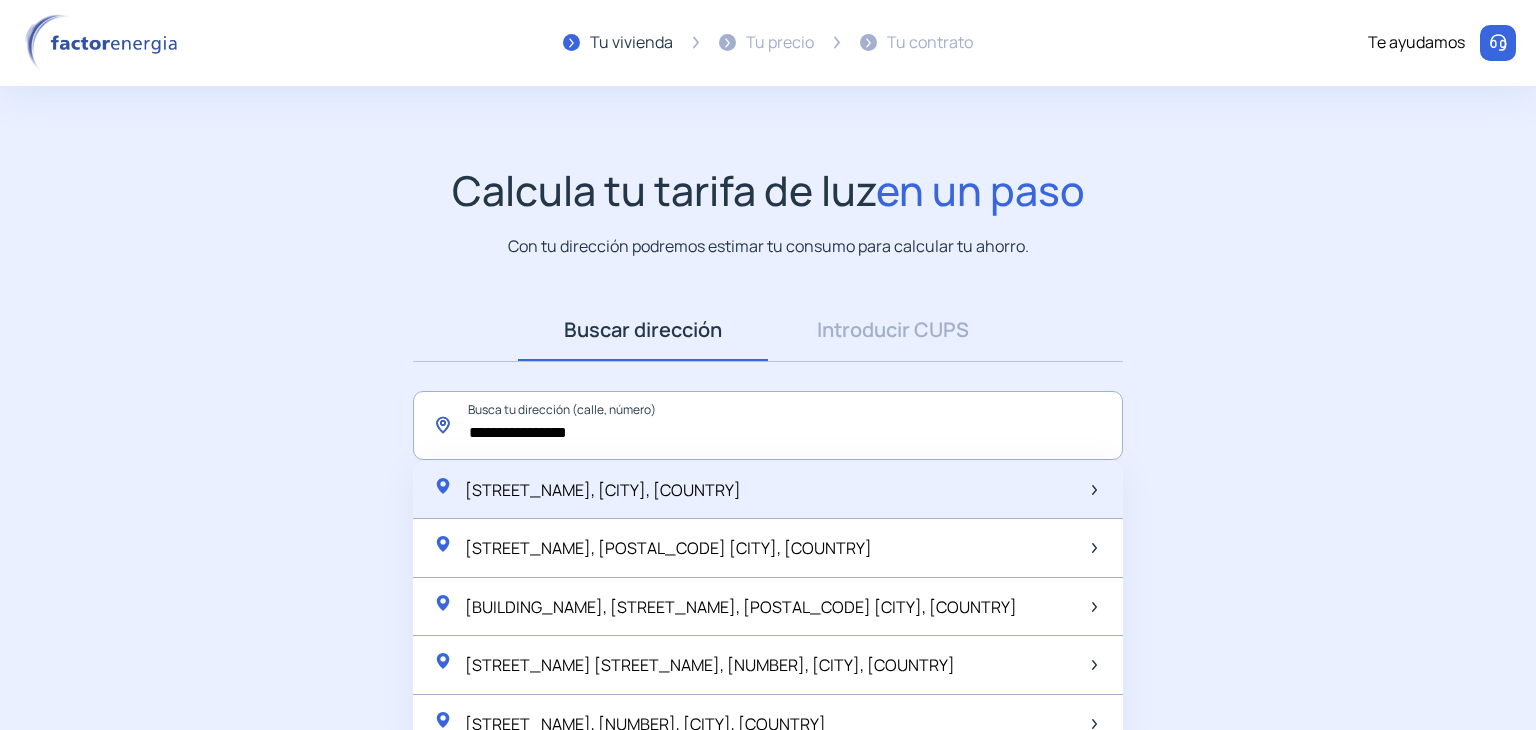 type on "**********" 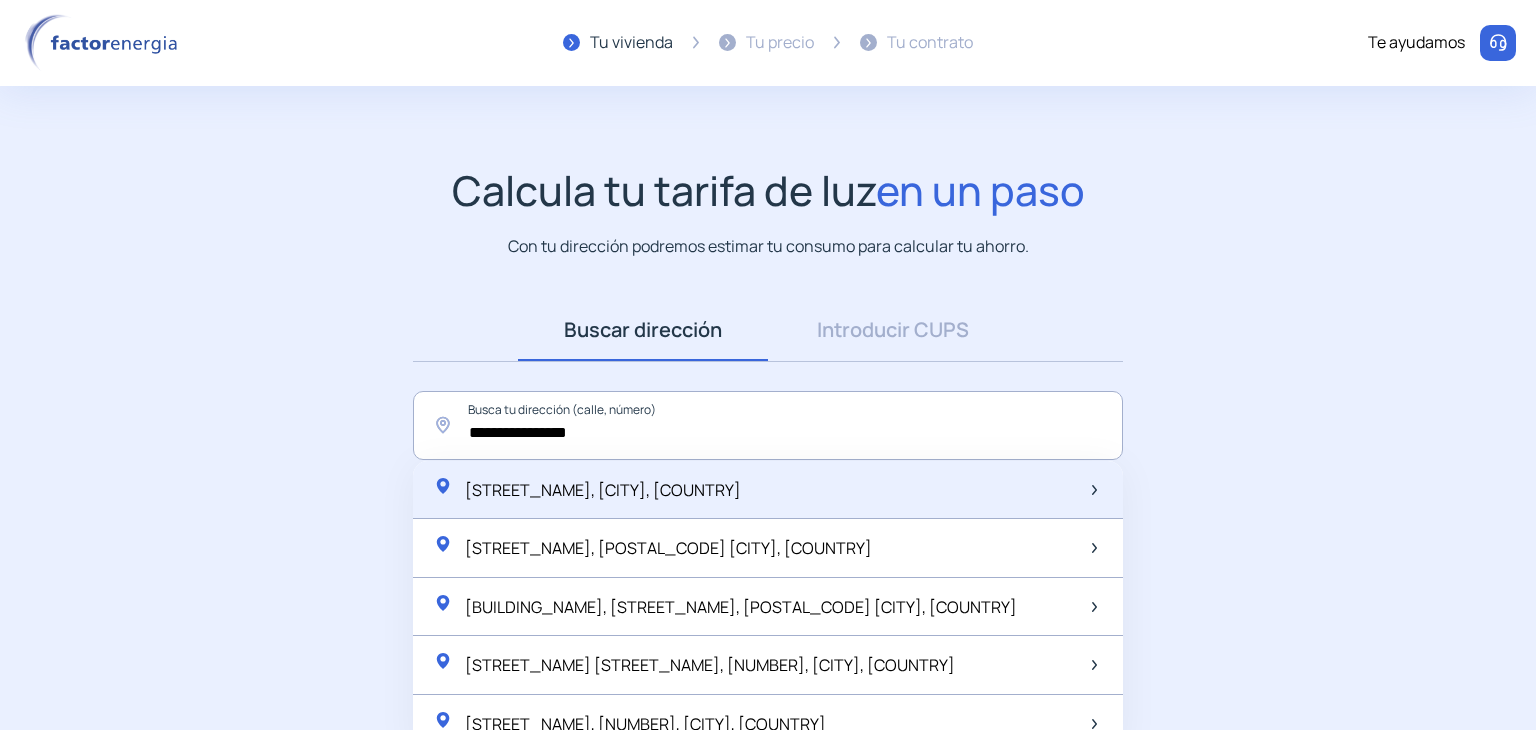 click on "[STREET_NAME], [CITY], [COUNTRY]" at bounding box center [587, 490] 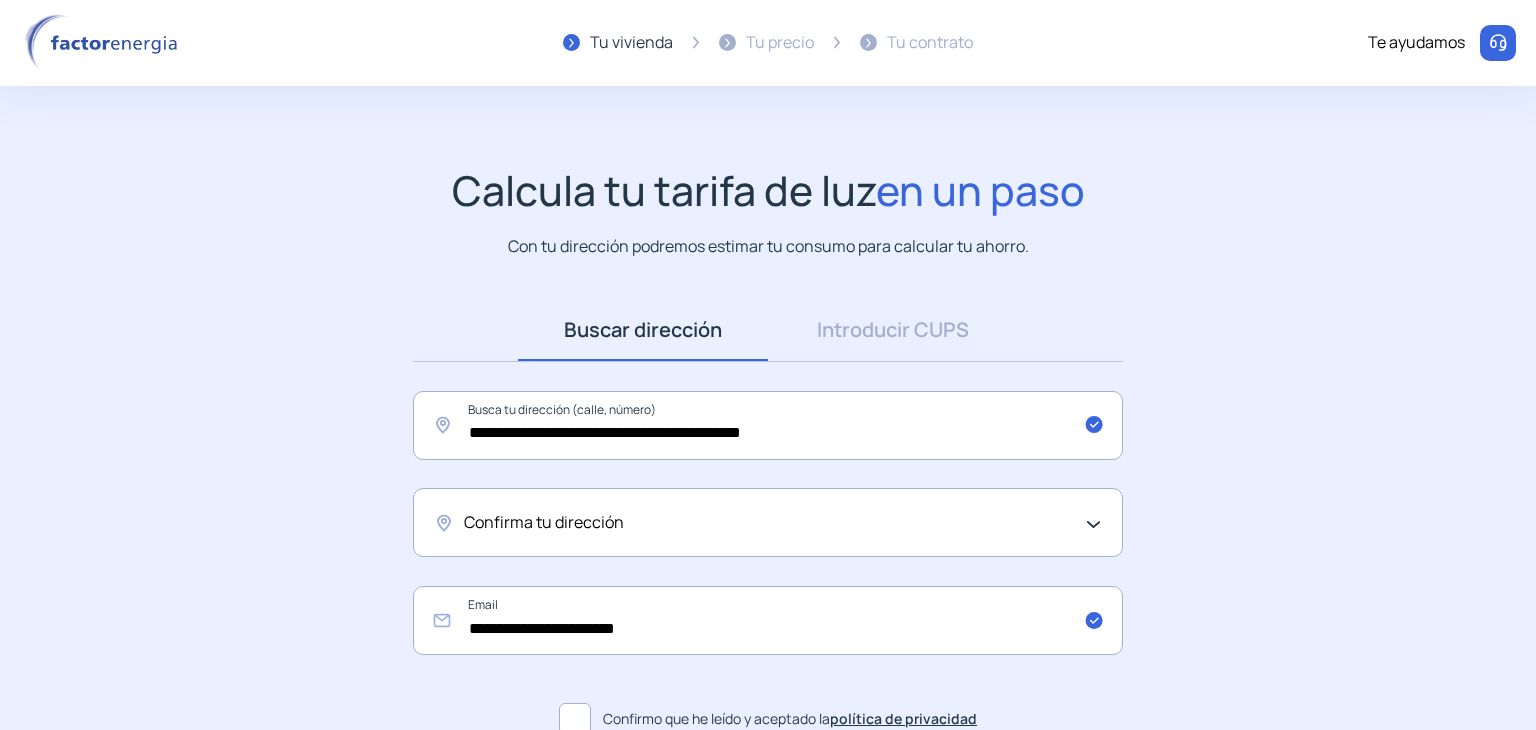 click on "Confirma tu dirección" at bounding box center [544, 523] 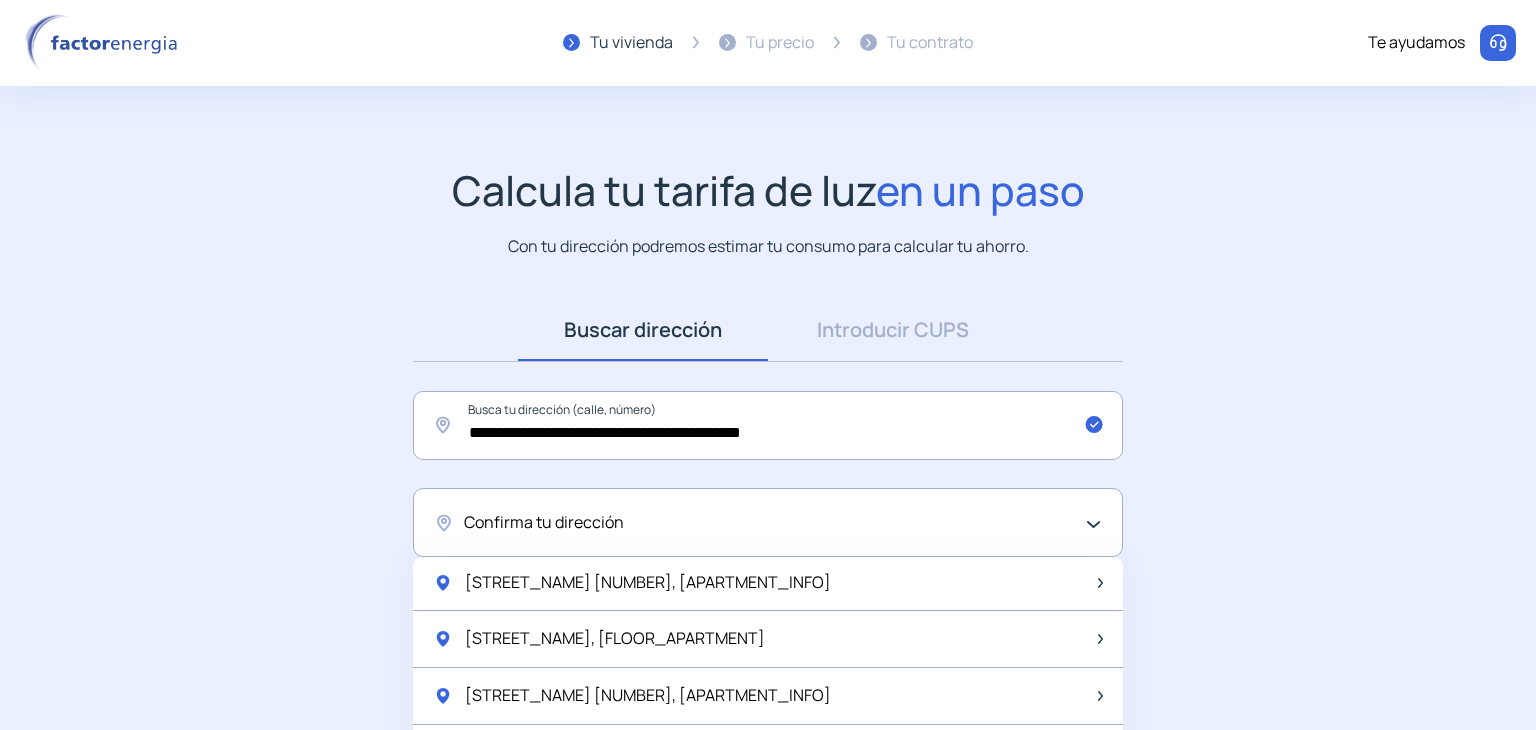 scroll, scrollTop: 547, scrollLeft: 0, axis: vertical 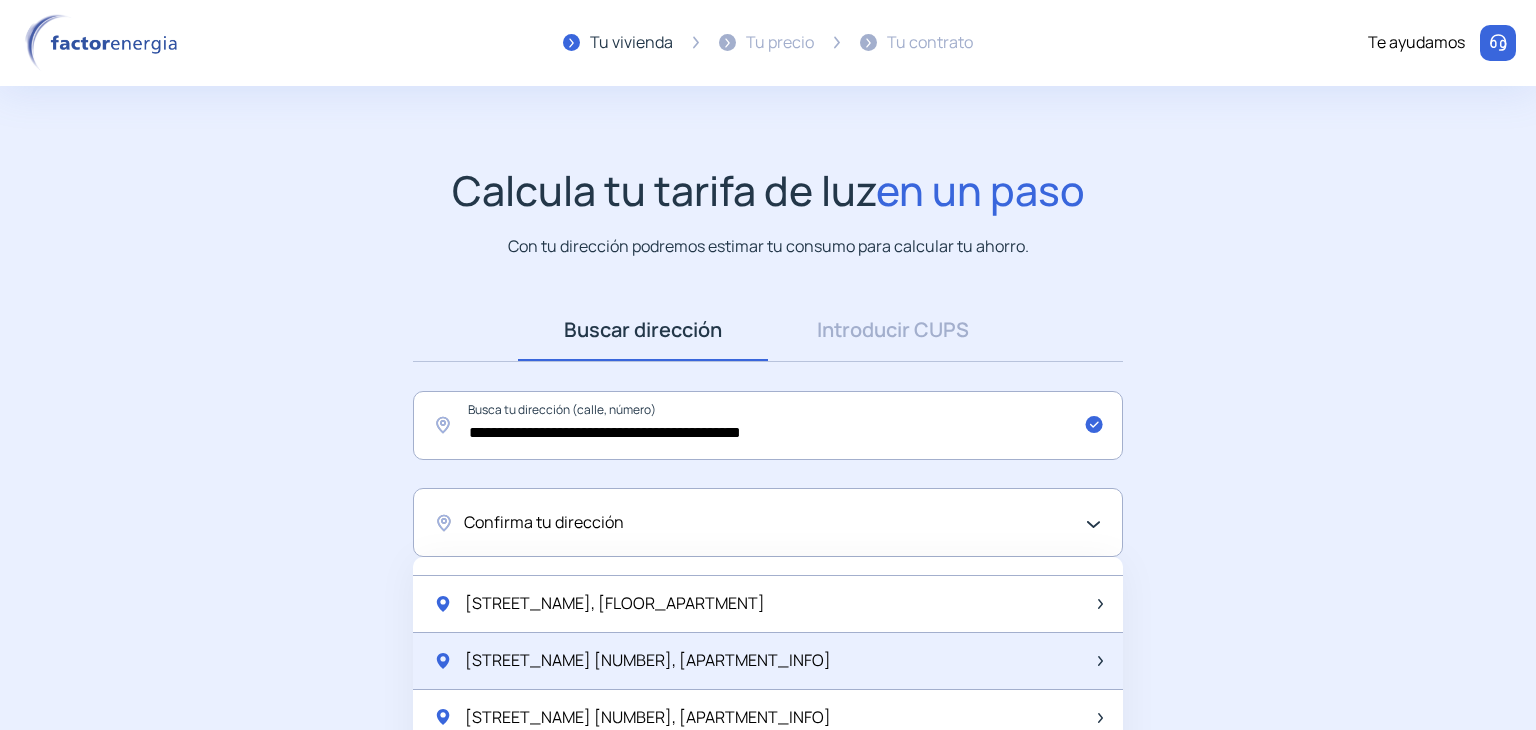 click on "[STREET_NAME] [NUMBER], [APARTMENT_INFO]" at bounding box center (768, 661) 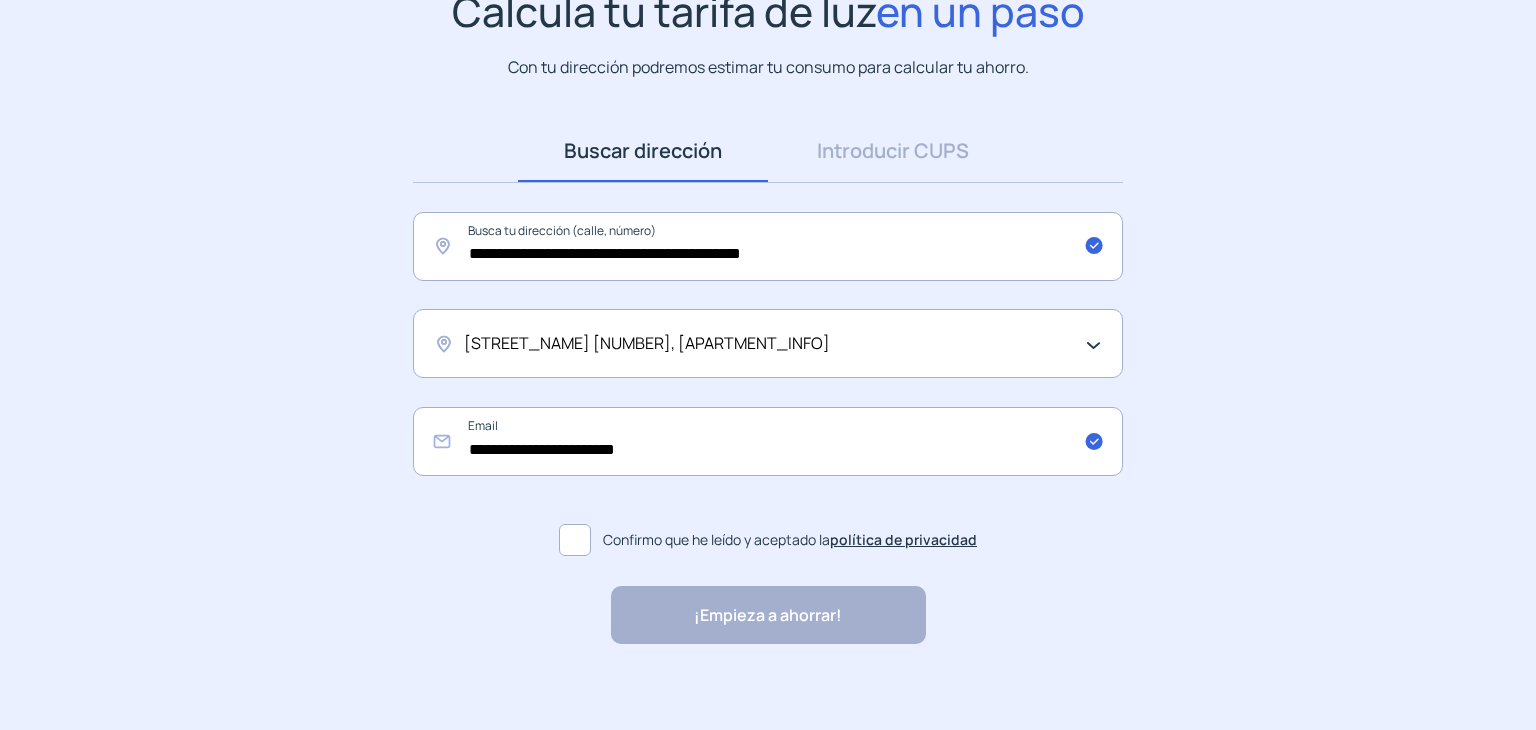 scroll, scrollTop: 180, scrollLeft: 0, axis: vertical 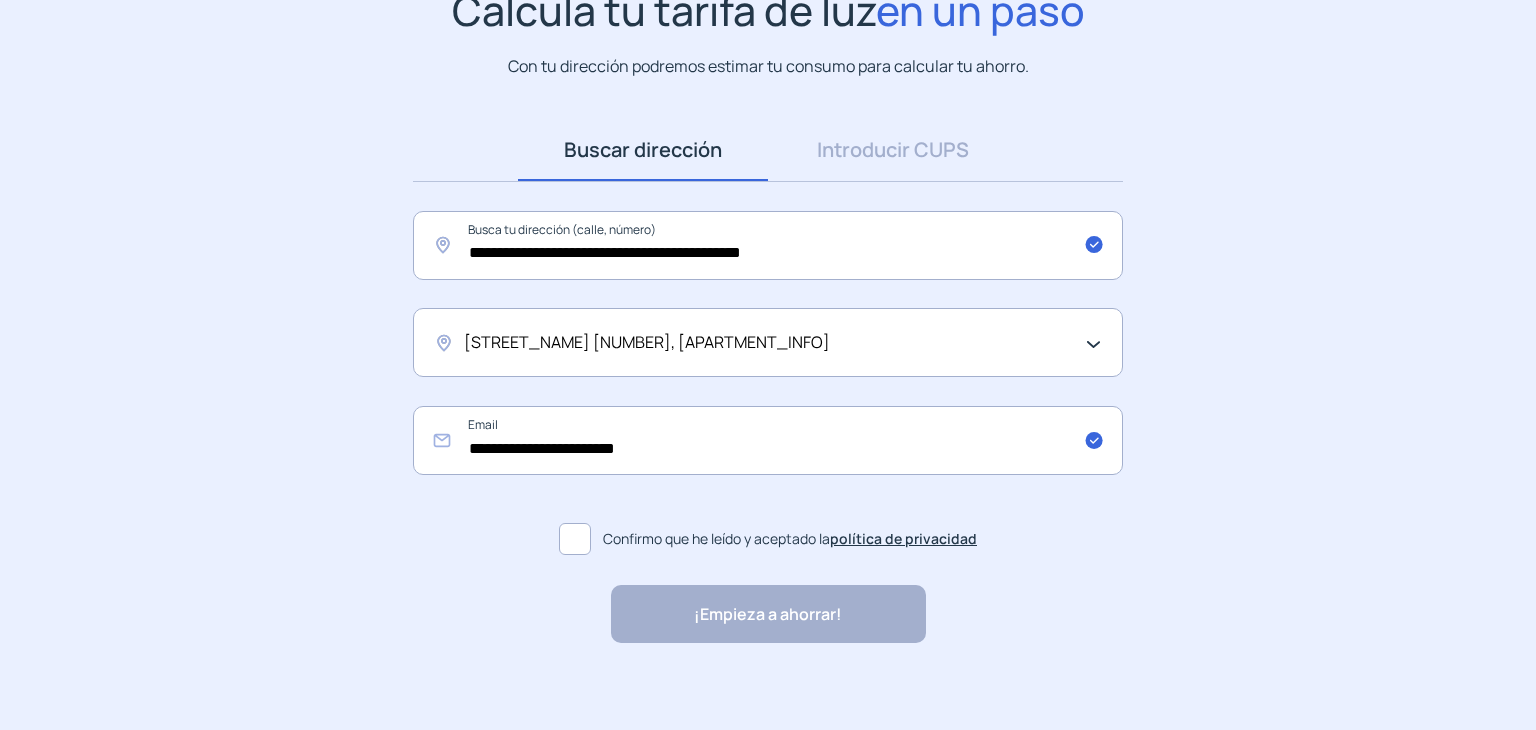 click at bounding box center (575, 539) 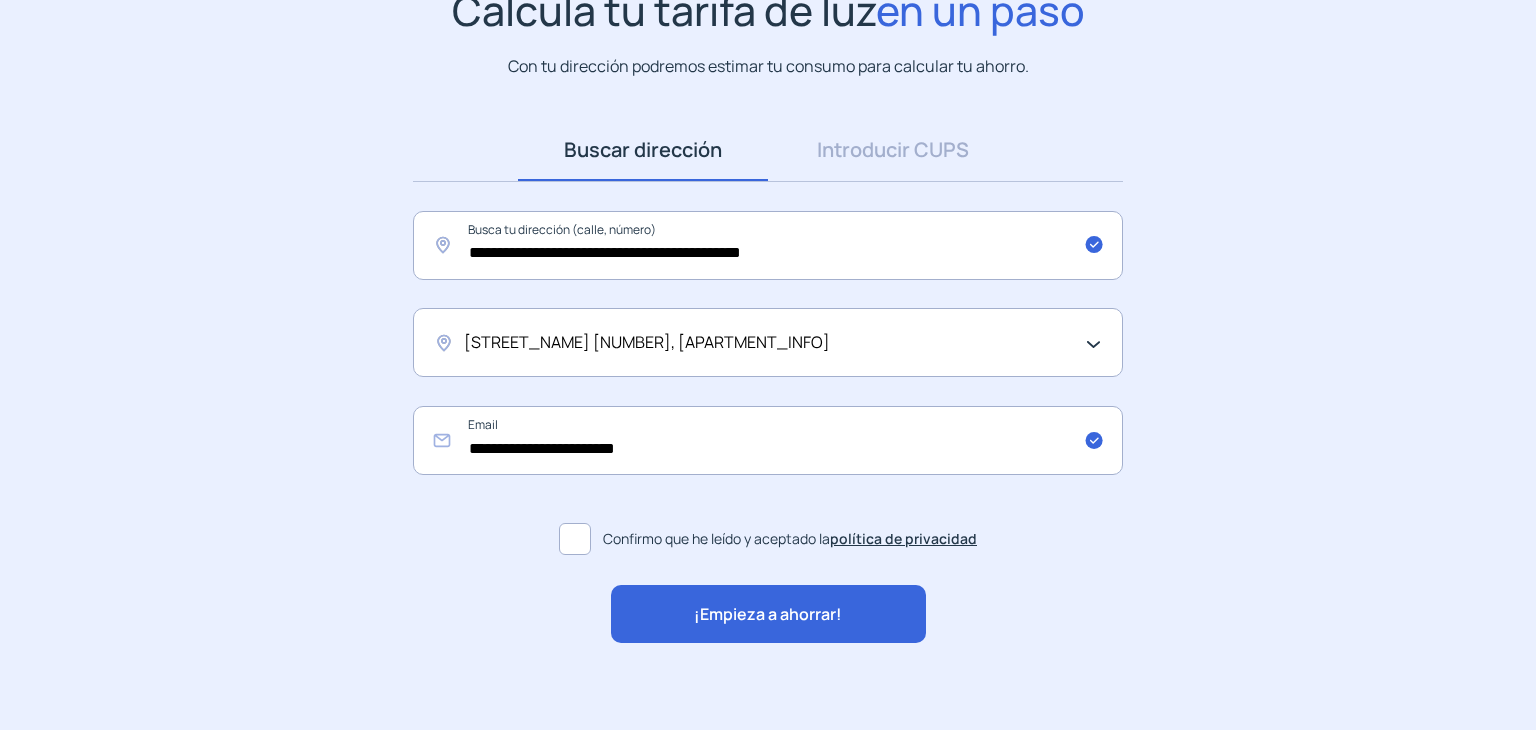 click on "¡Empieza a ahorrar!" at bounding box center [768, 614] 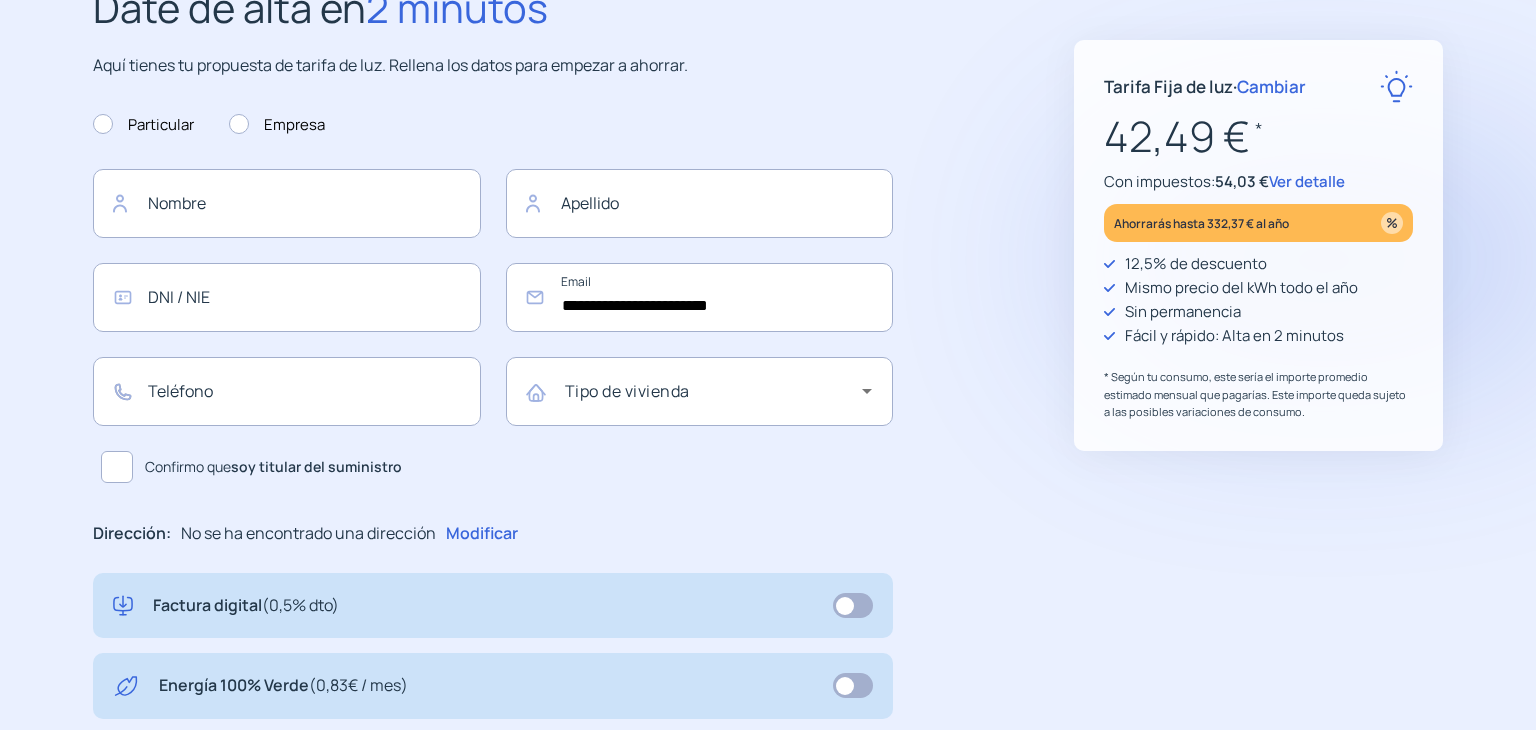 scroll, scrollTop: 0, scrollLeft: 0, axis: both 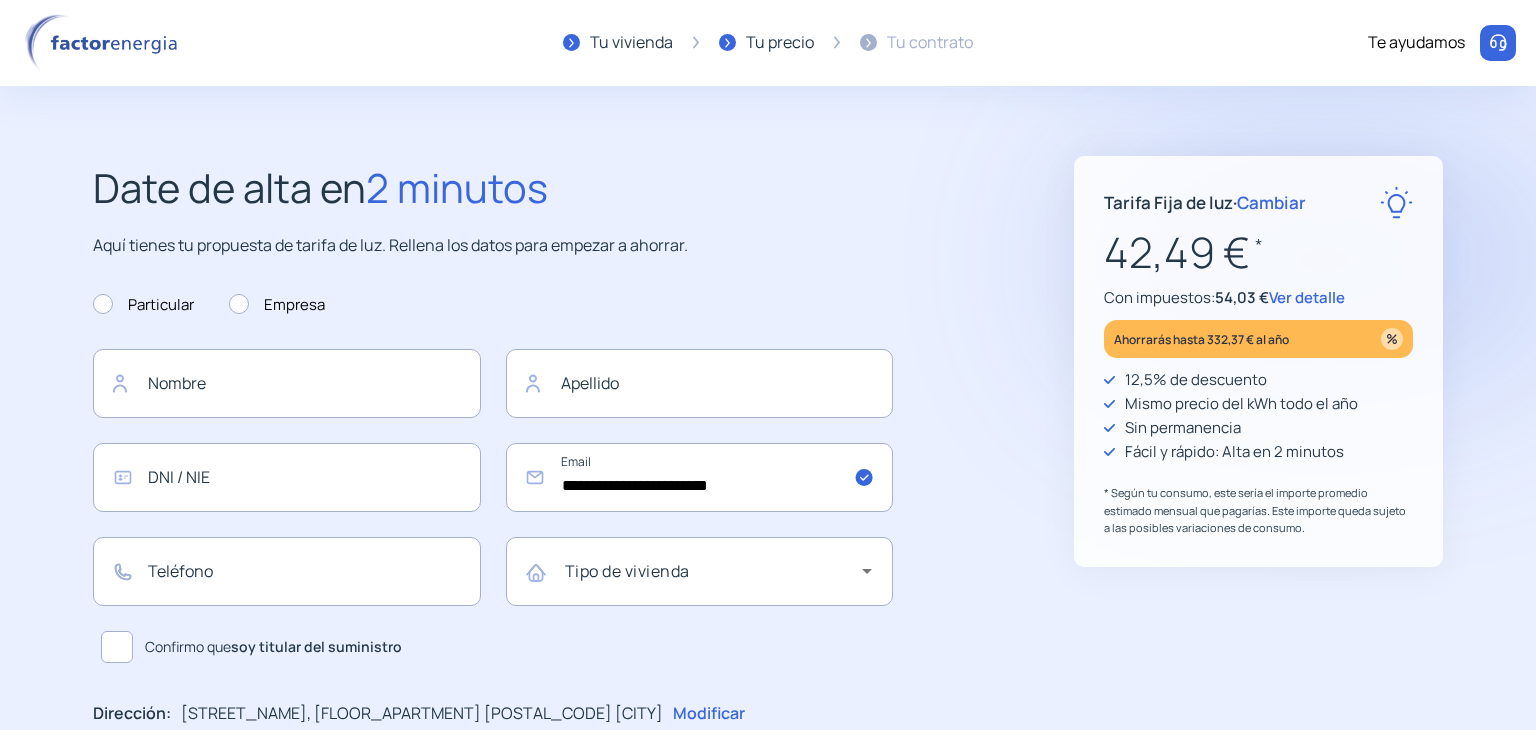 click on "Cambiar" at bounding box center (1271, 202) 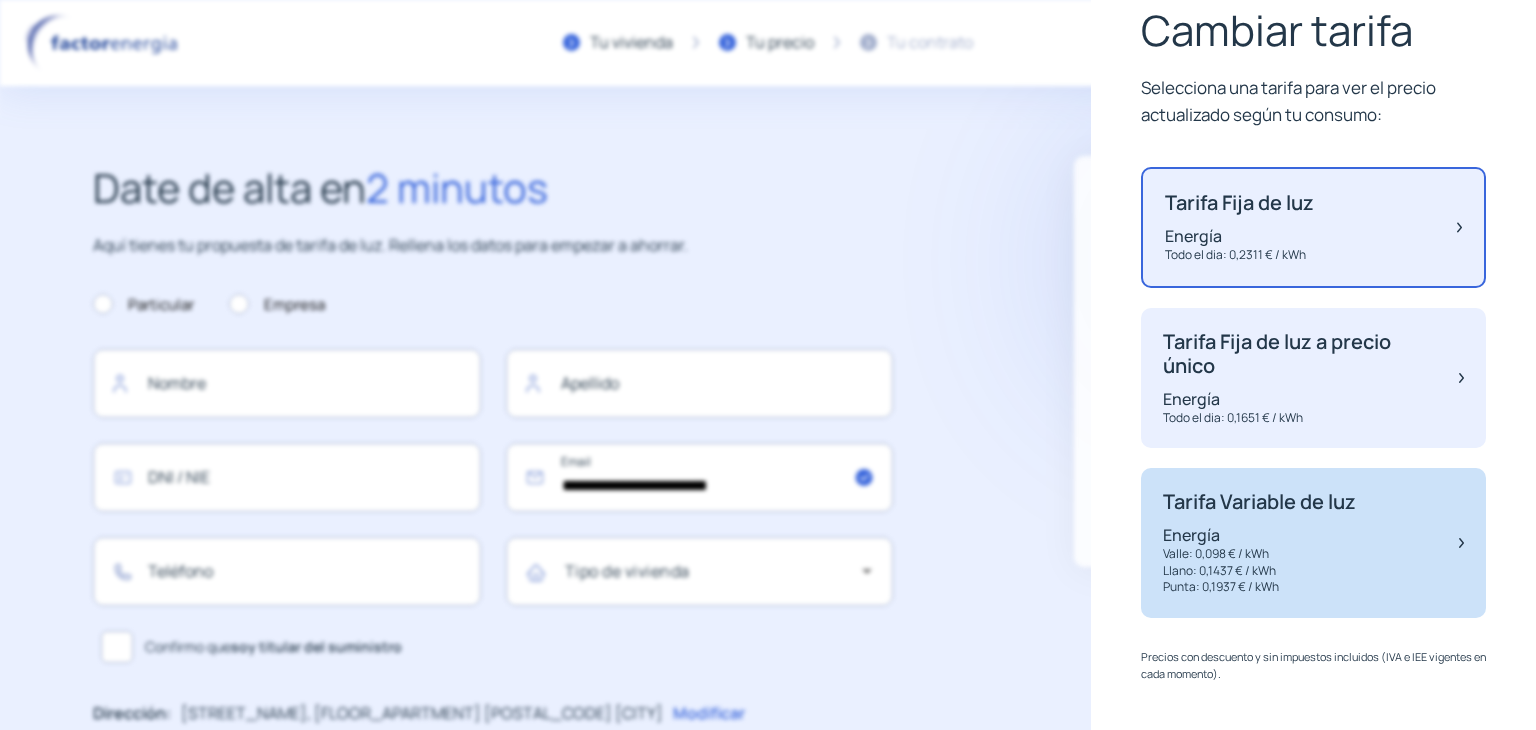 click on "Tarifa Variable de luz" at bounding box center [1239, 203] 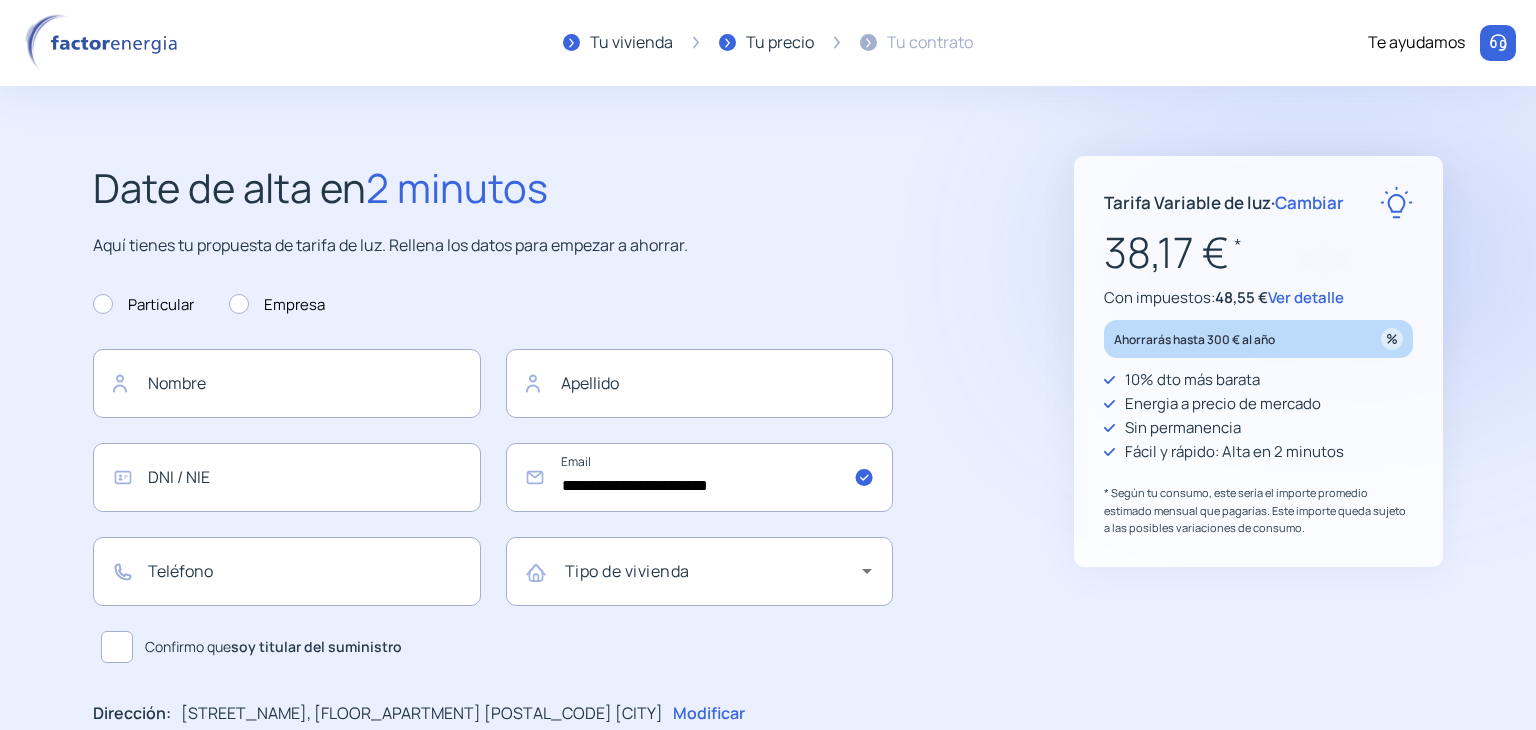 click on "Cambiar" at bounding box center (1309, 202) 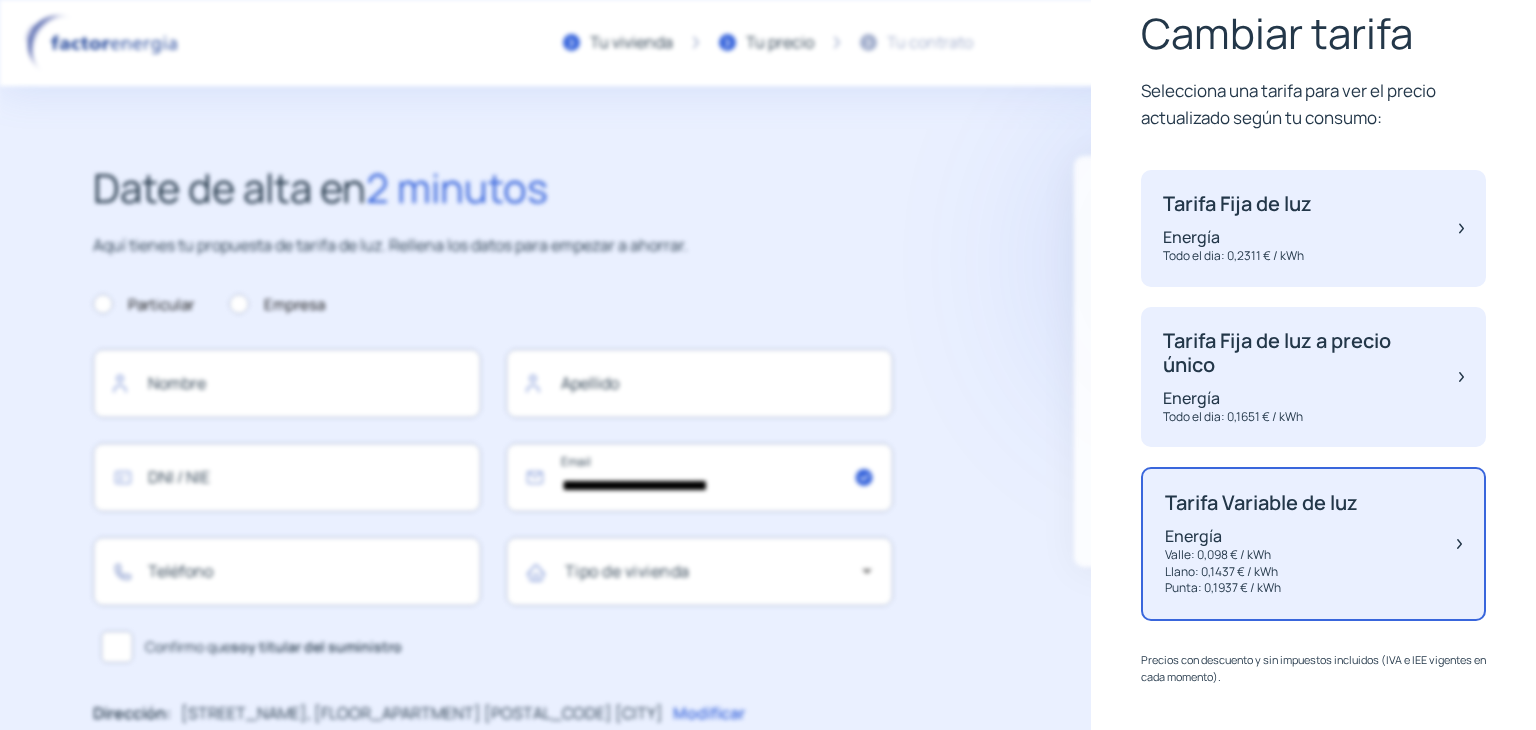 click on "**********" at bounding box center (543, 781) 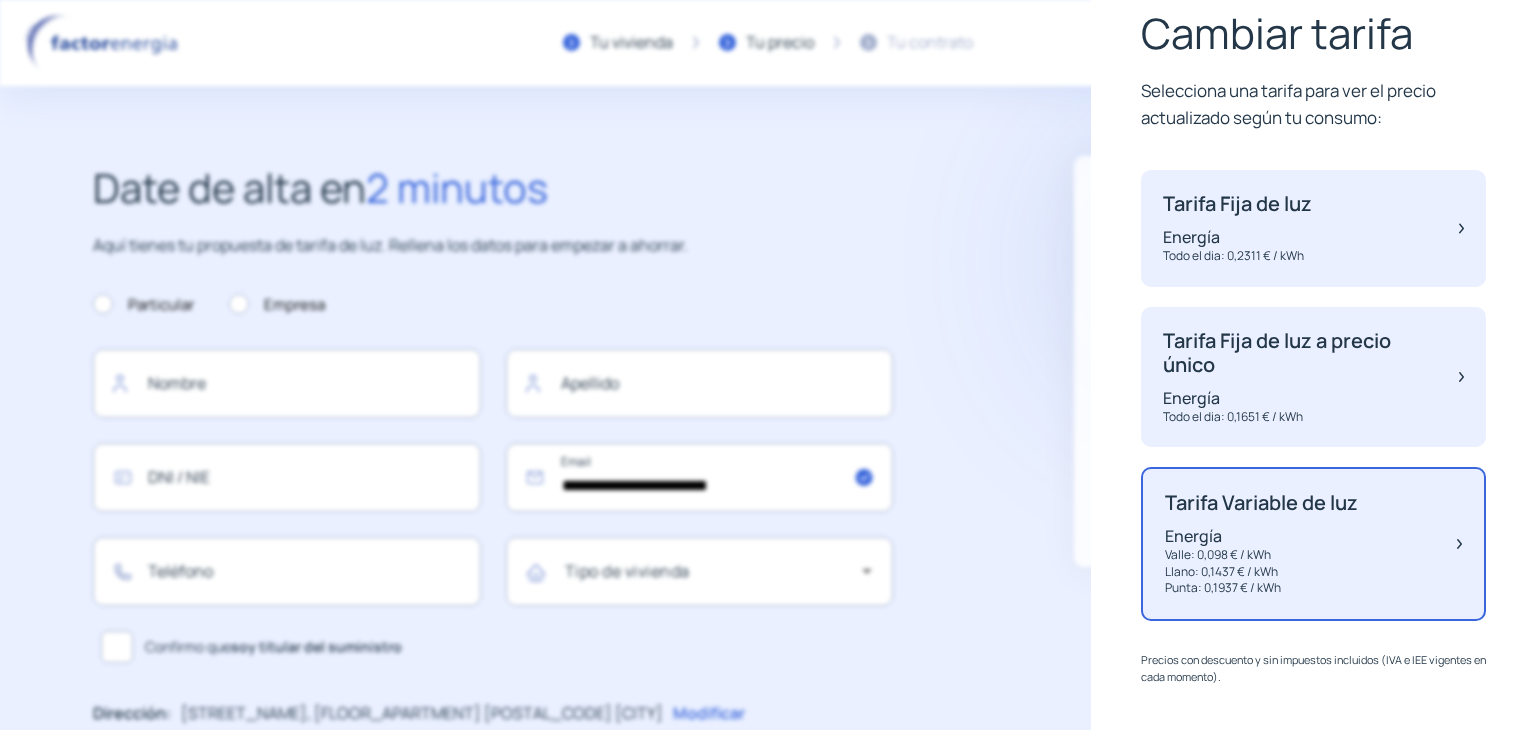 click on "**********" at bounding box center [768, 781] 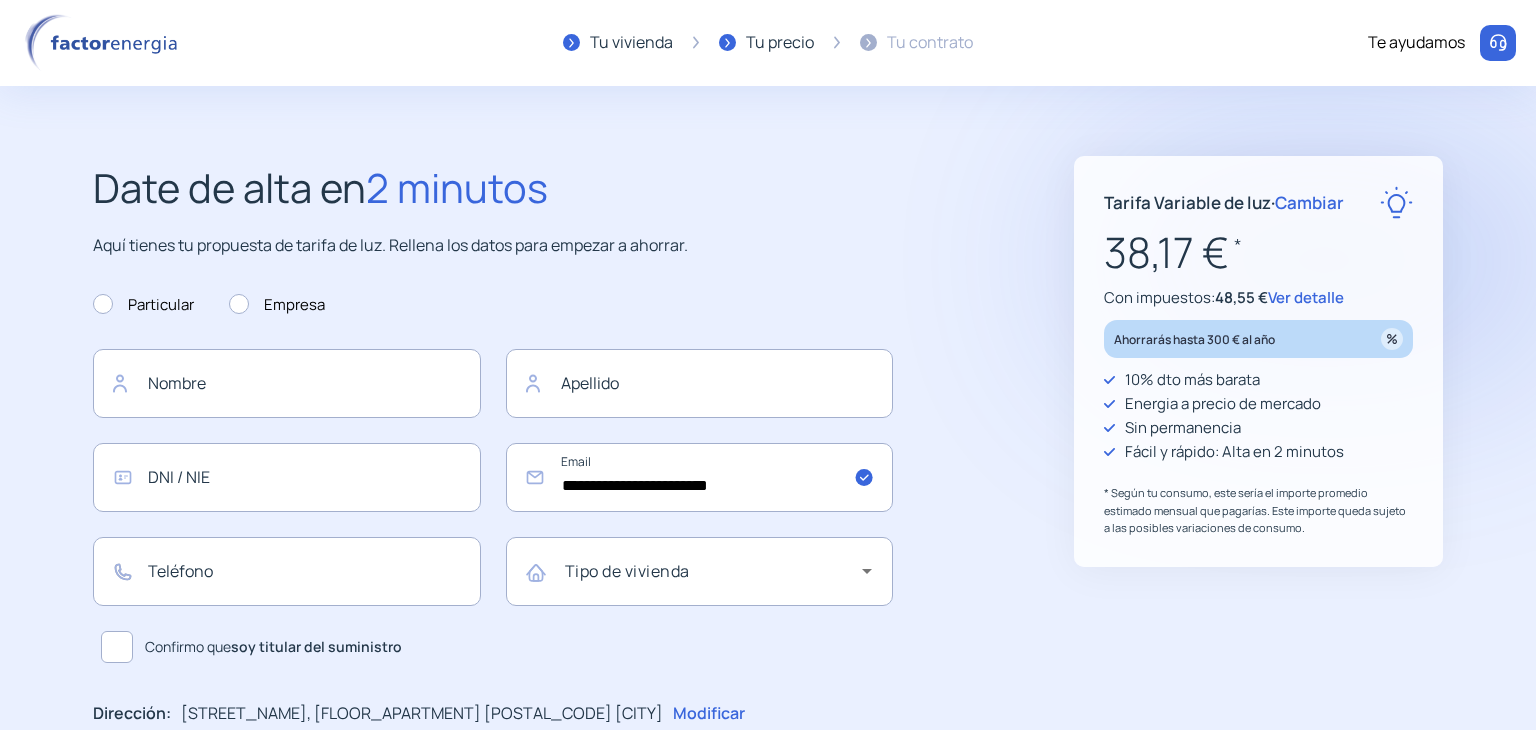 drag, startPoint x: 23, startPoint y: 1, endPoint x: 502, endPoint y: 54, distance: 481.92322 